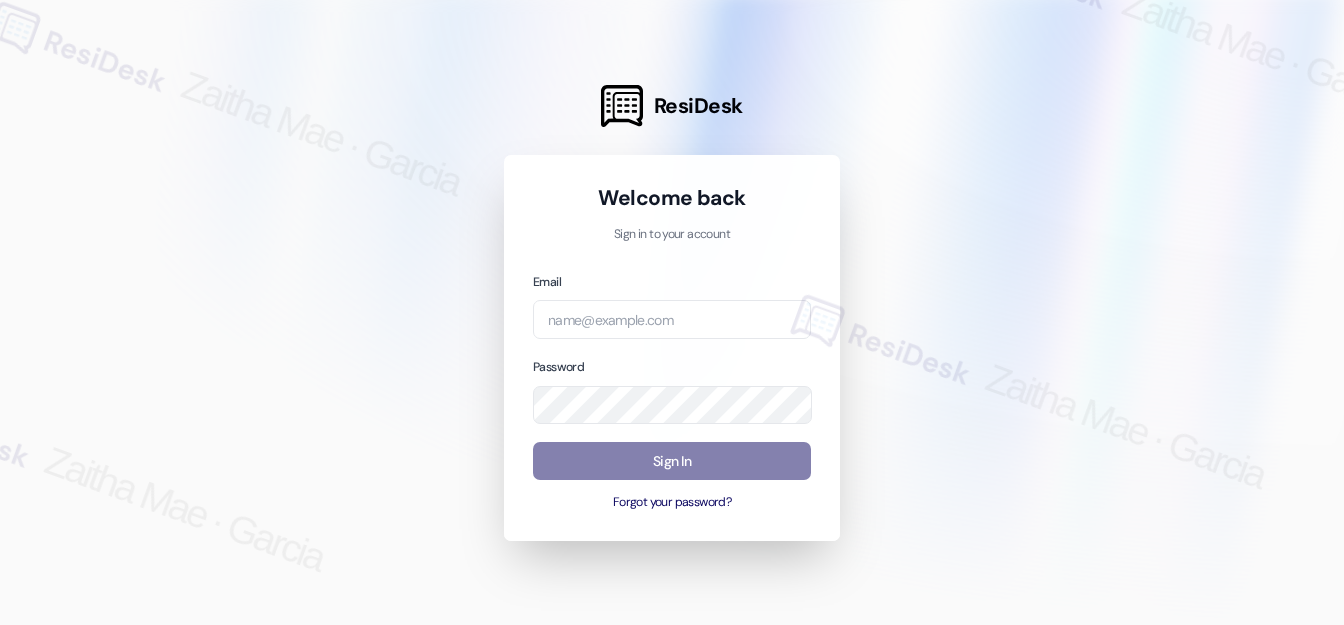 scroll, scrollTop: 0, scrollLeft: 0, axis: both 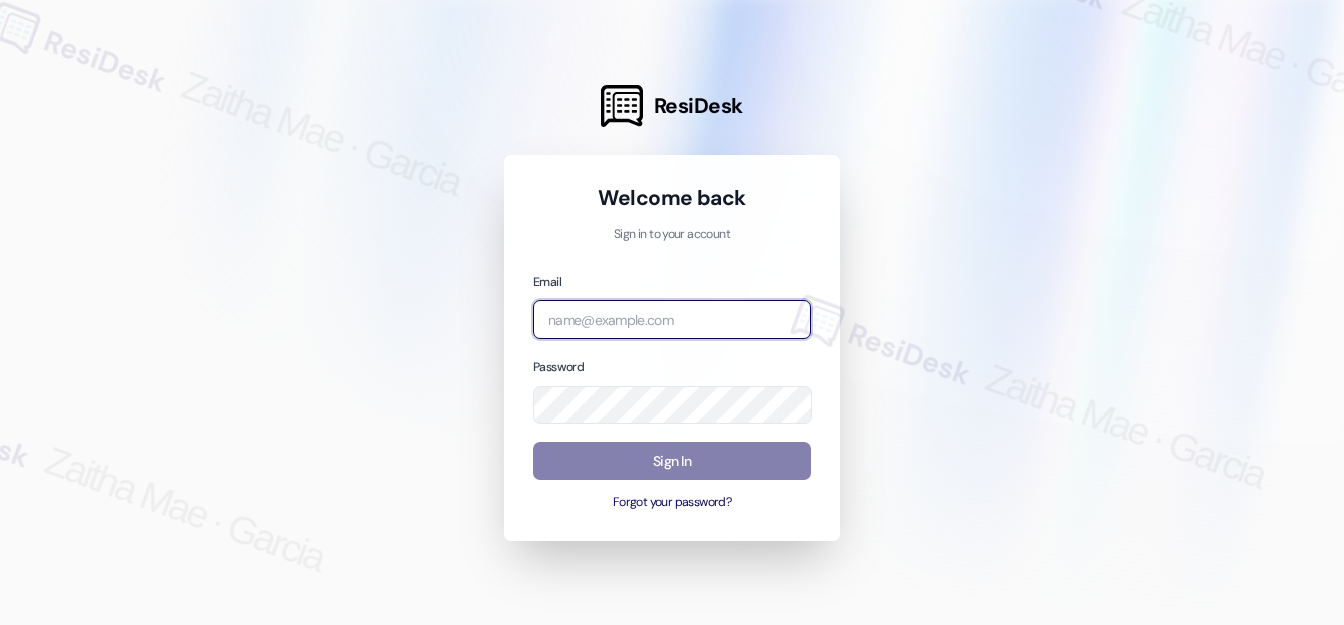 click at bounding box center [672, 319] 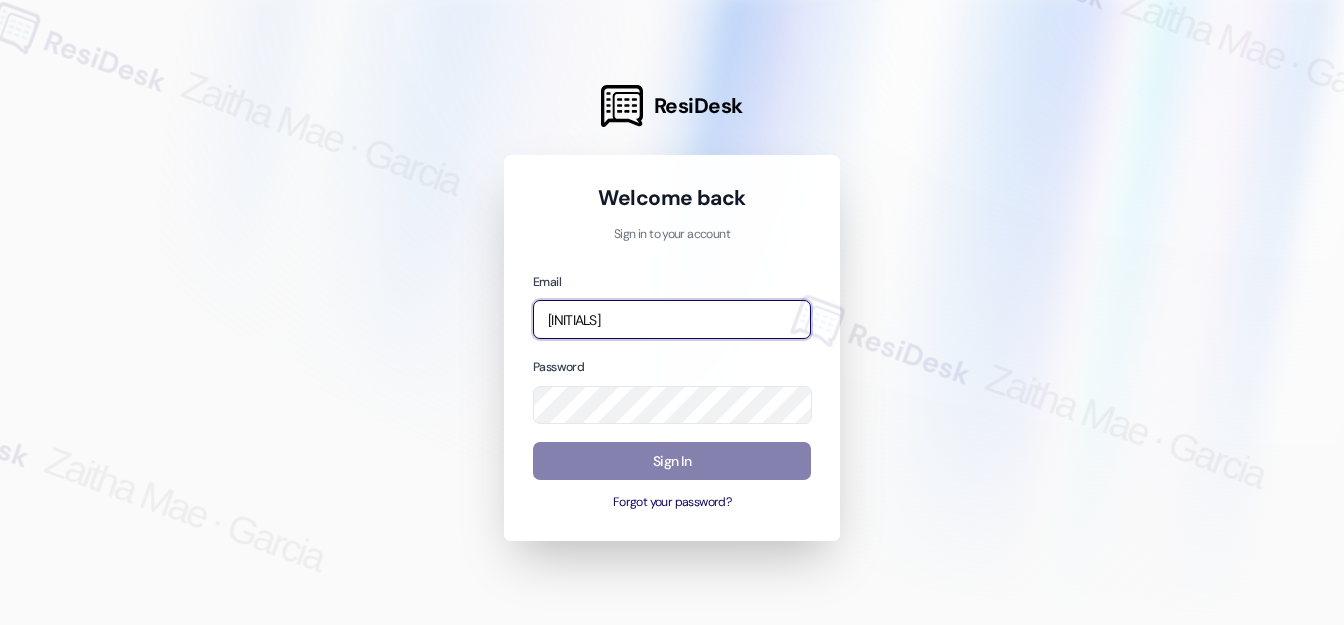 type on "r" 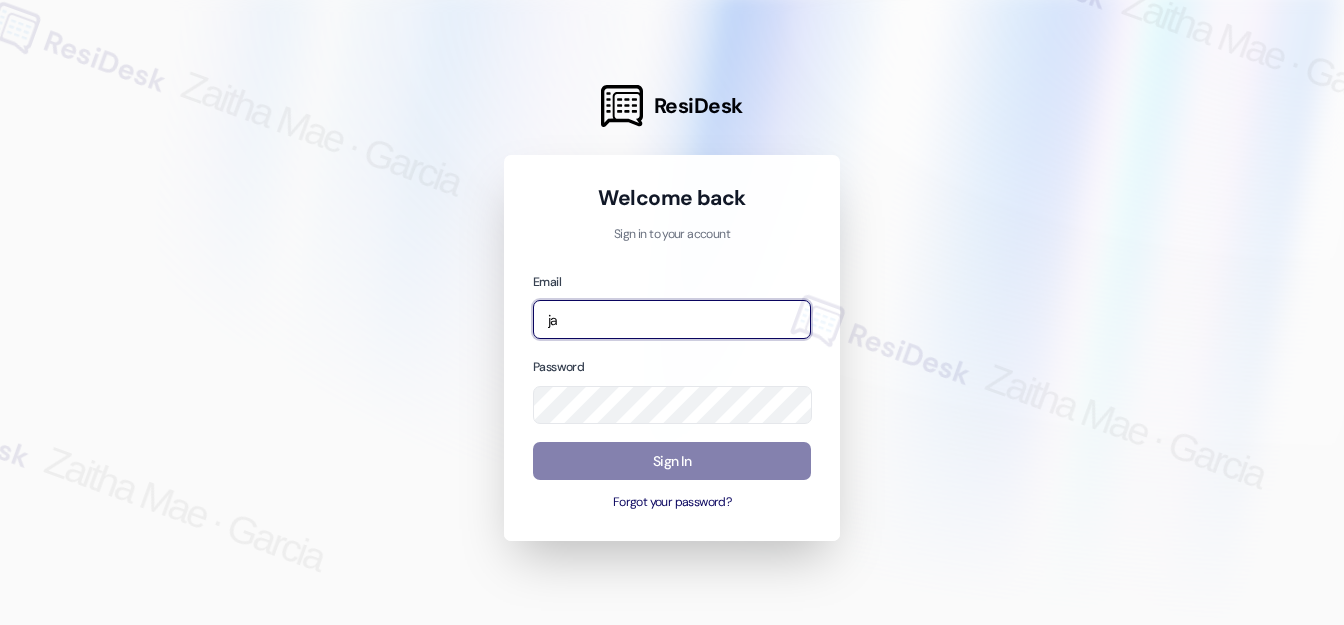 type on "j" 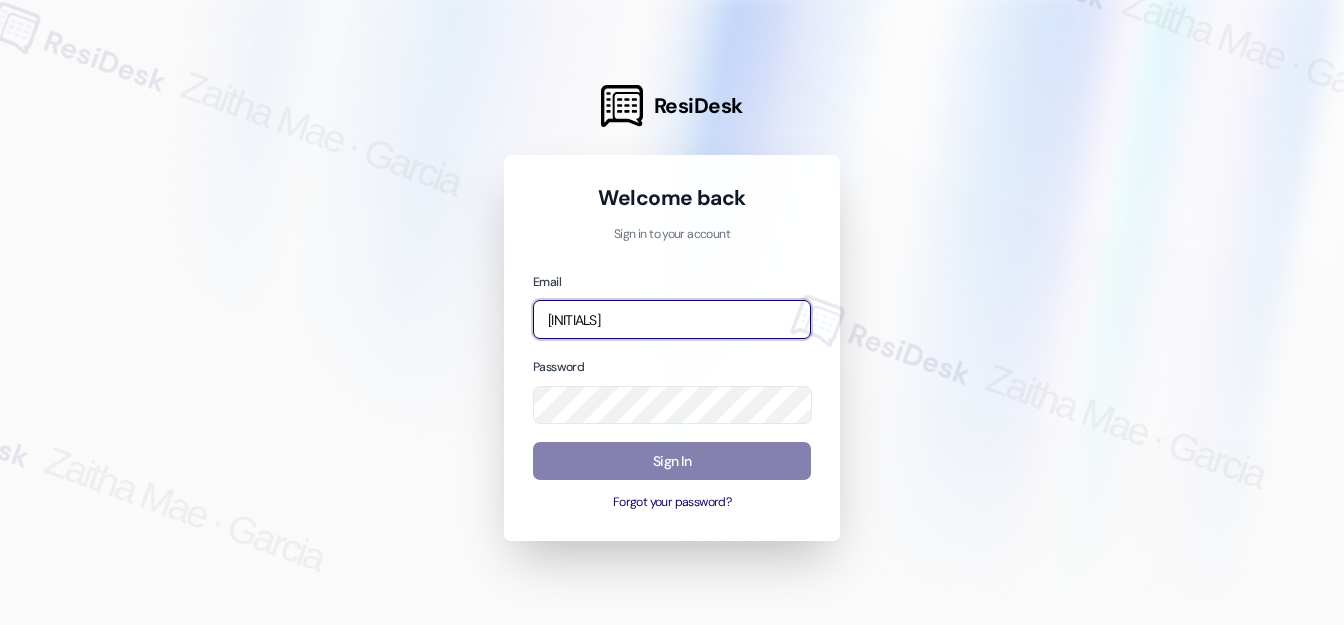 click at bounding box center [0, 625] 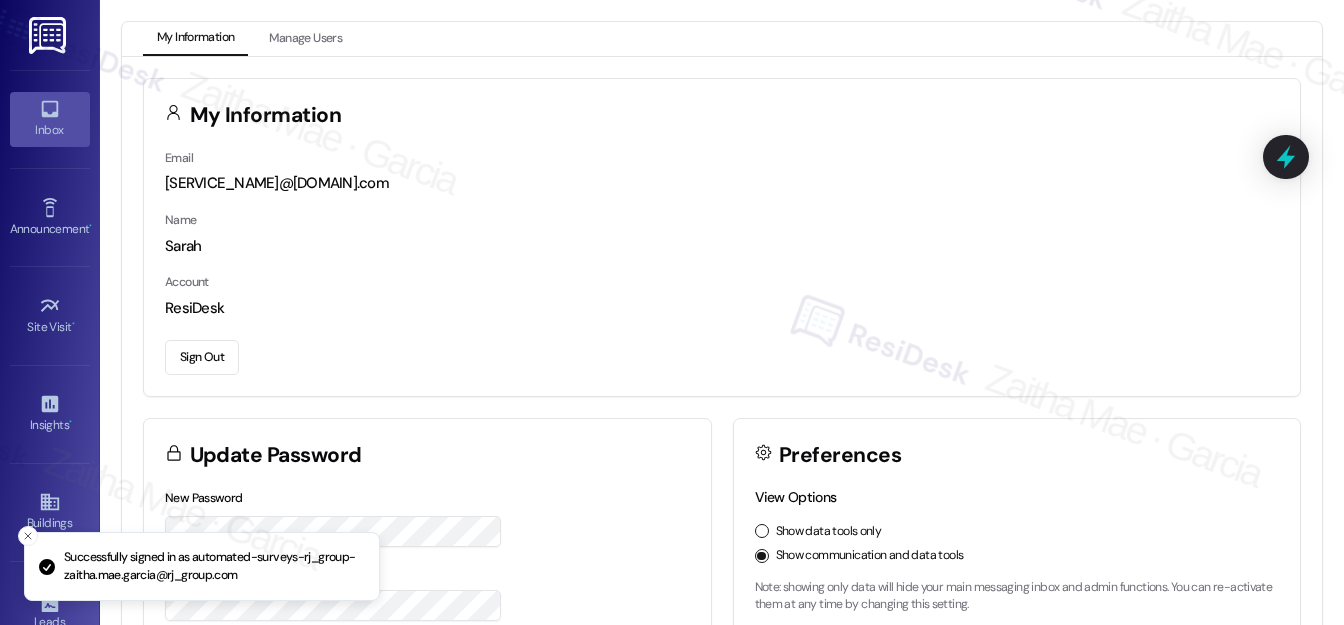 click 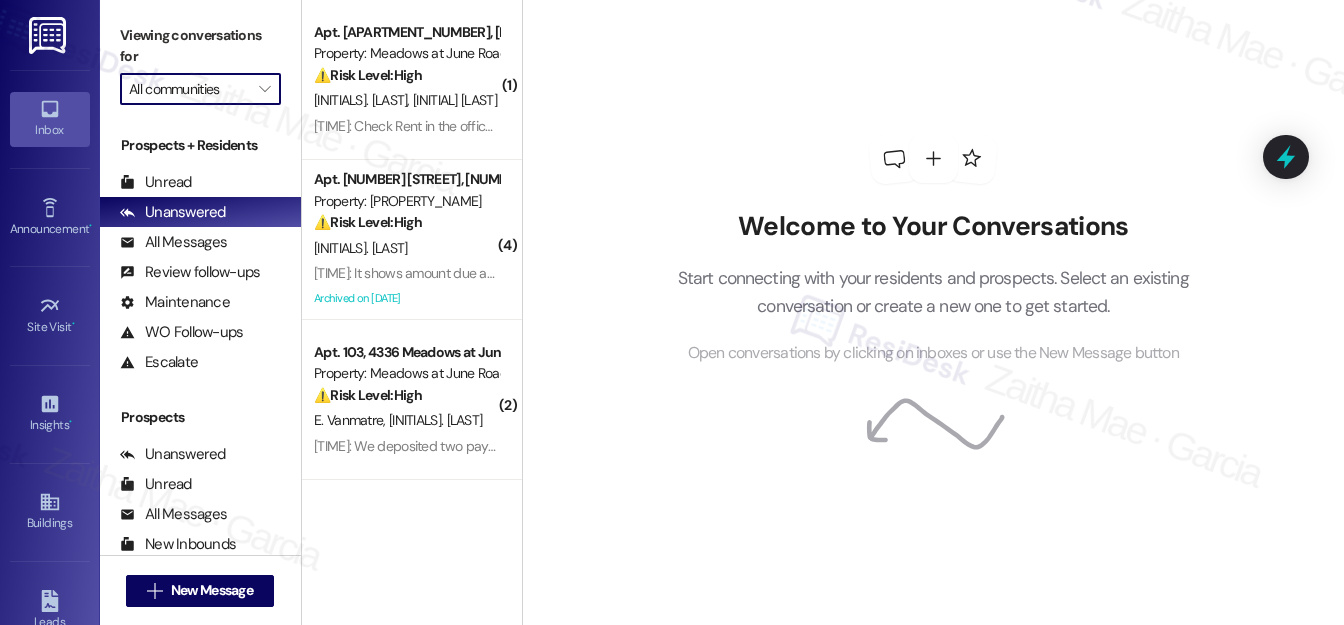 click on "All communities" at bounding box center [189, 89] 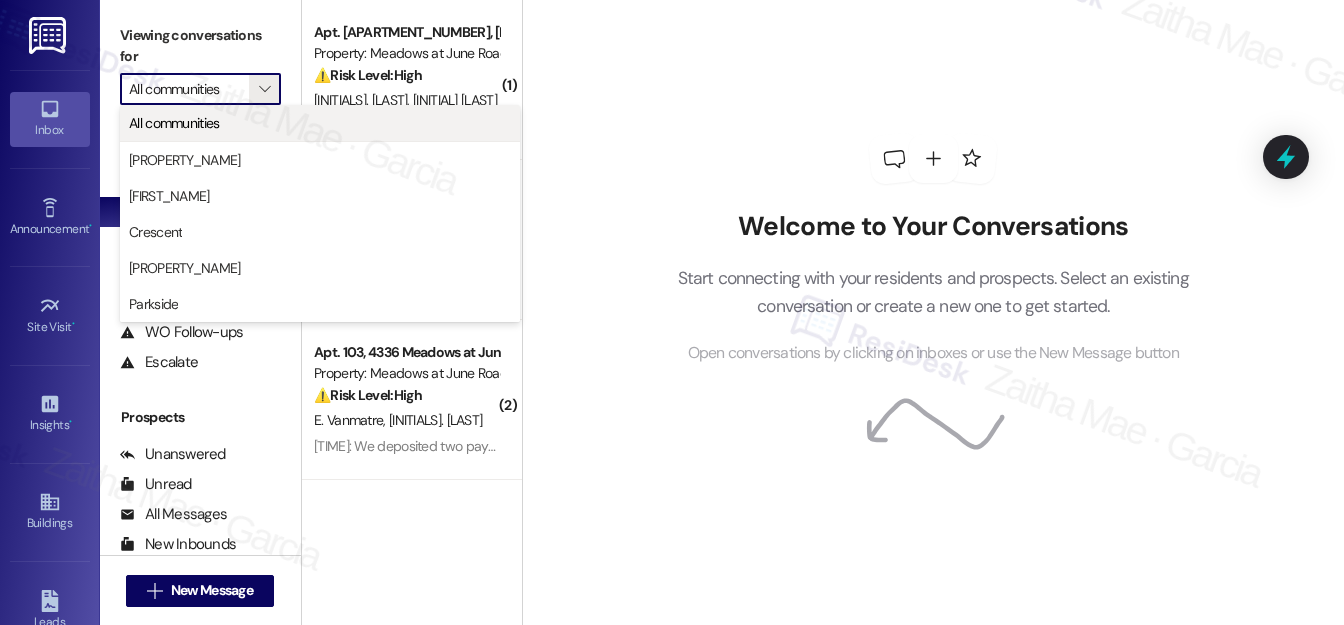 click on "All communities" at bounding box center (320, 123) 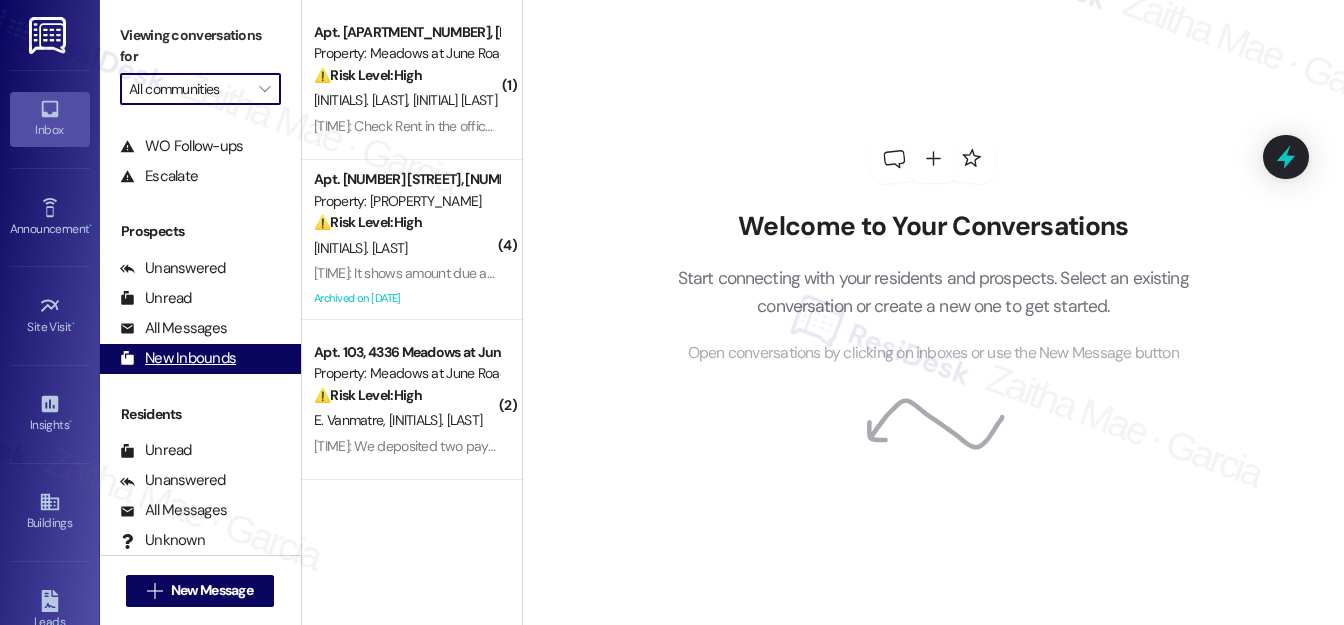 scroll, scrollTop: 269, scrollLeft: 0, axis: vertical 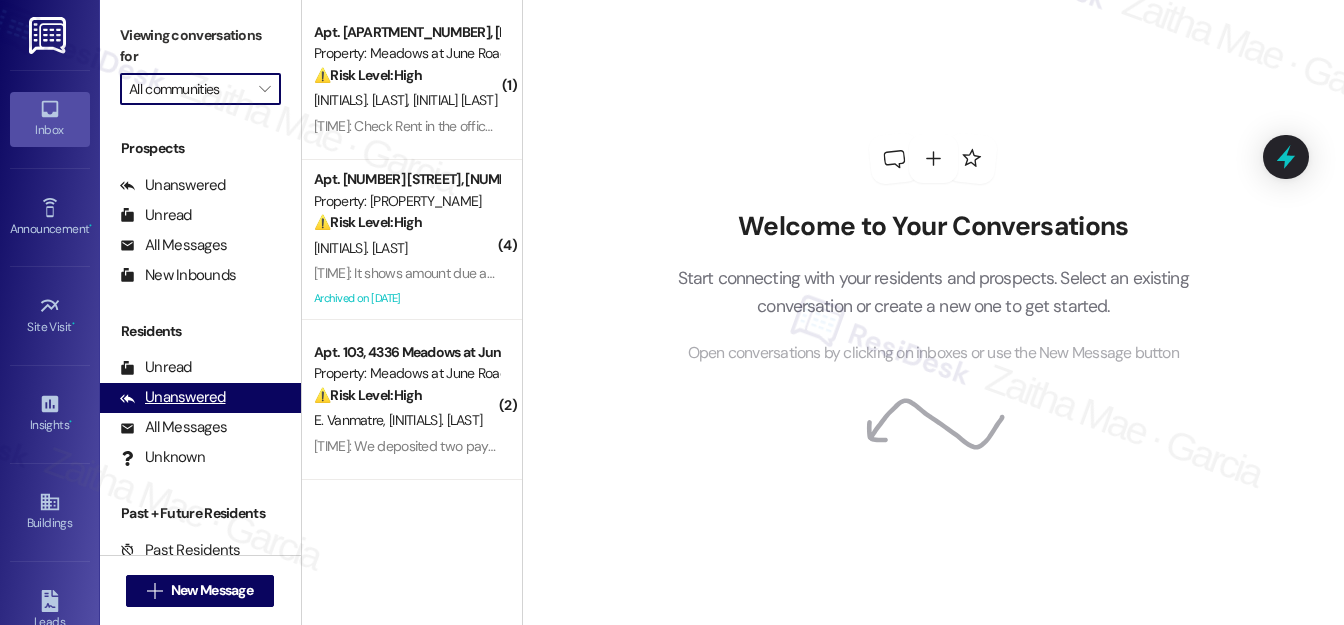 click on "Unanswered" at bounding box center (173, 397) 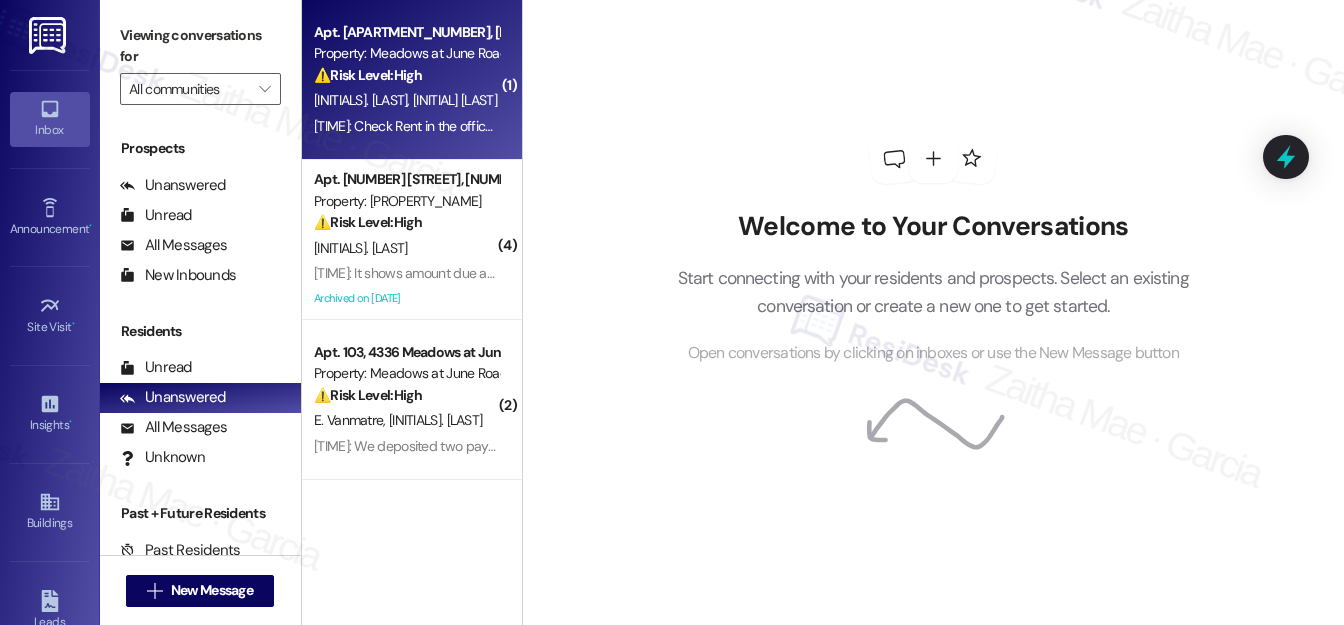 click on "⚠️  Risk Level:  High The resident indicates they put a rent check in the office drop box. This is a financial concern that requires verification to avoid late fees or potential eviction proceedings." at bounding box center [406, 75] 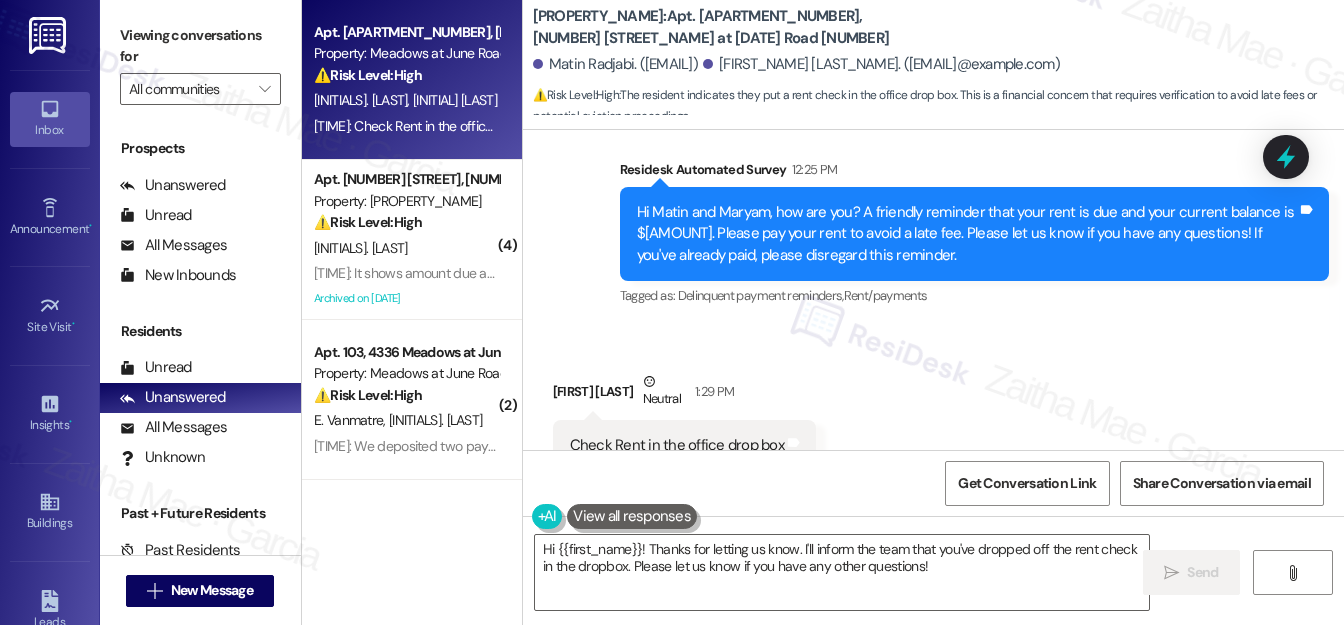 scroll, scrollTop: 10300, scrollLeft: 0, axis: vertical 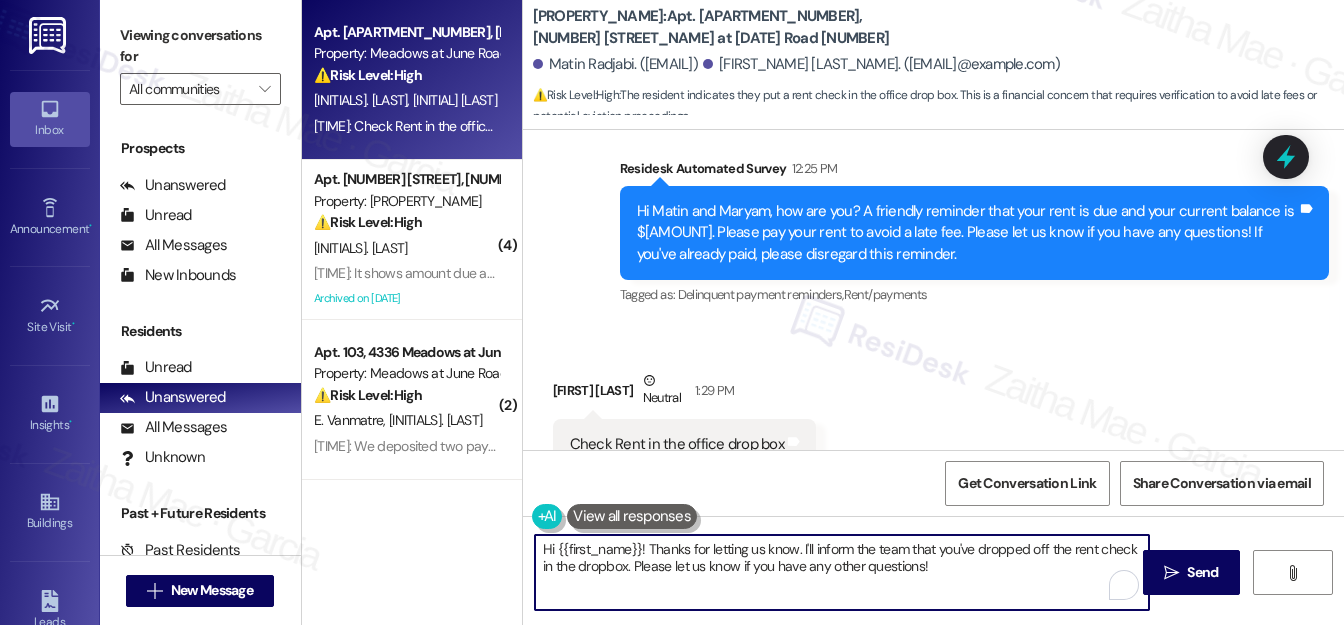 drag, startPoint x: 802, startPoint y: 548, endPoint x: 932, endPoint y: 571, distance: 132.01894 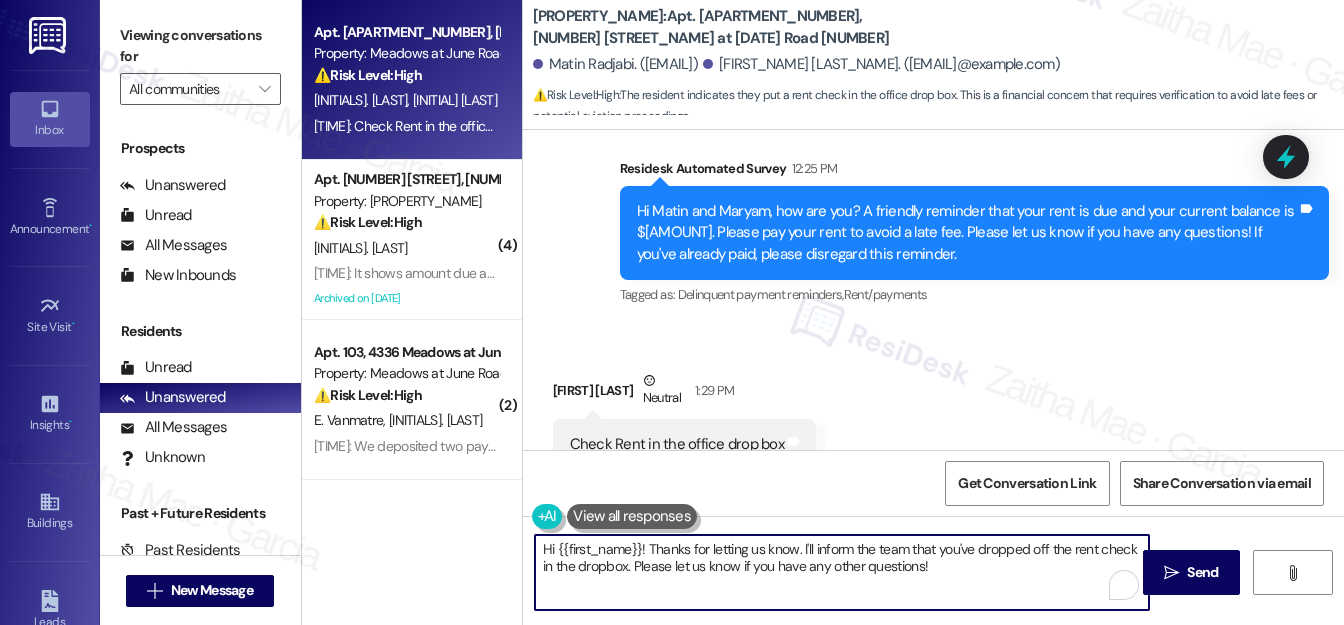 click on "Hi {{first_name}}! Thanks for letting us know. I'll inform the team that you've dropped off the rent check in the dropbox. Please let us know if you have any other questions!" at bounding box center [842, 572] 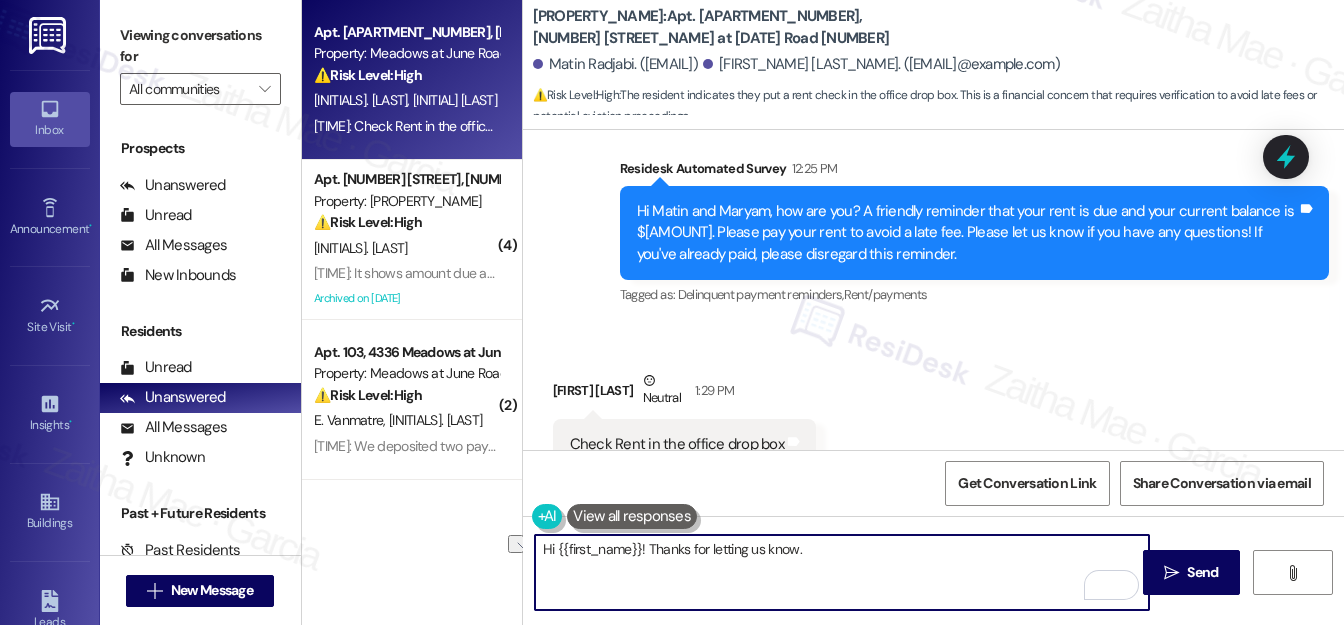 drag, startPoint x: 652, startPoint y: 546, endPoint x: 535, endPoint y: 549, distance: 117.03845 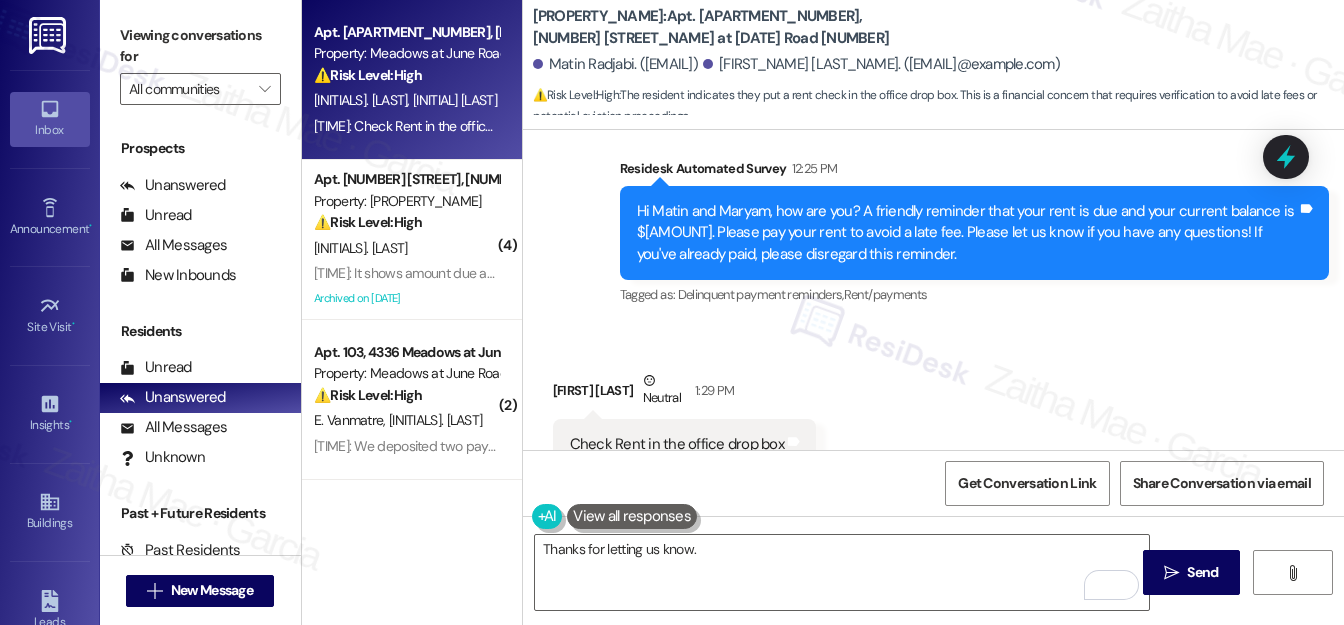 click on "[FIRST] [LAST]   Neutral [TIME]" at bounding box center (684, 394) 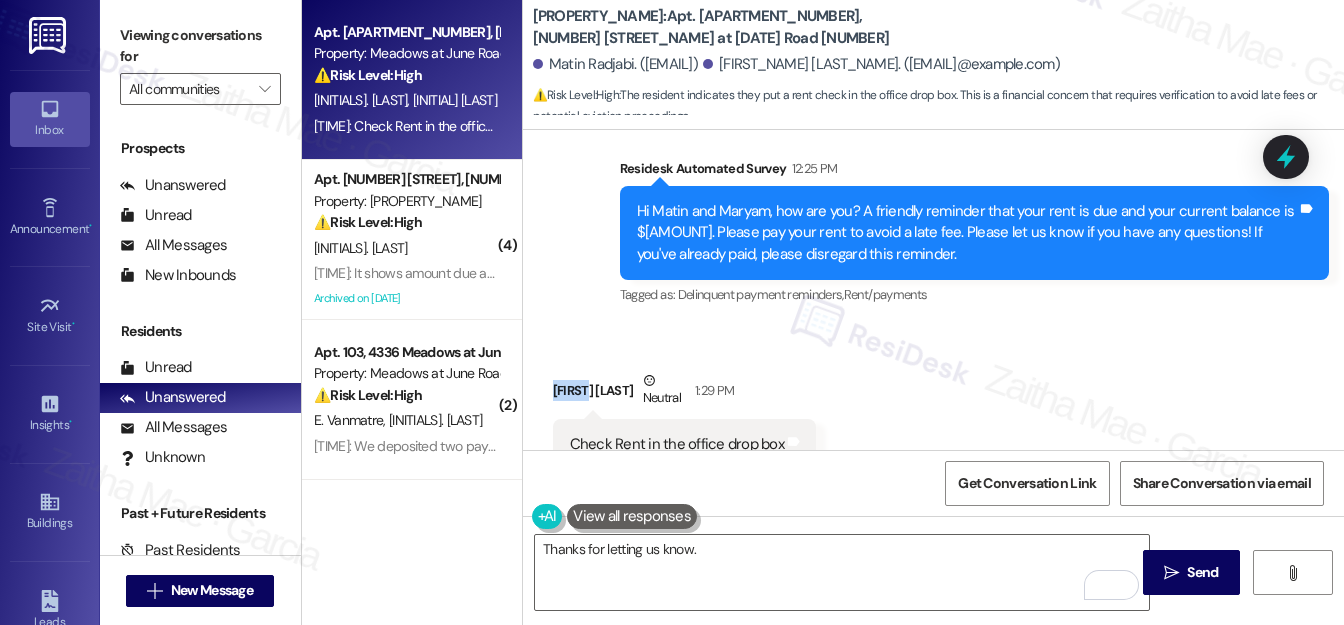 click on "[FIRST] [LAST]   Neutral [TIME]" at bounding box center (684, 394) 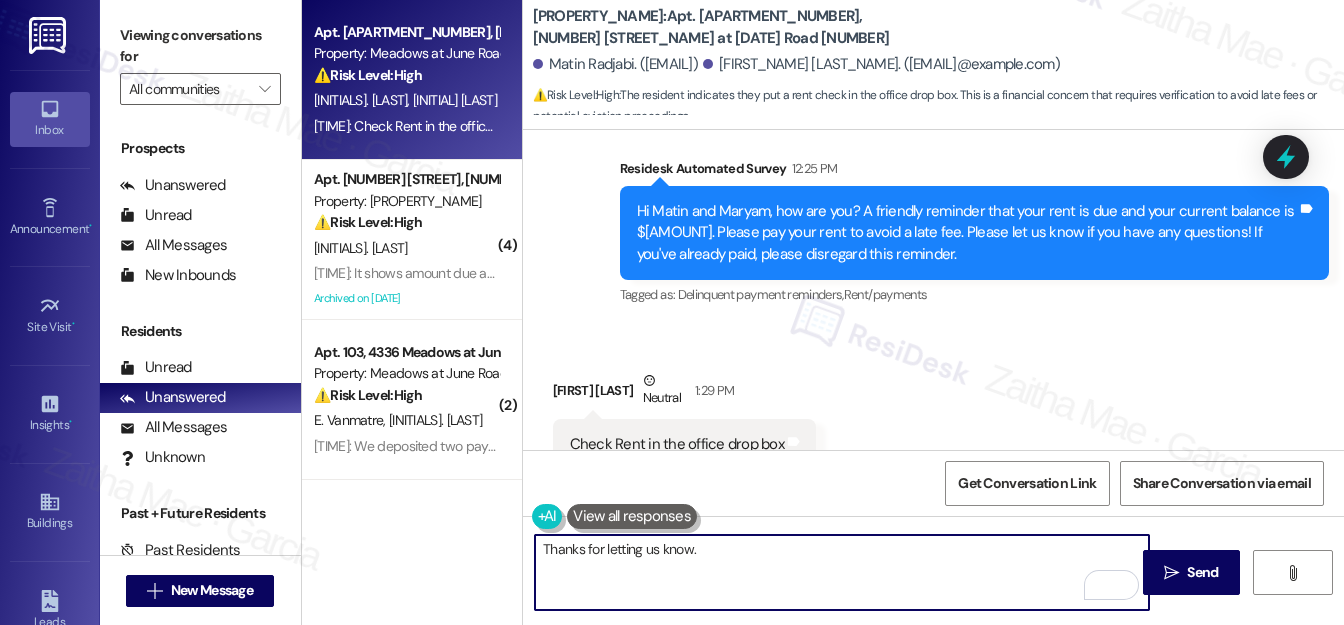 click on "Thanks for letting us know." at bounding box center (842, 572) 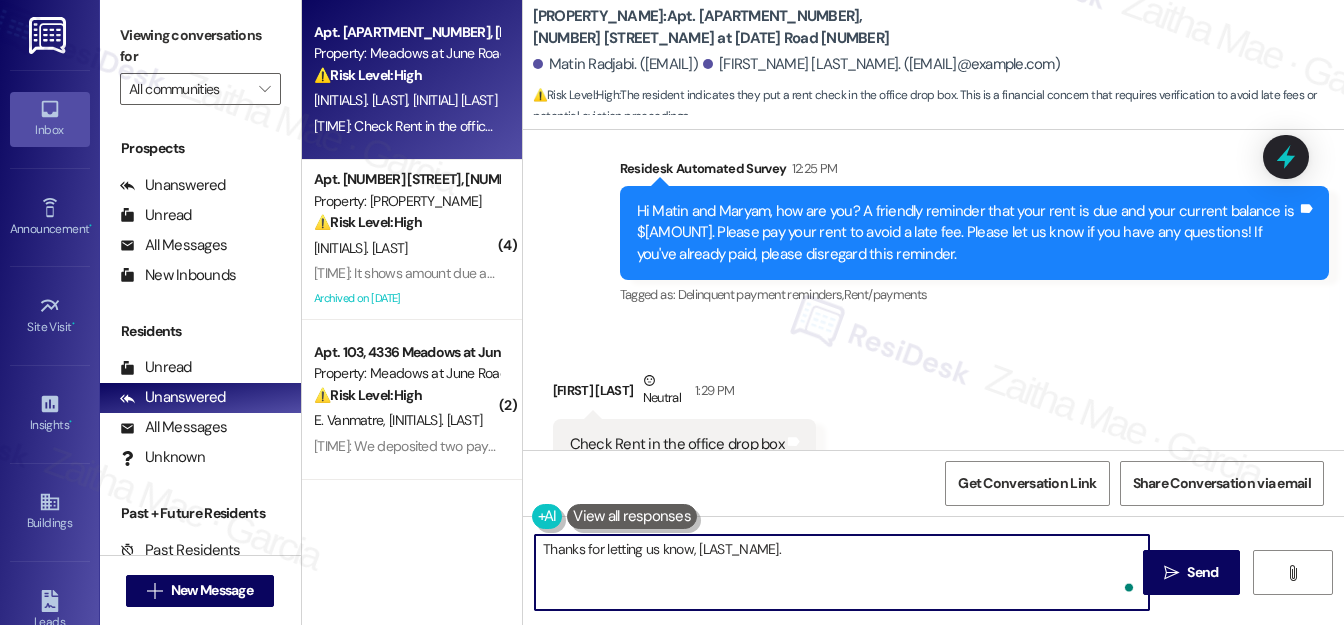 paste on "[FIRST_NAME]" 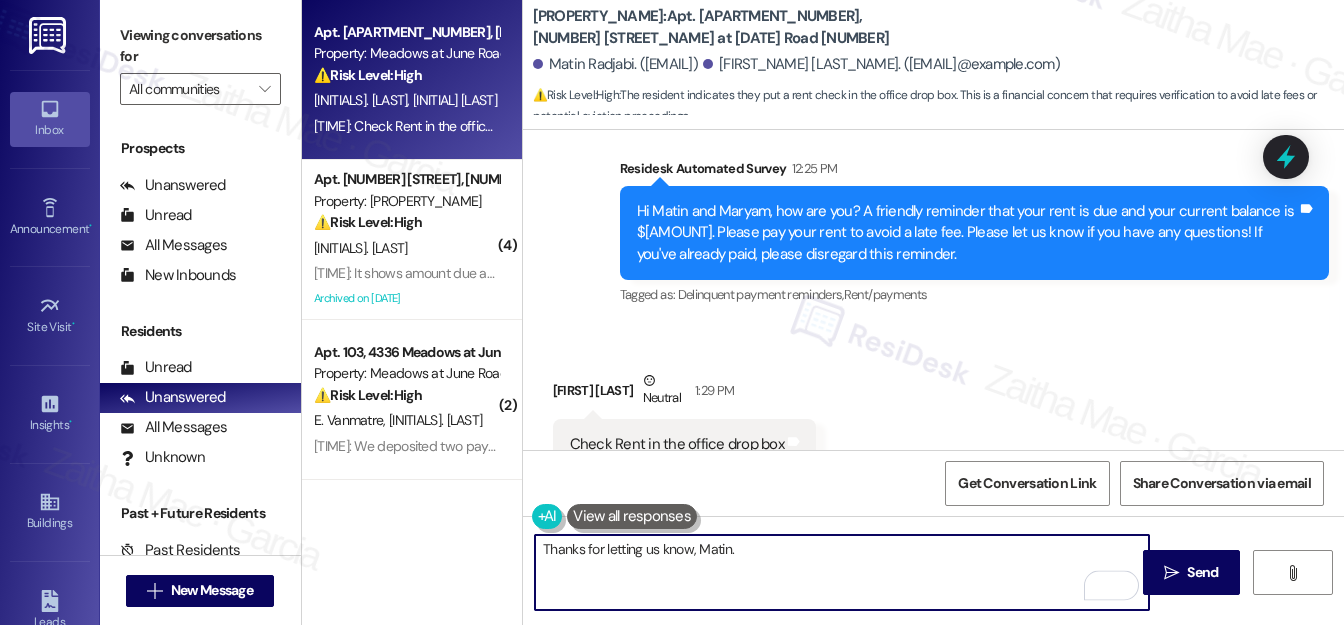 click on "Thanks for letting us know, Matin." at bounding box center [842, 572] 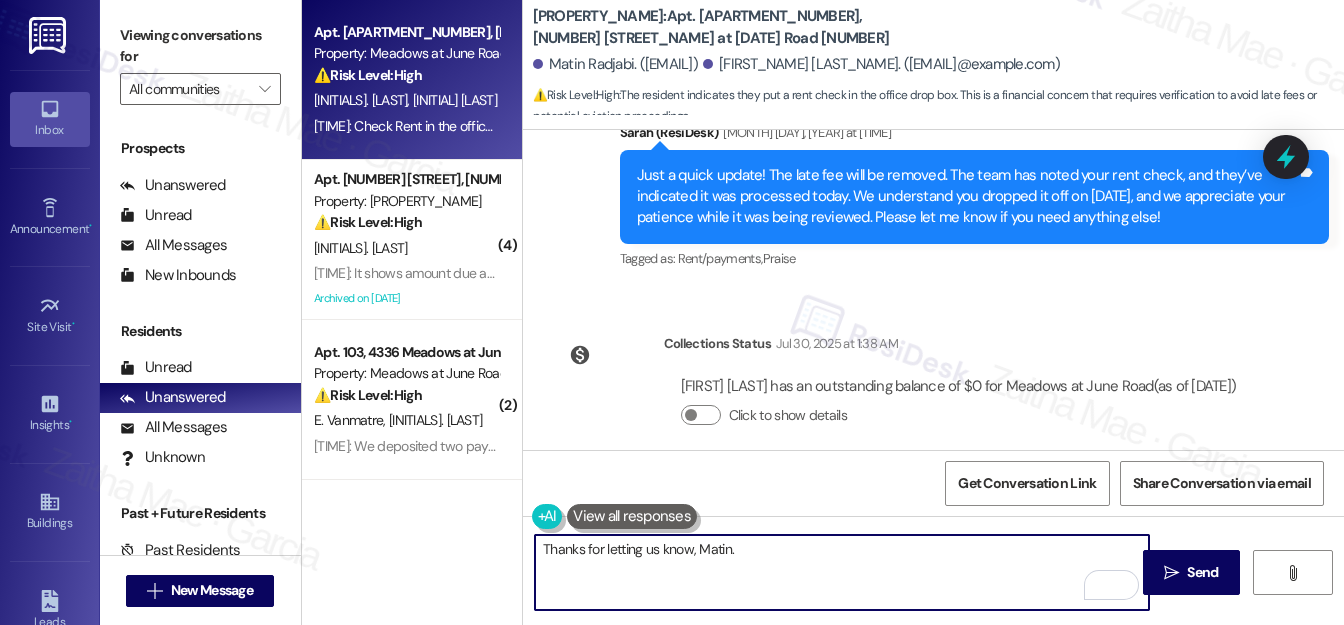 scroll, scrollTop: 9936, scrollLeft: 0, axis: vertical 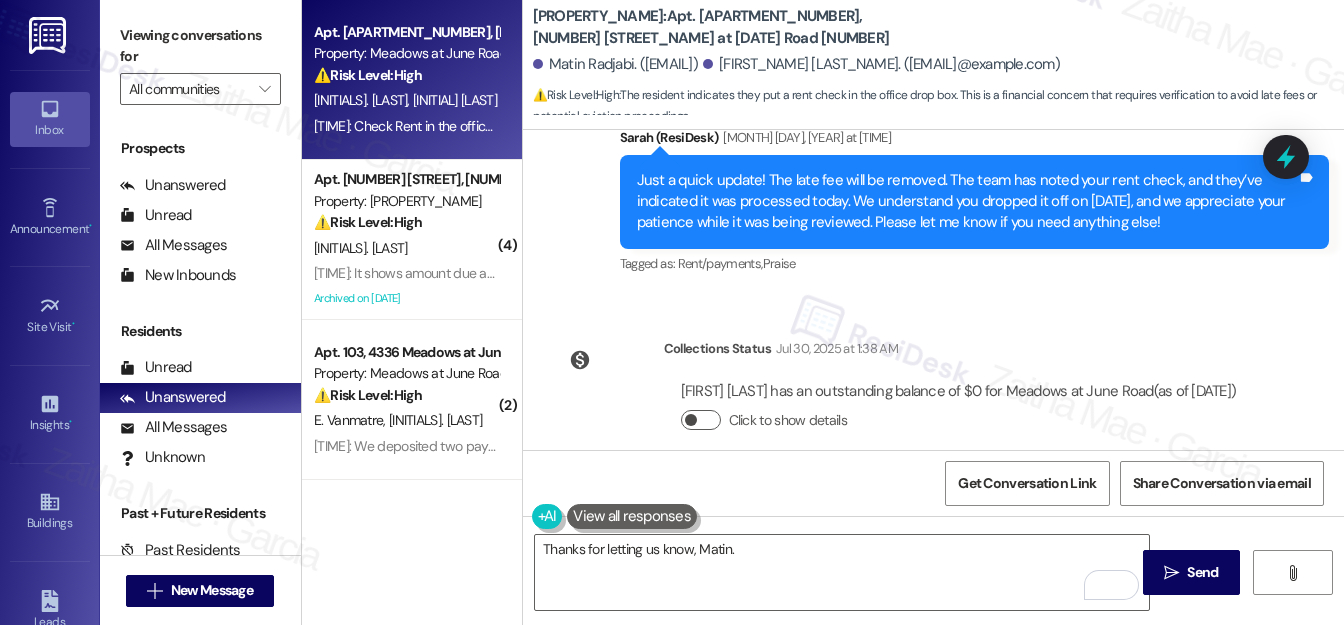click on "Click to show details" at bounding box center (701, 420) 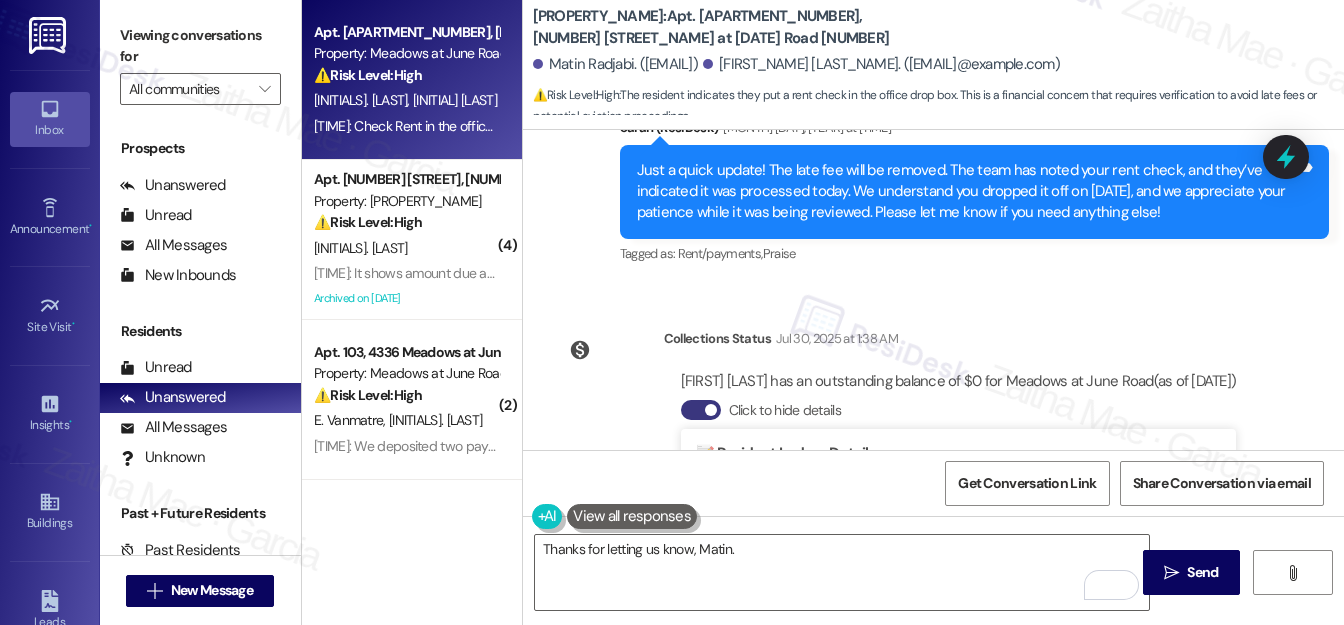scroll, scrollTop: 9936, scrollLeft: 0, axis: vertical 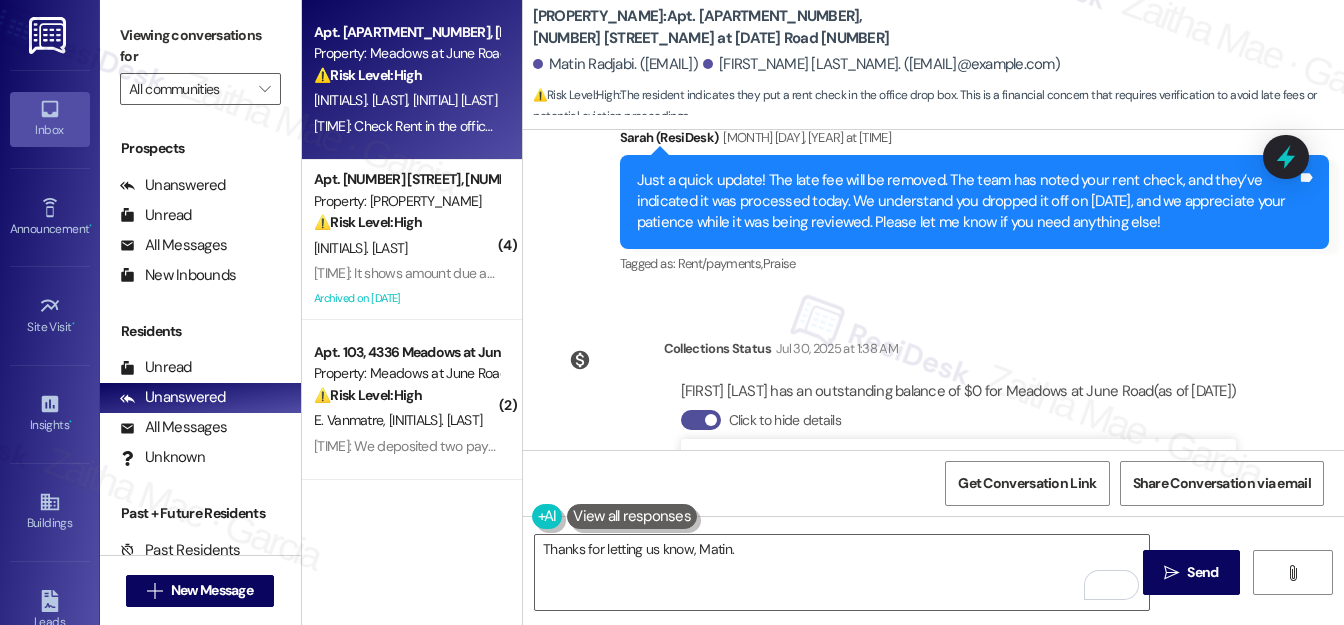 click on "Click to hide details" at bounding box center [701, 420] 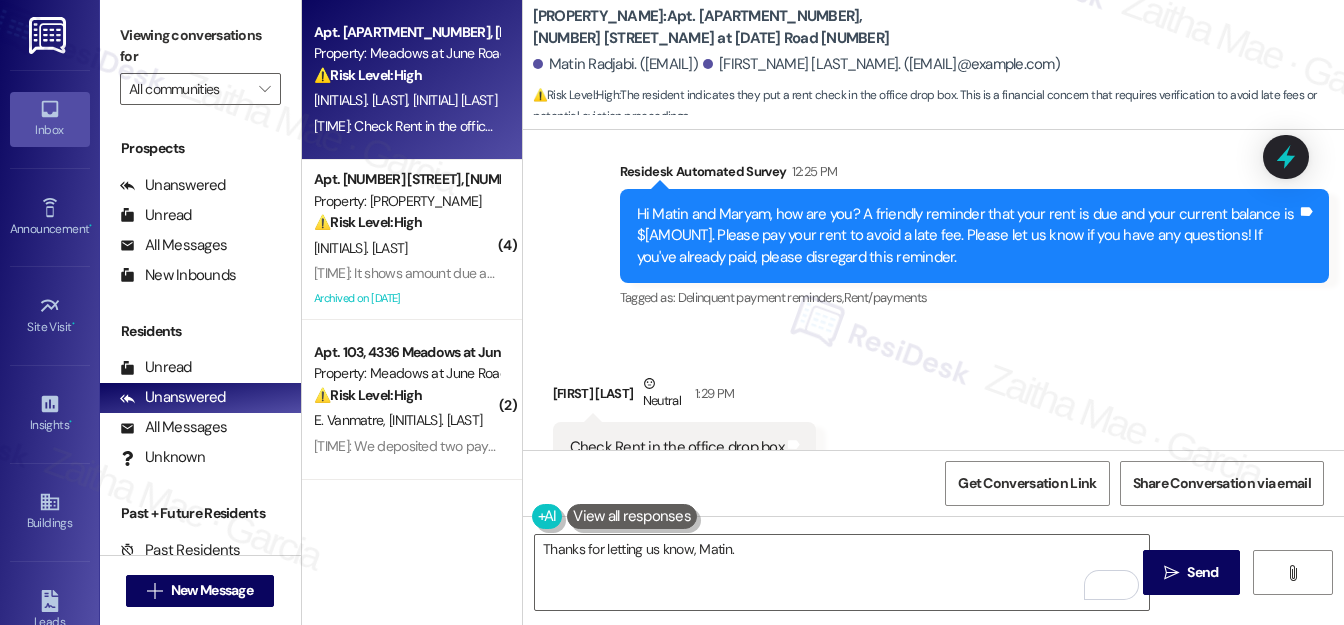 scroll, scrollTop: 10300, scrollLeft: 0, axis: vertical 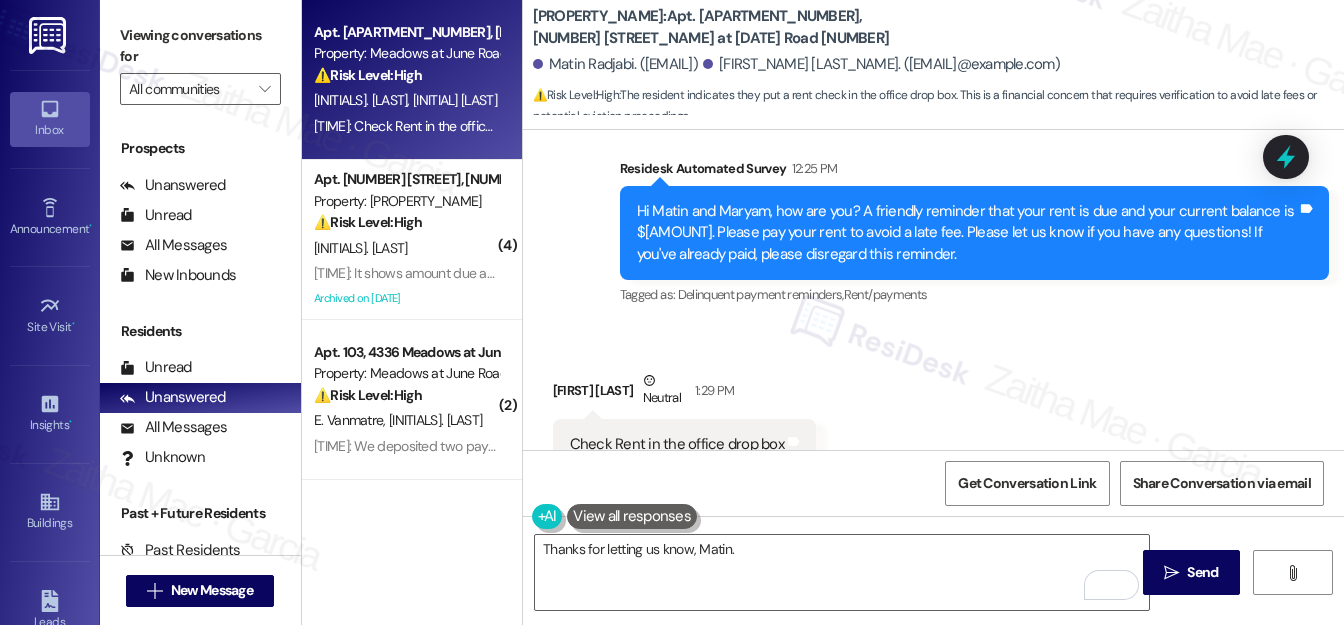 click at bounding box center (632, 516) 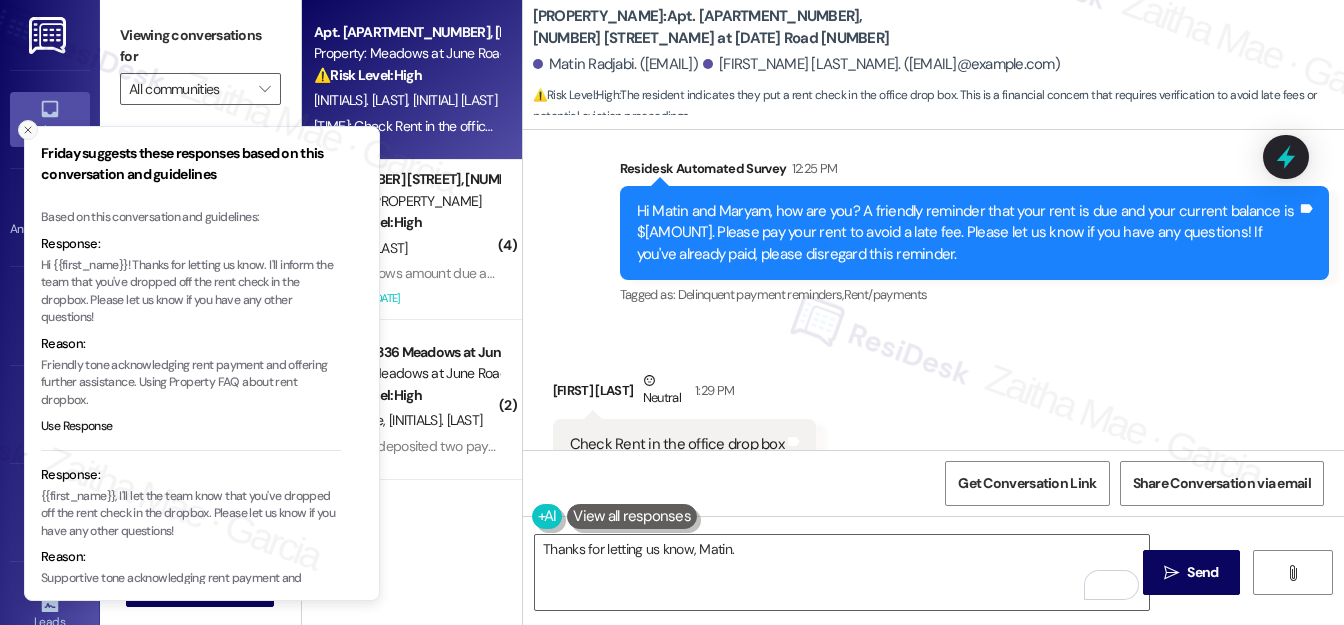 click 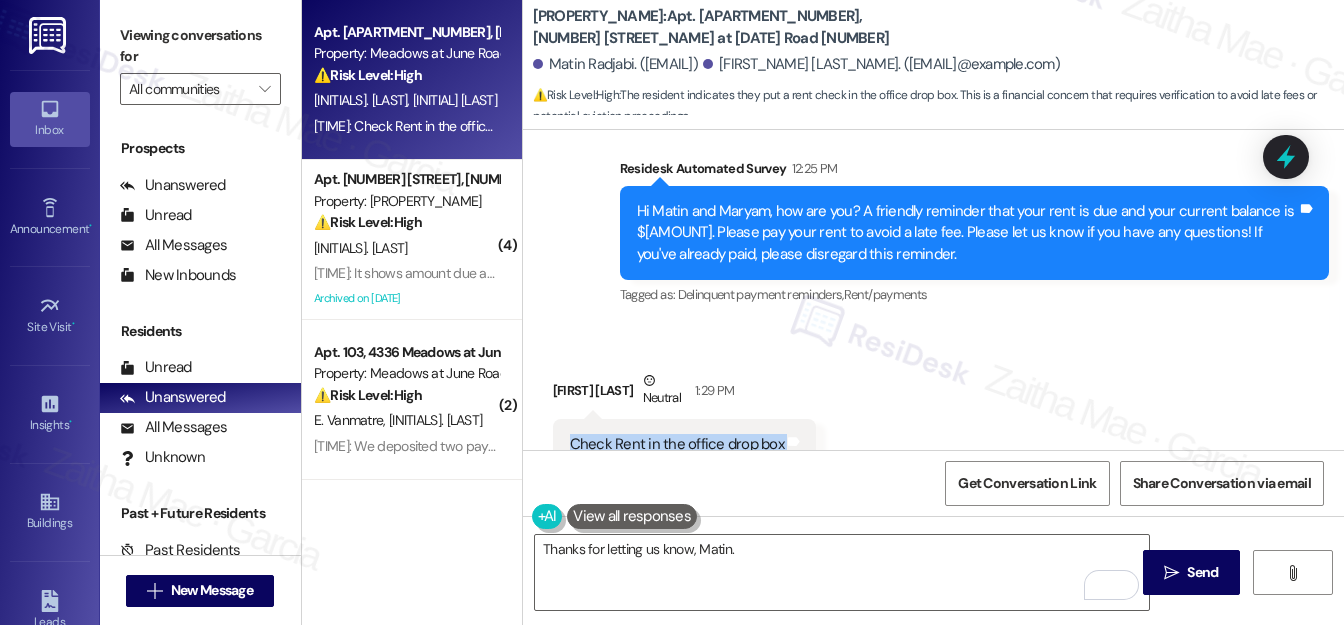 drag, startPoint x: 562, startPoint y: 372, endPoint x: 810, endPoint y: 369, distance: 248.01814 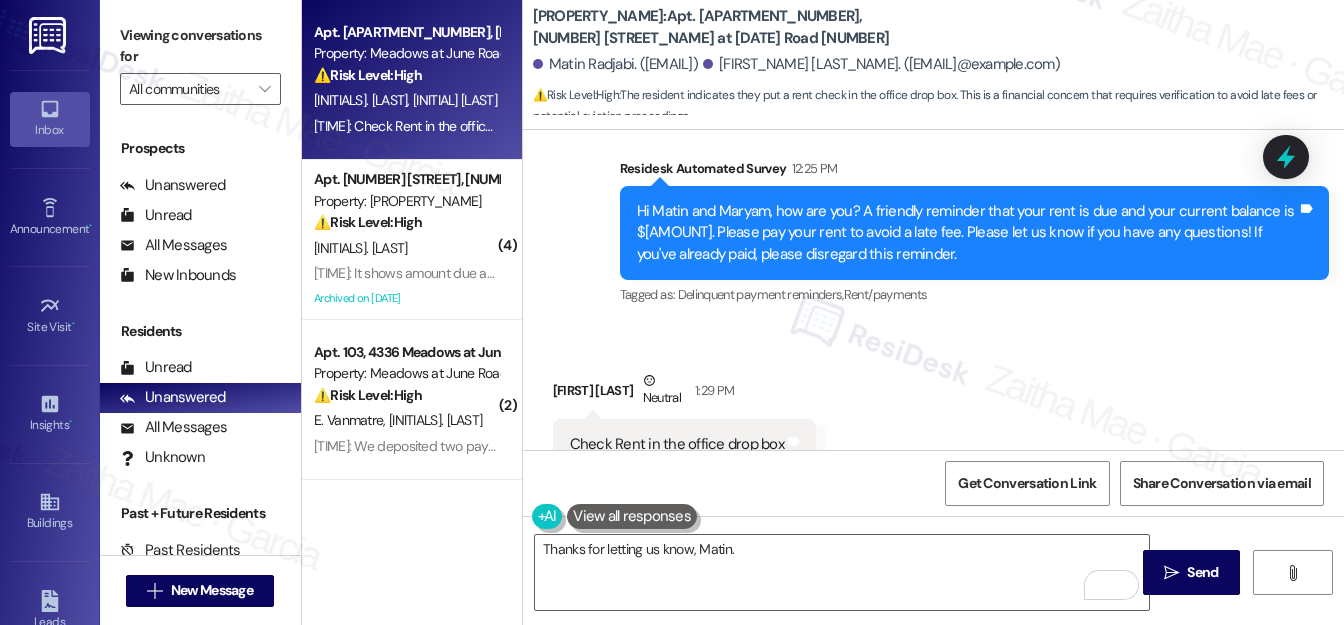 click on "Received via SMS [FIRST_NAME] [LAST_NAME] [TIME] Check Rent in the office drop box  Tags and notes Tagged as:   Rent/payments Click to highlight conversations about Rent/payments" at bounding box center (933, 420) 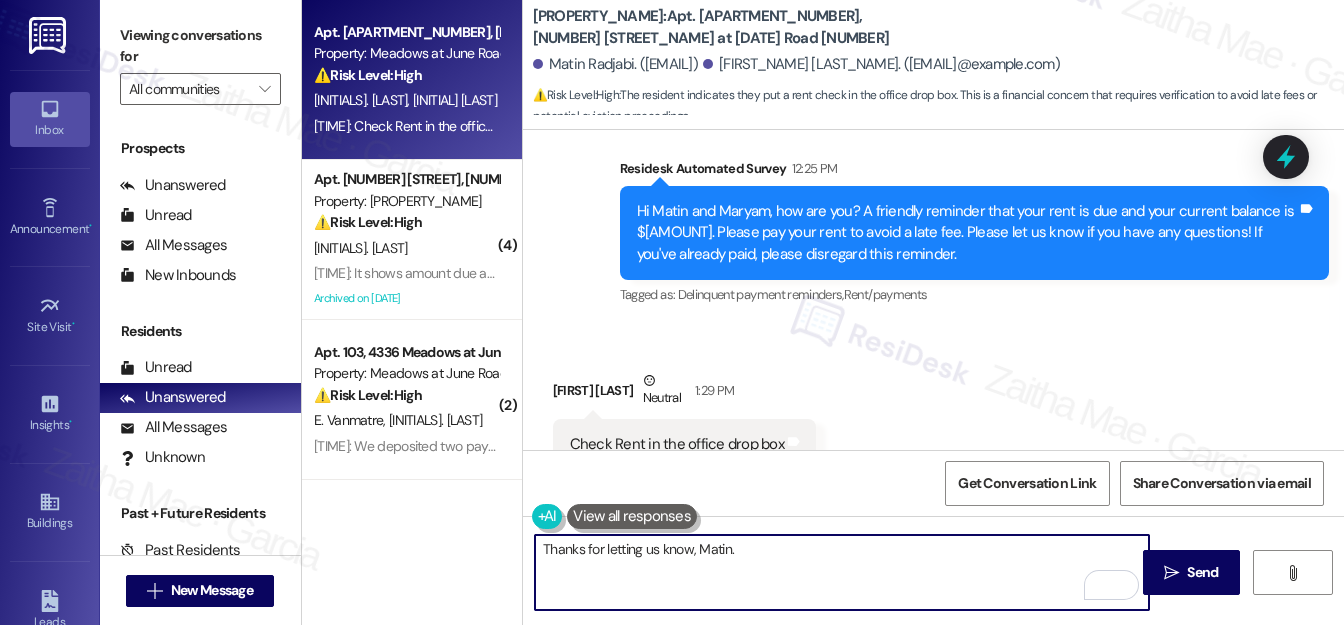 click on "Thanks for letting us know, Matin." at bounding box center (842, 572) 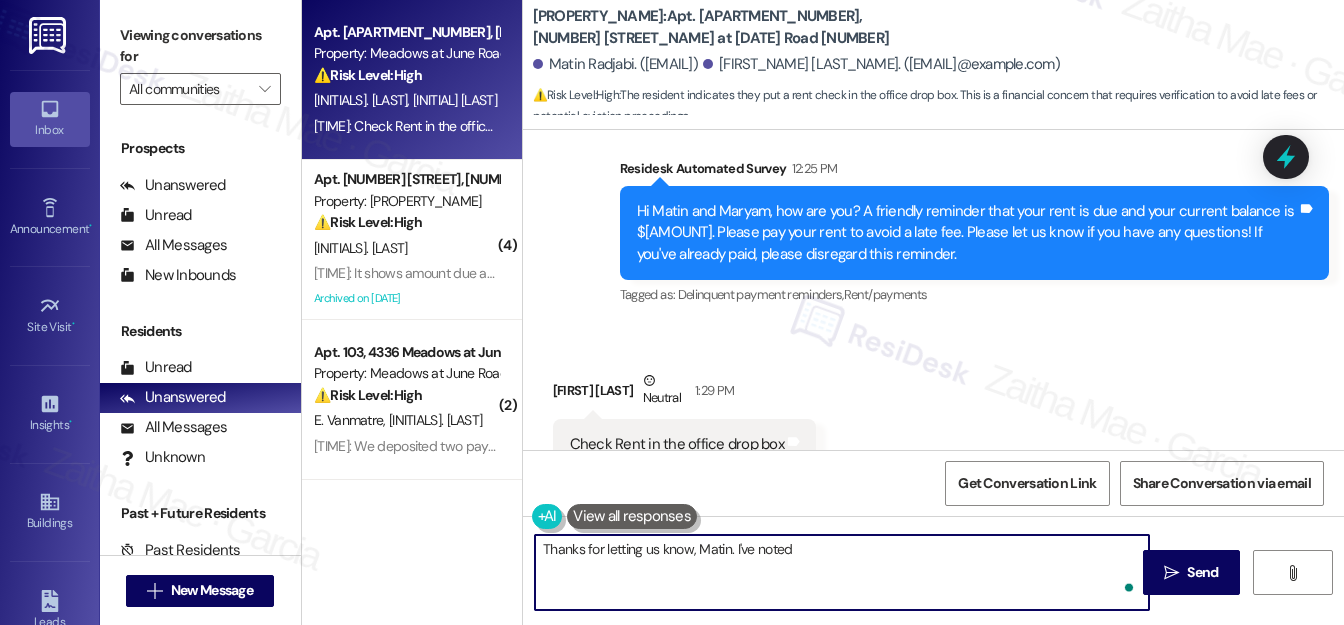 paste on "noted that the rent was placed in the office drop box." 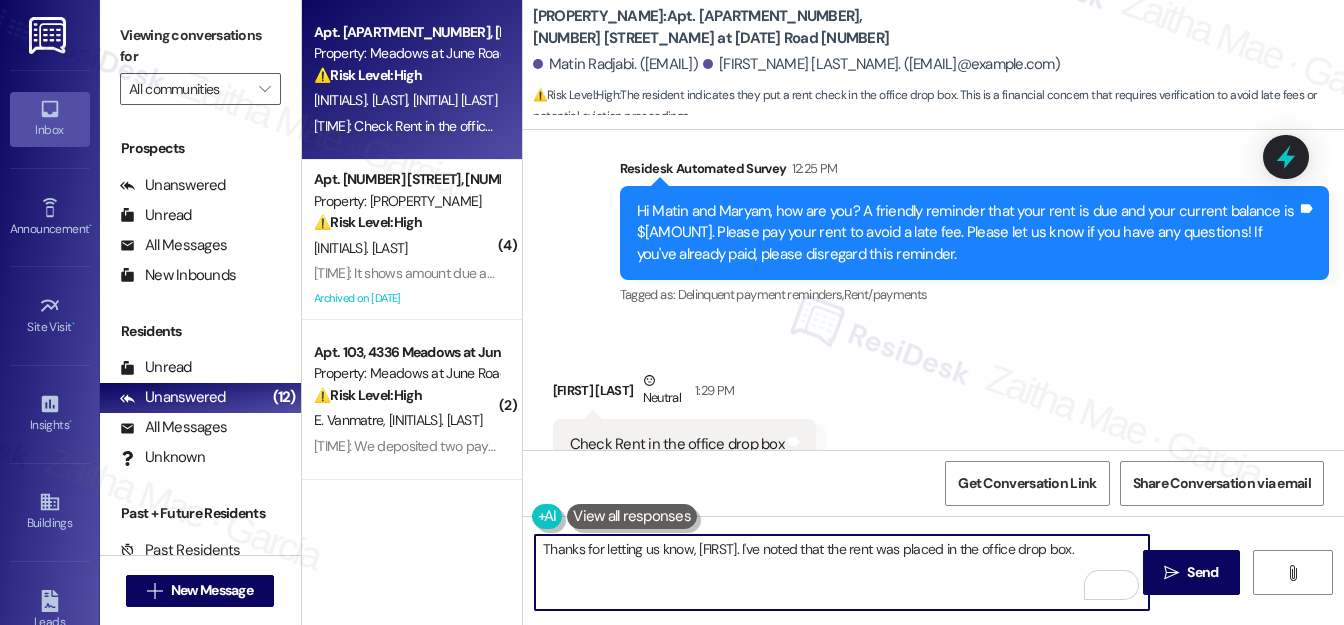 click on "Thanks for letting us know, [FIRST]. I've noted that the rent was placed in the office drop box." at bounding box center (842, 572) 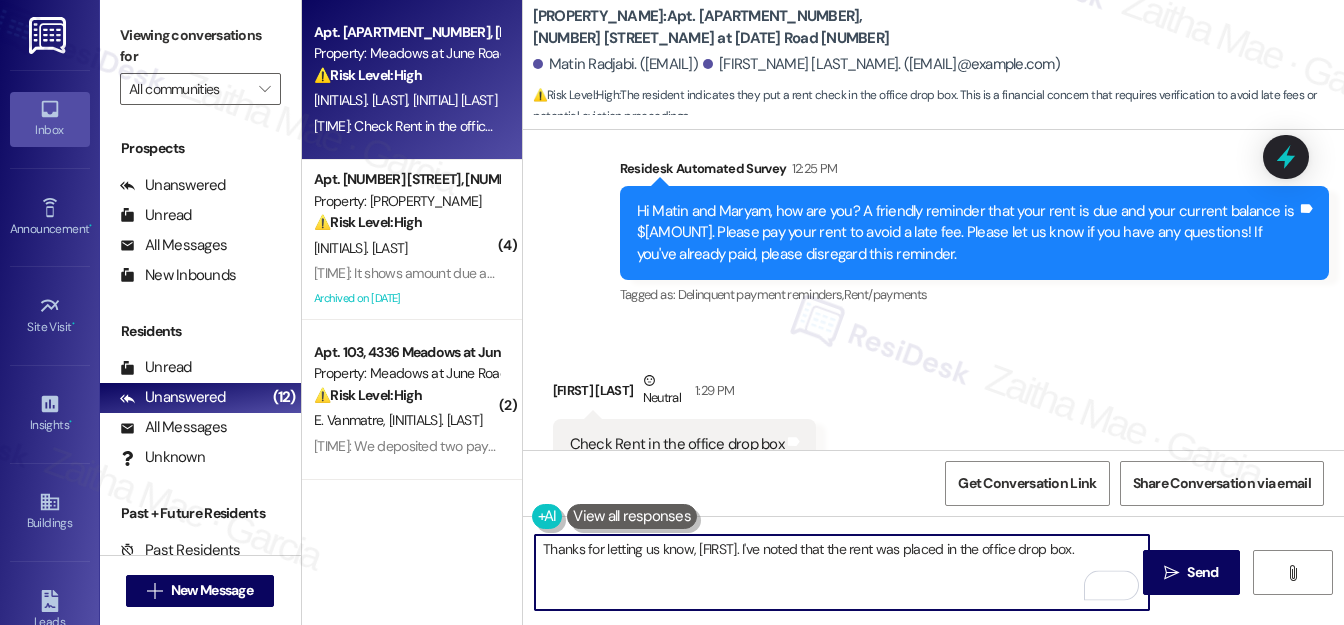 paste on "Please feel free to reach out if you have other concerns or home-related issues. Have a great day" 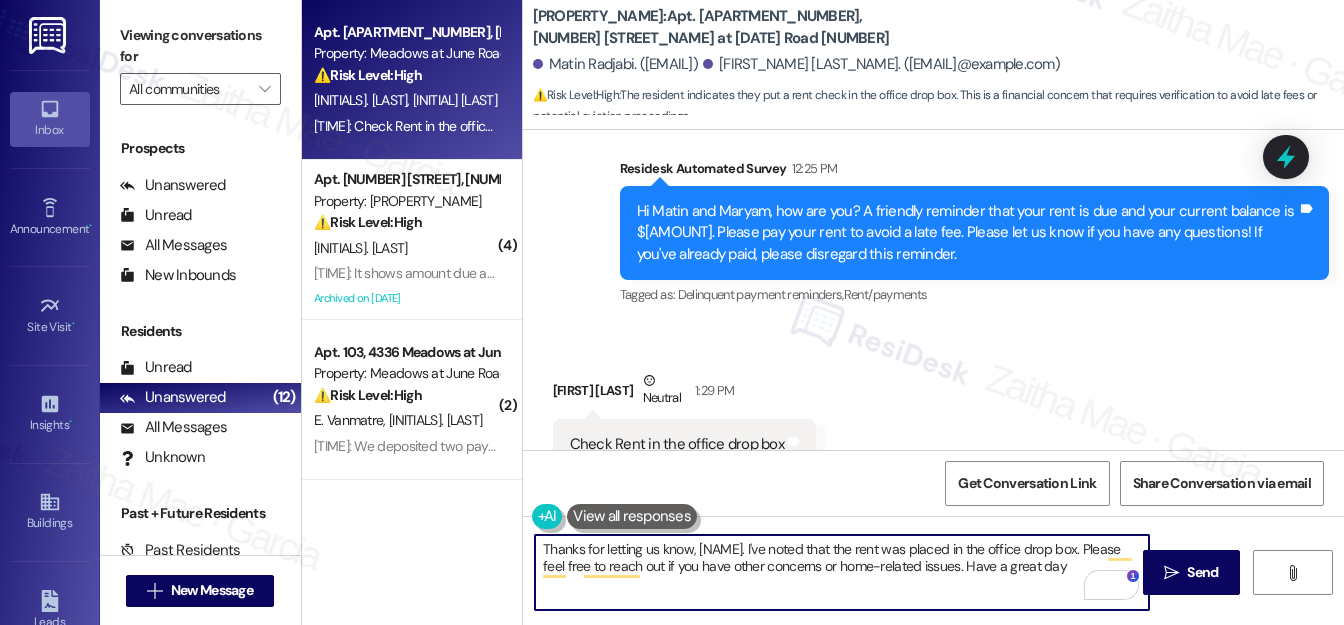 click on "Thanks for letting us know, [NAME]. I've noted that the rent was placed in the office drop box. Please feel free to reach out if you have other concerns or home-related issues. Have a great day" at bounding box center [842, 572] 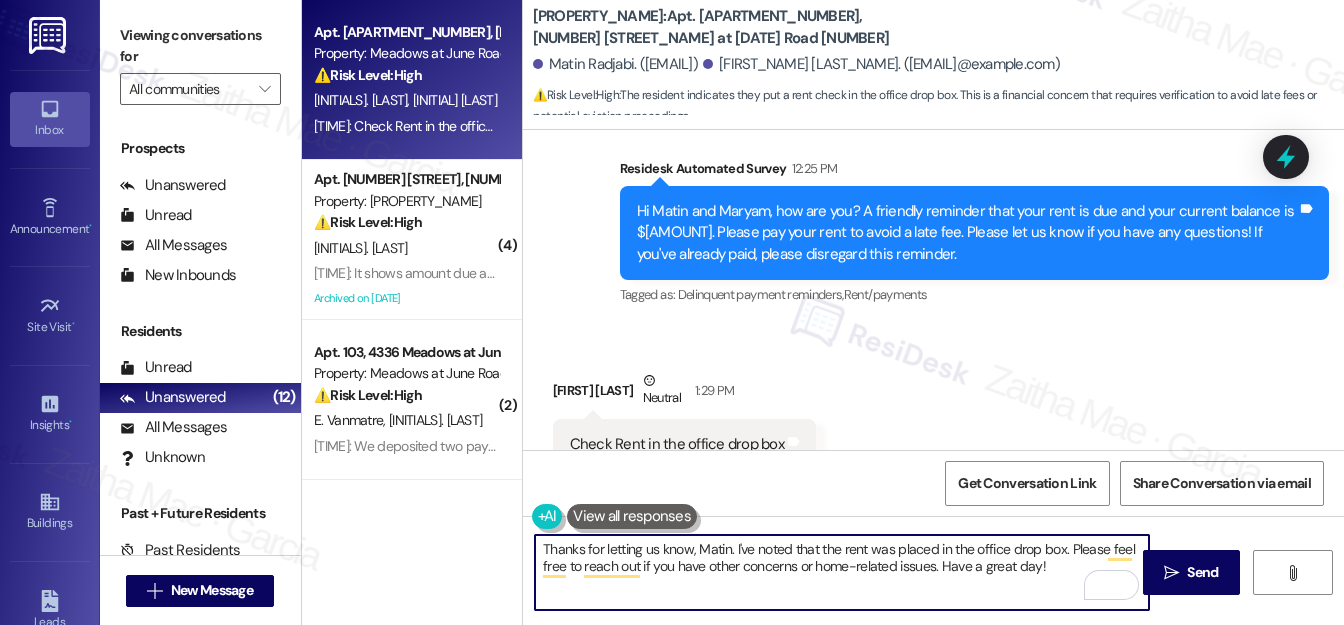 click on "Thanks for letting us know, Matin. I've noted that the rent was placed in the office drop box. Please feel free to reach out if you have other concerns or home-related issues. Have a great day!" at bounding box center [842, 572] 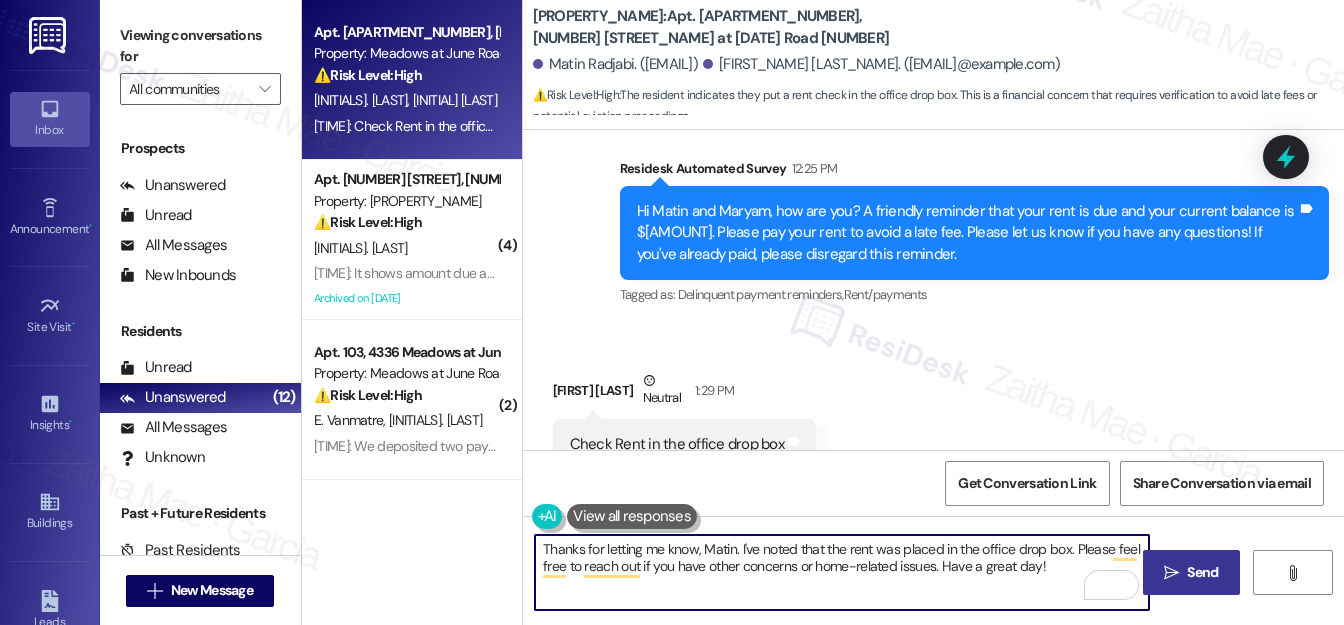 type on "Thanks for letting me know, Matin. I've noted that the rent was placed in the office drop box. Please feel free to reach out if you have other concerns or home-related issues. Have a great day!" 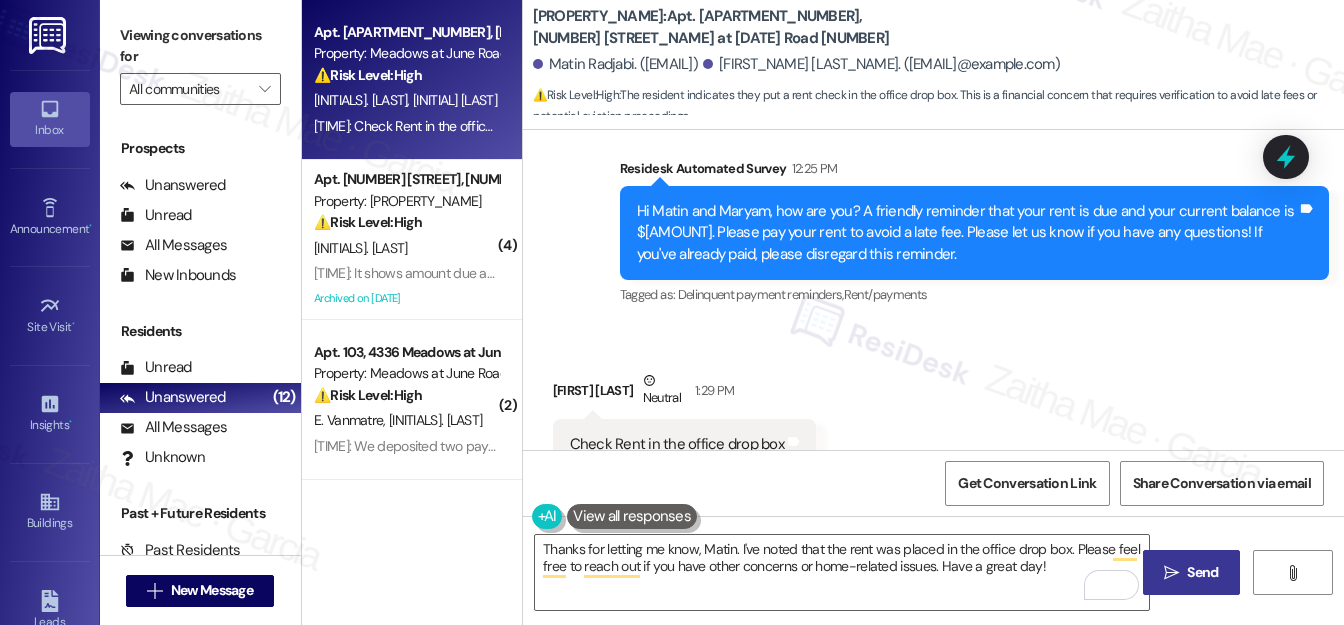 click on " Send" at bounding box center (1191, 572) 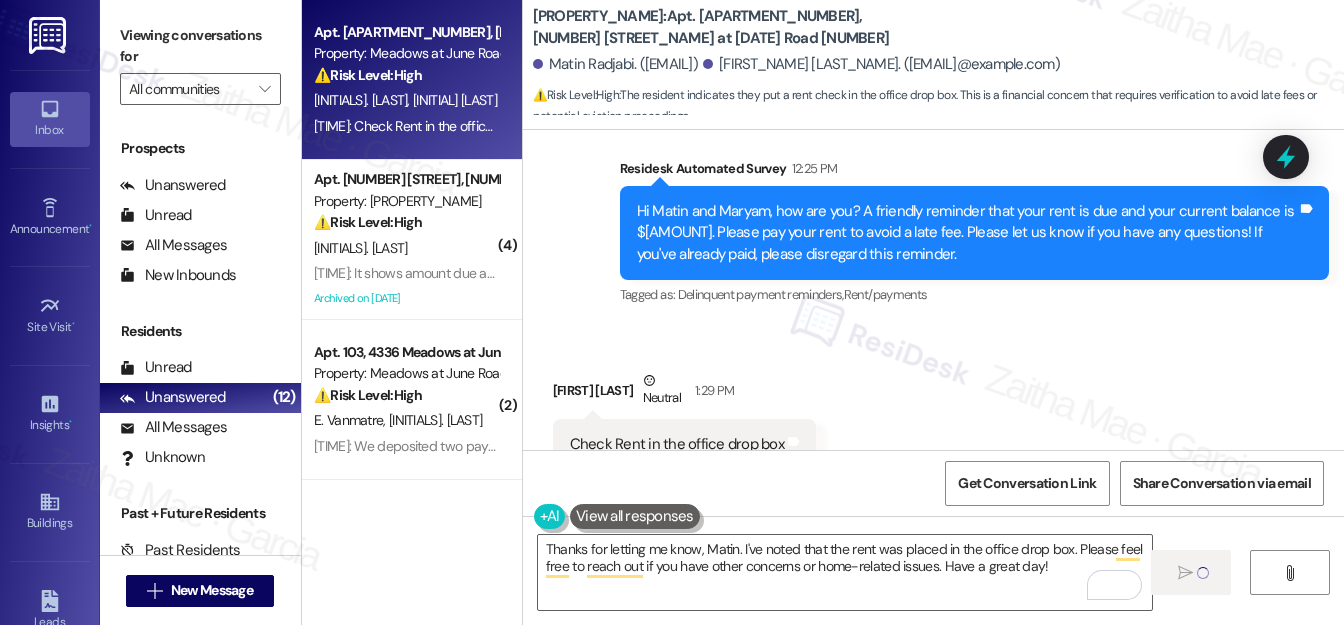 type 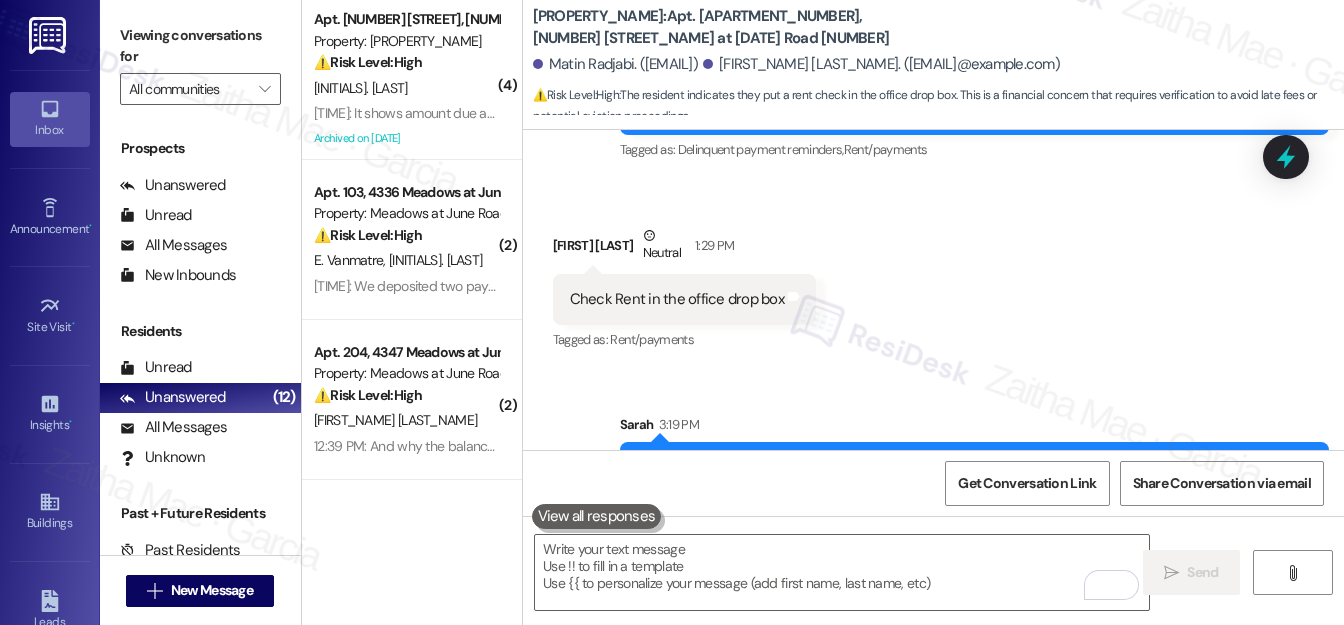 scroll, scrollTop: 10461, scrollLeft: 0, axis: vertical 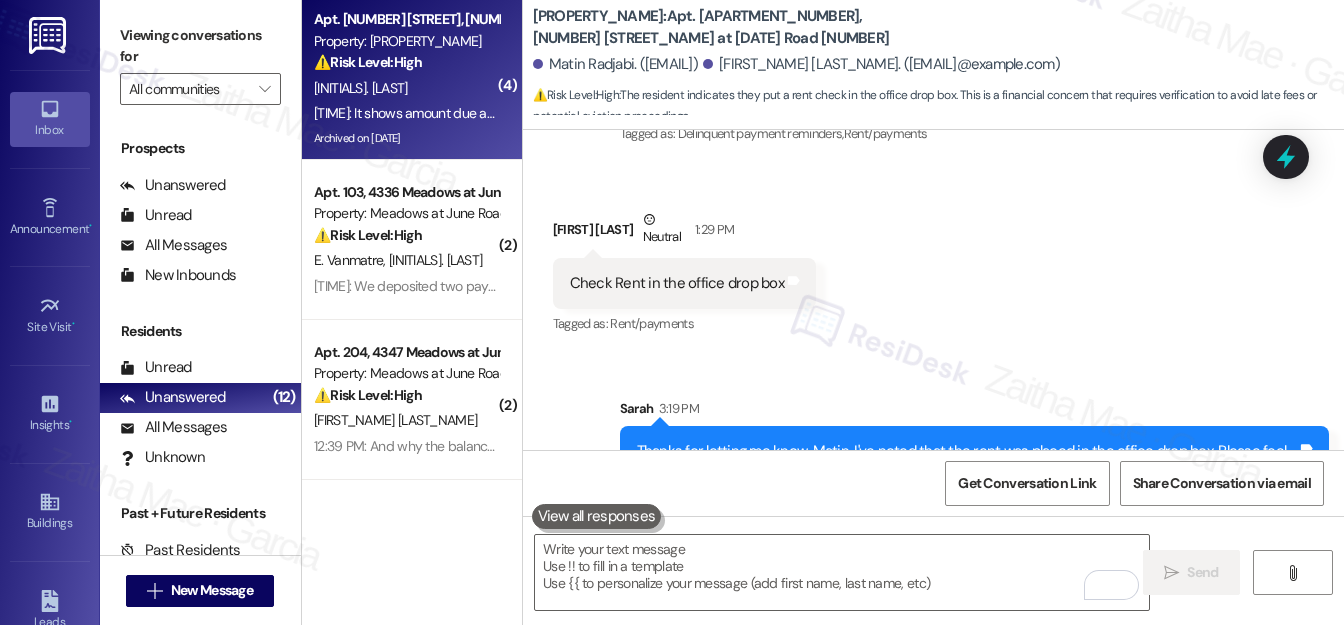click on "[INITIALS]. [LAST]" at bounding box center (406, 88) 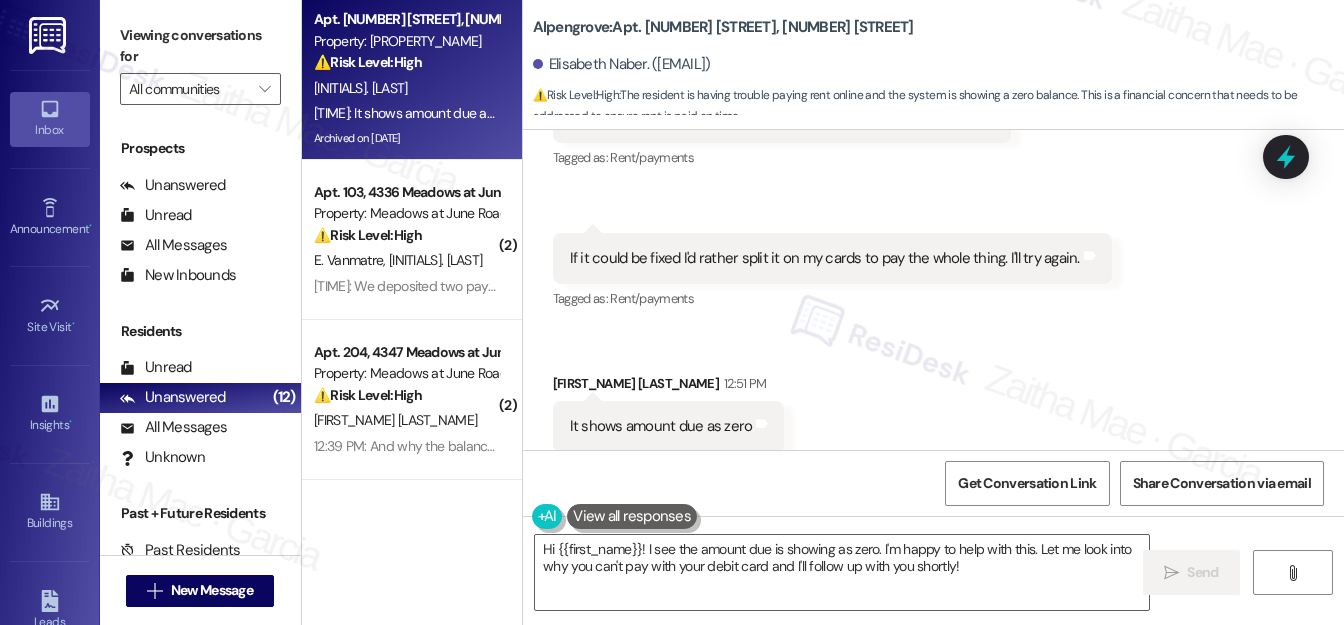scroll, scrollTop: 4426, scrollLeft: 0, axis: vertical 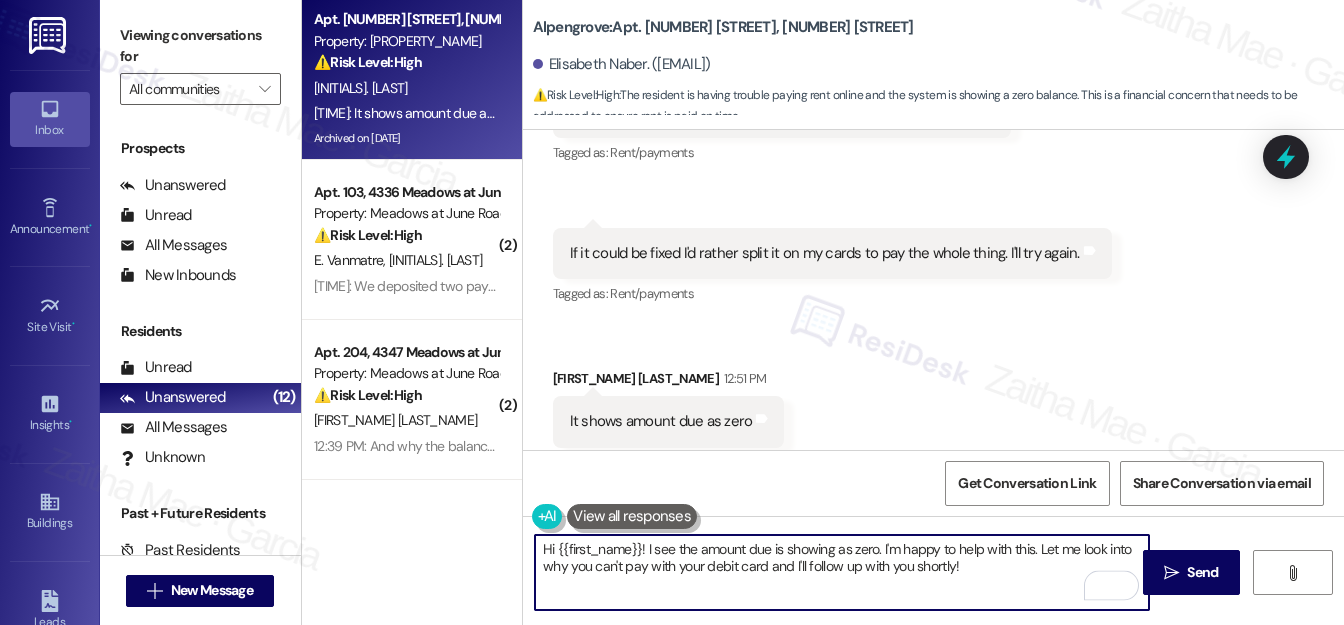 drag, startPoint x: 878, startPoint y: 549, endPoint x: 645, endPoint y: 554, distance: 233.05363 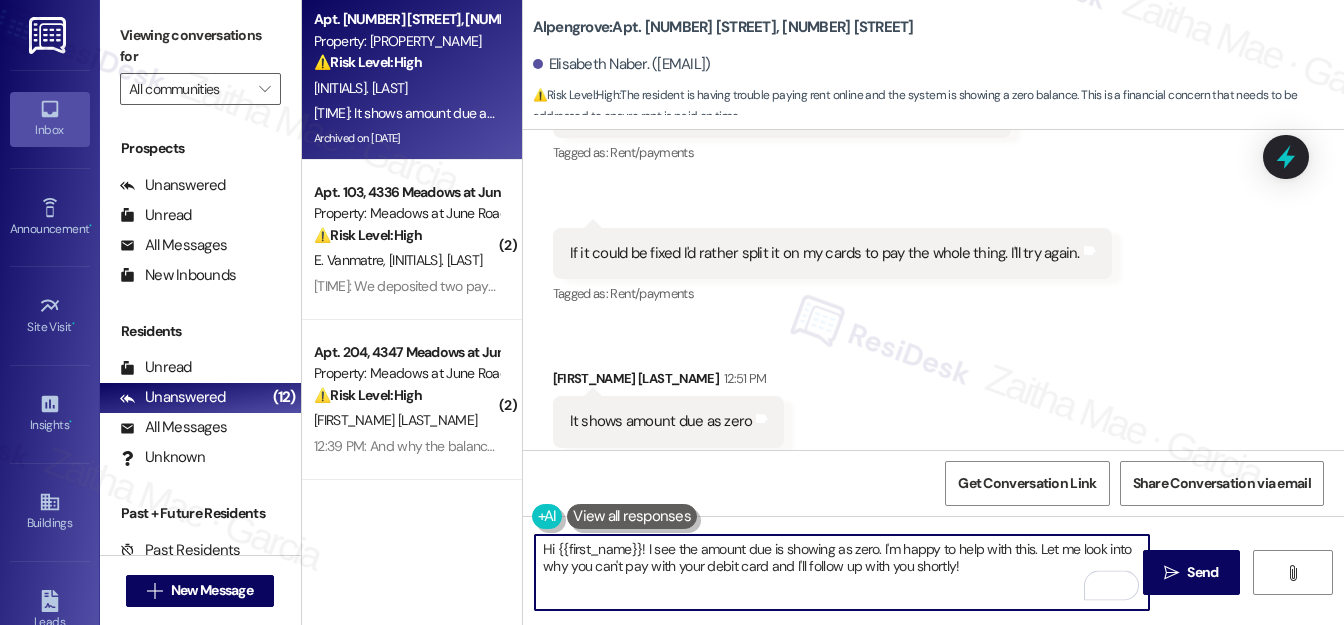 click on "Hi {{first_name}}! I see the amount due is showing as zero. I'm happy to help with this. Let me look into why you can't pay with your debit card and I'll follow up with you shortly!" at bounding box center (842, 572) 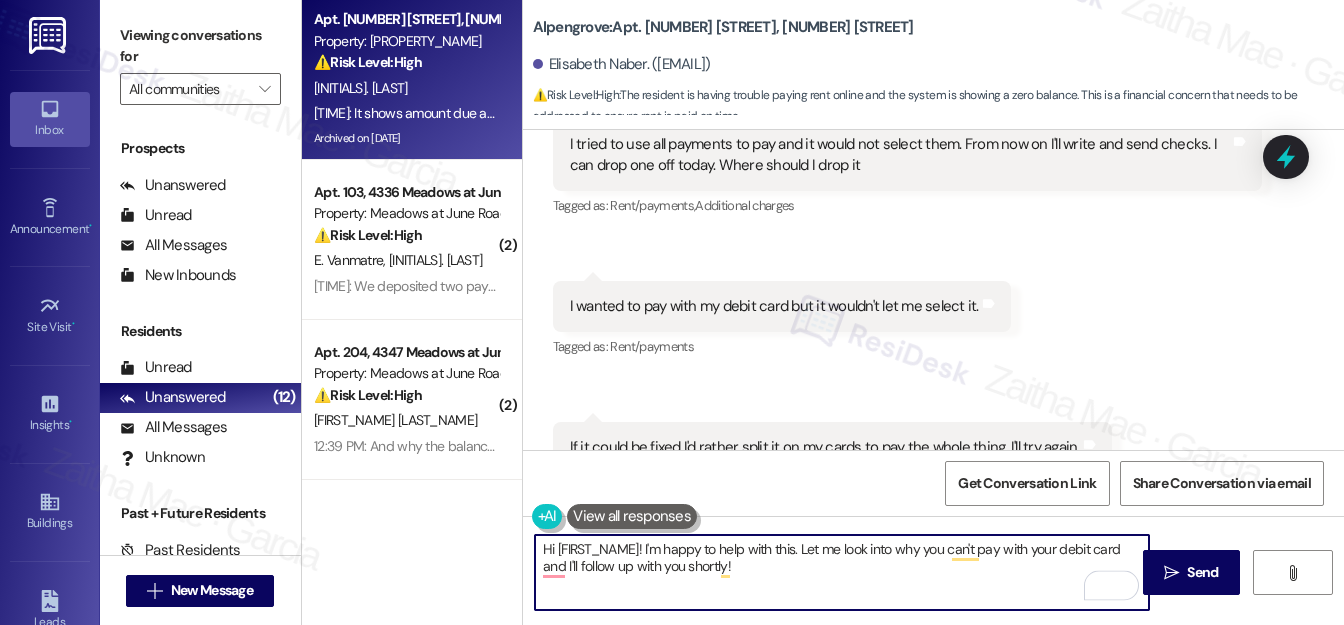 scroll, scrollTop: 4153, scrollLeft: 0, axis: vertical 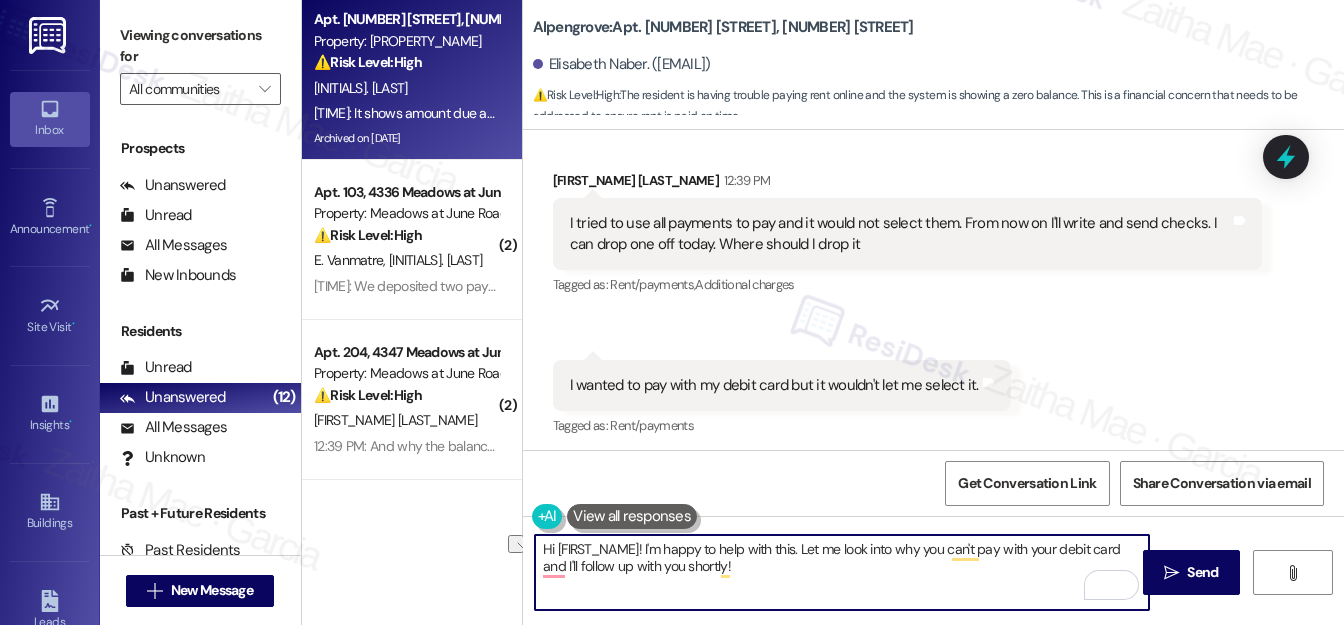 drag, startPoint x: 796, startPoint y: 546, endPoint x: 668, endPoint y: 551, distance: 128.09763 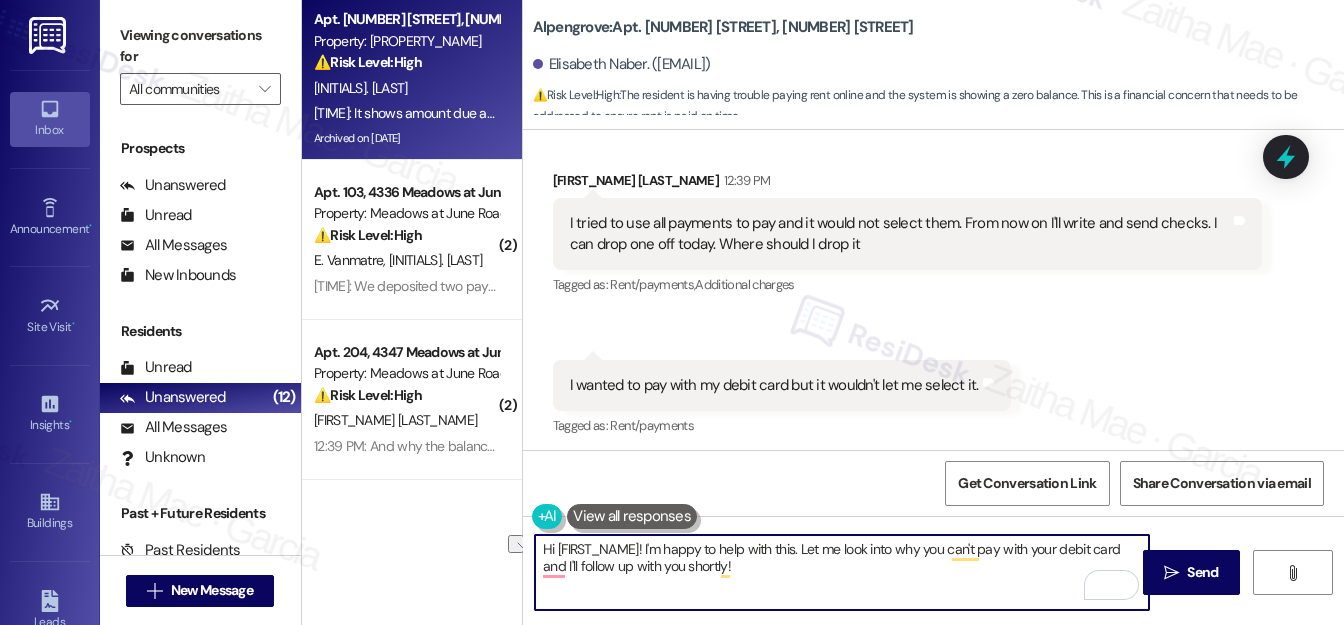 click on "Hi [FIRST_NAME]! I'm happy to help with this. Let me look into why you can't pay with your debit card and I'll follow up with you shortly!" at bounding box center [842, 572] 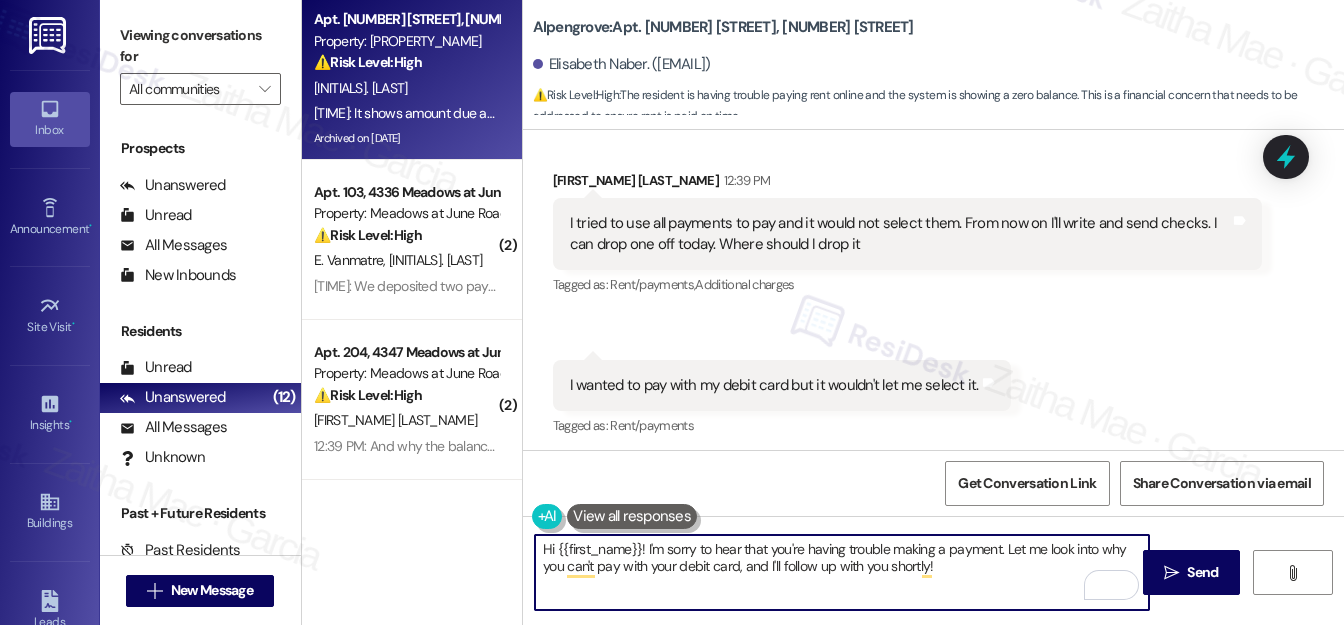 click on "Hi {{first_name}}! I'm sorry to hear that you're having trouble making a payment. Let me look into why you can't pay with your debit card, and I'll follow up with you shortly!" at bounding box center (842, 572) 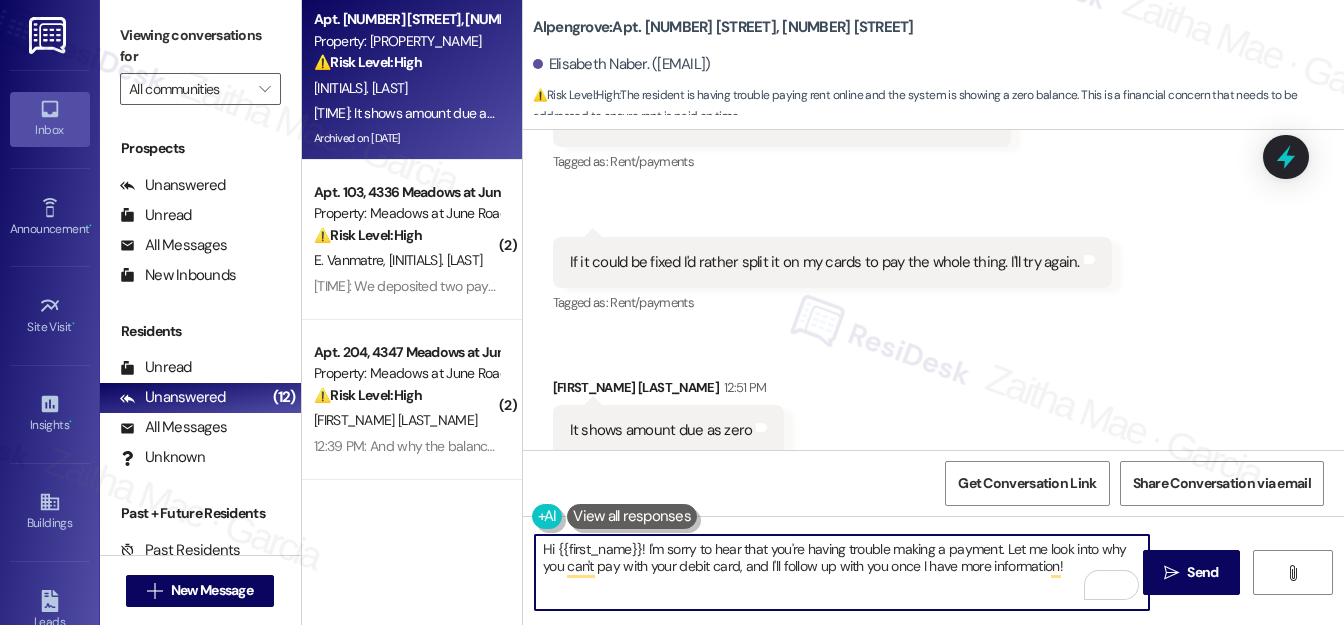 scroll, scrollTop: 4426, scrollLeft: 0, axis: vertical 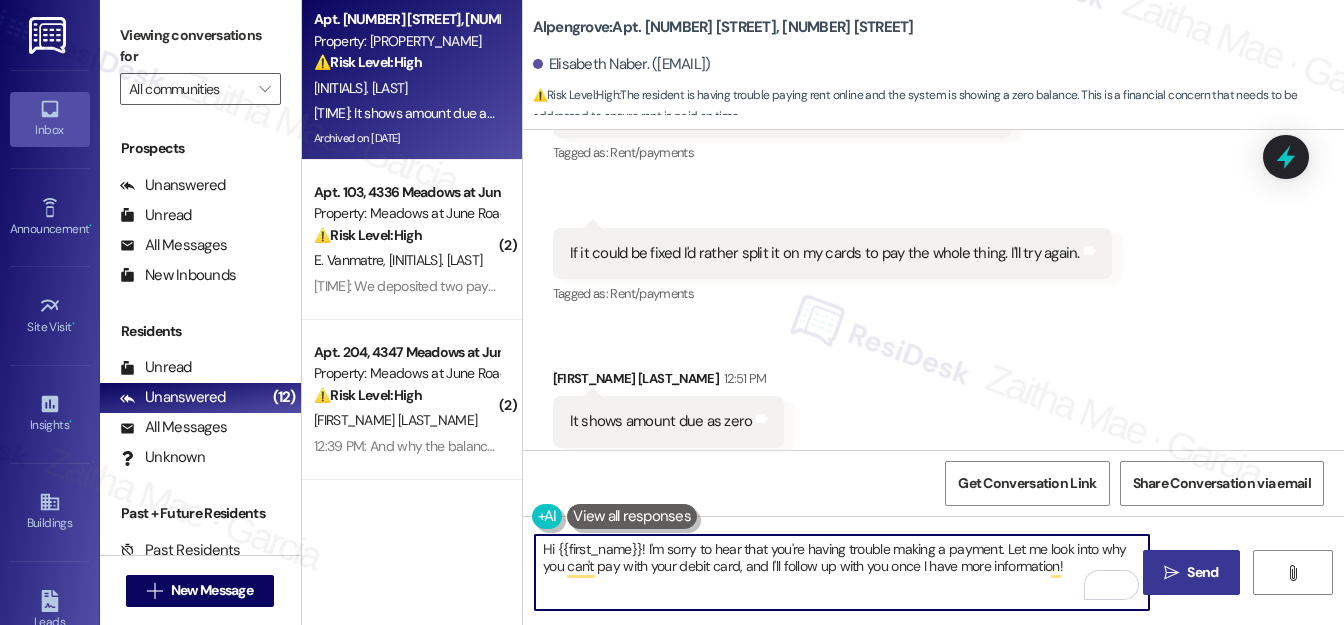 type on "Hi {{first_name}}! I'm sorry to hear that you're having trouble making a payment. Let me look into why you can't pay with your debit card, and I'll follow up with you once I have more information!" 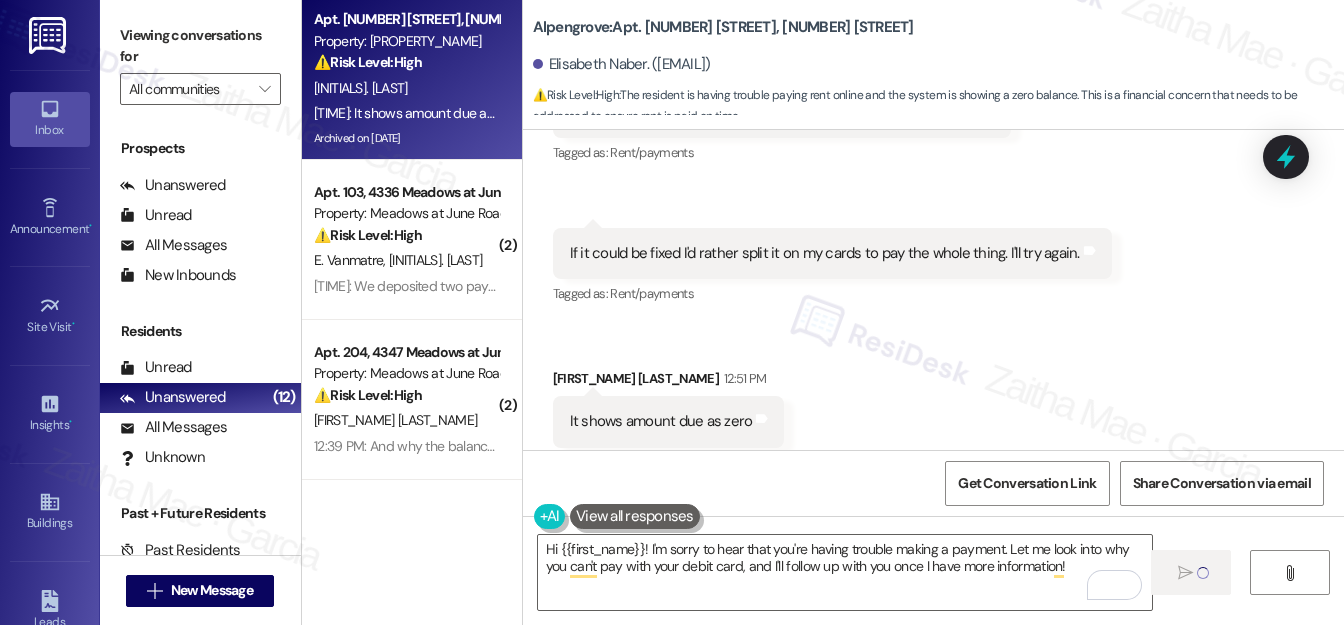 type 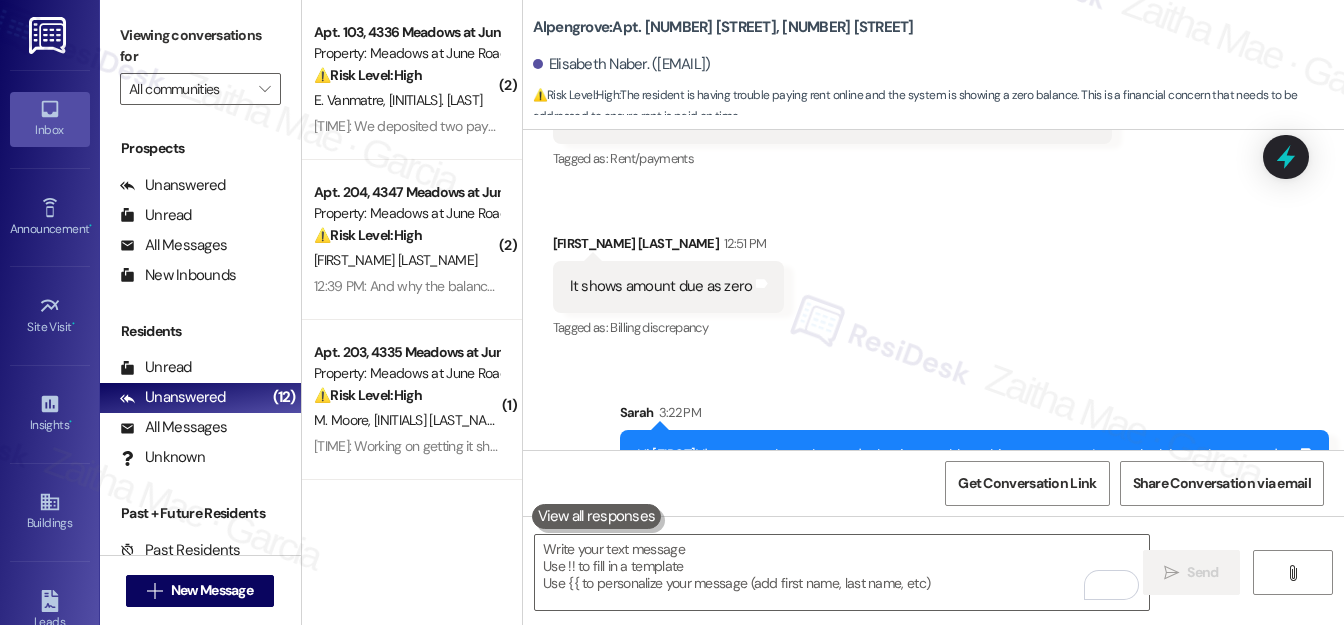 scroll, scrollTop: 4586, scrollLeft: 0, axis: vertical 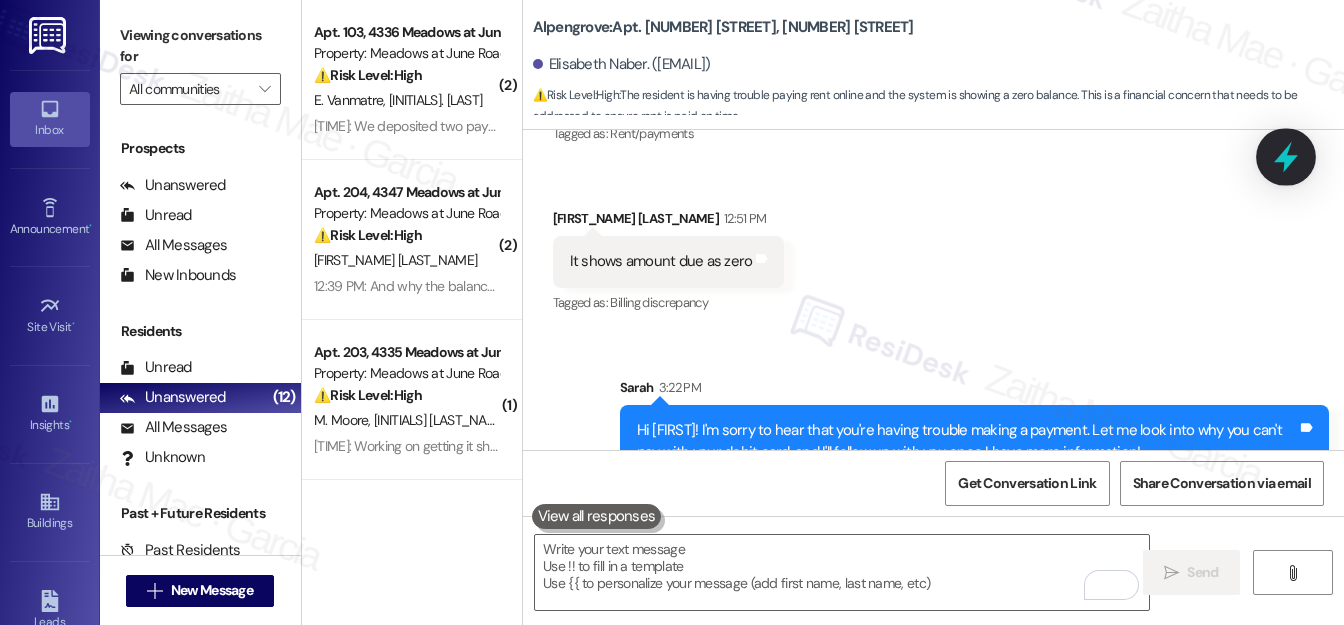 click at bounding box center [1286, 156] 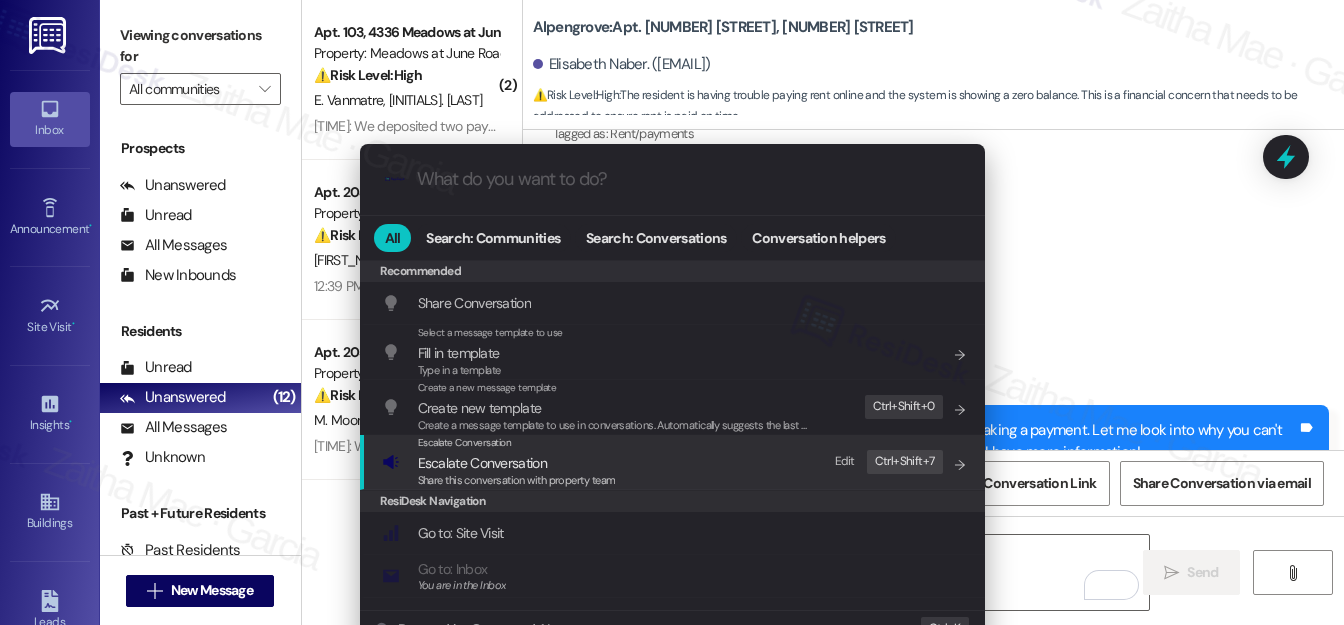 click on "Escalate Conversation" at bounding box center [482, 463] 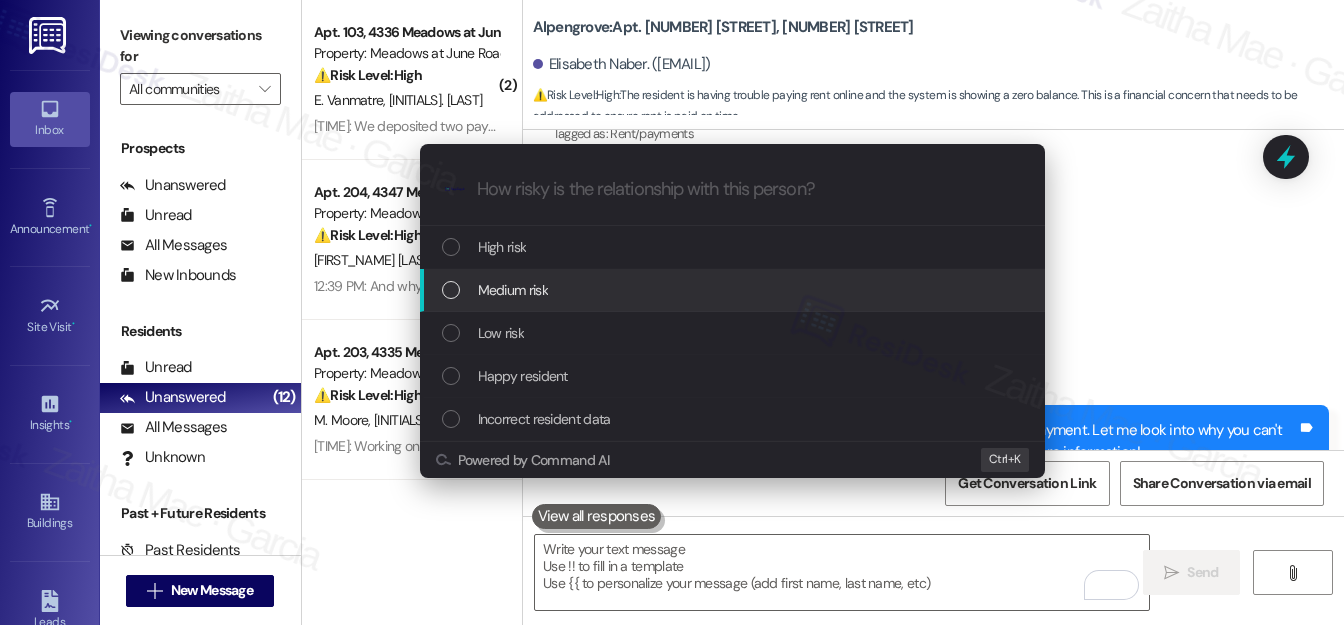 click on "Medium risk" at bounding box center (734, 290) 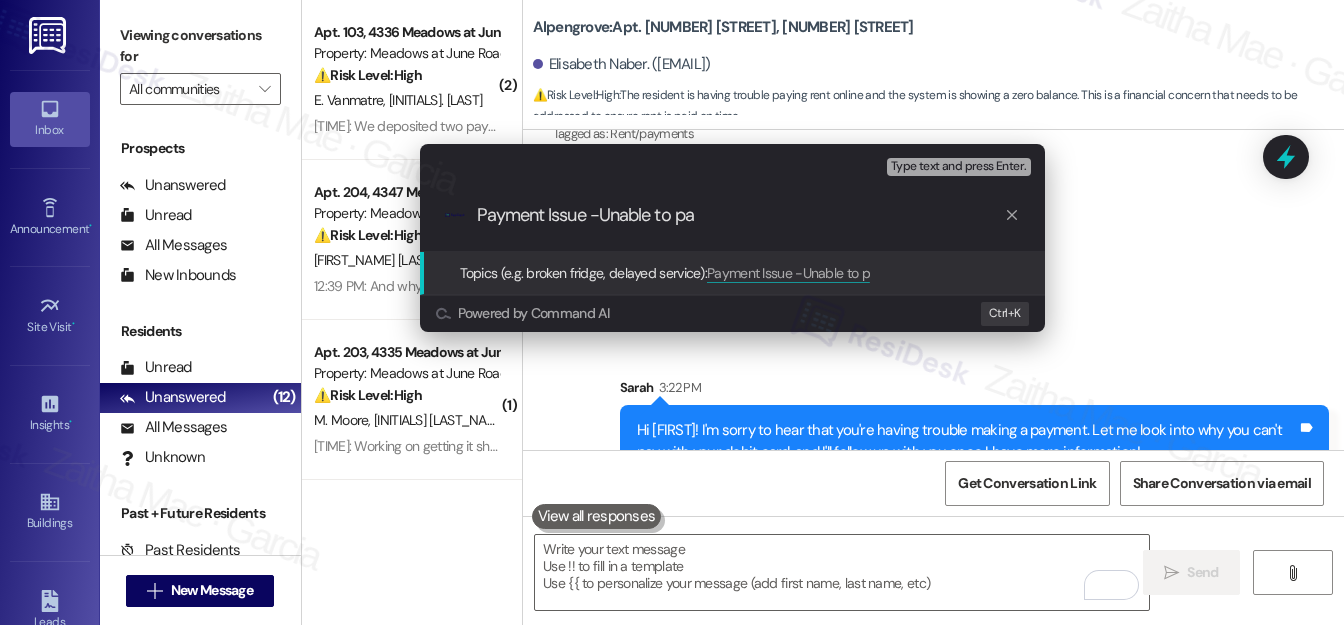 type on "Payment Issue -Unable to pay" 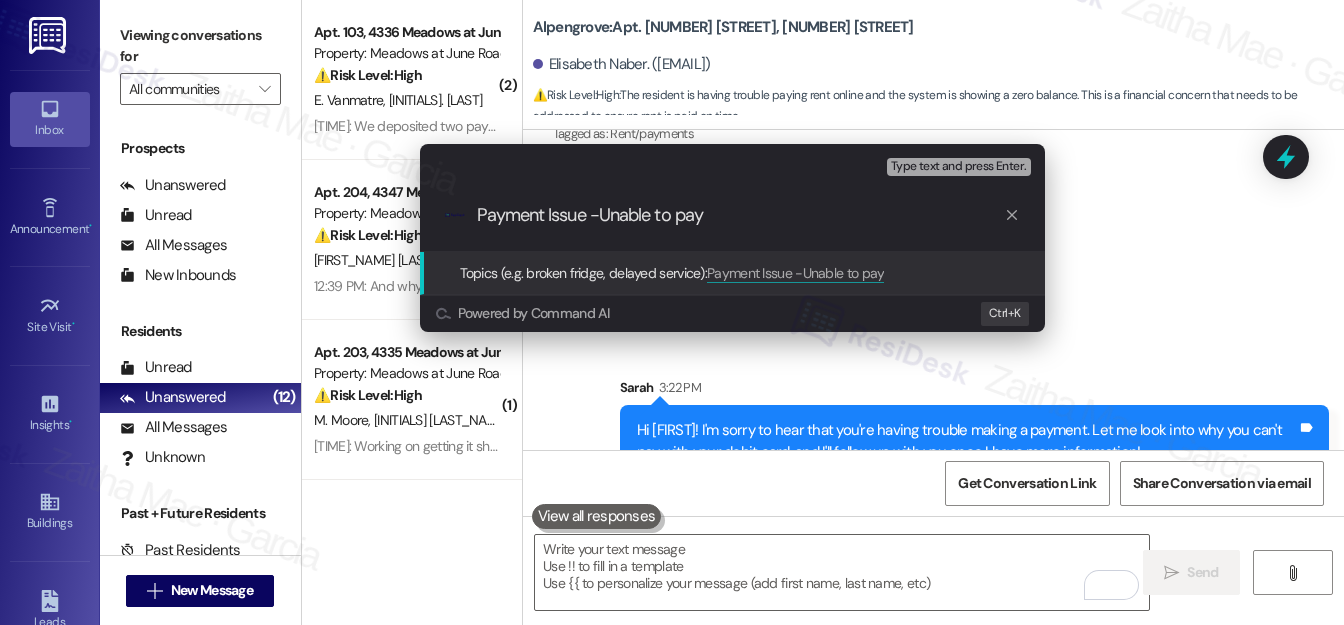 type 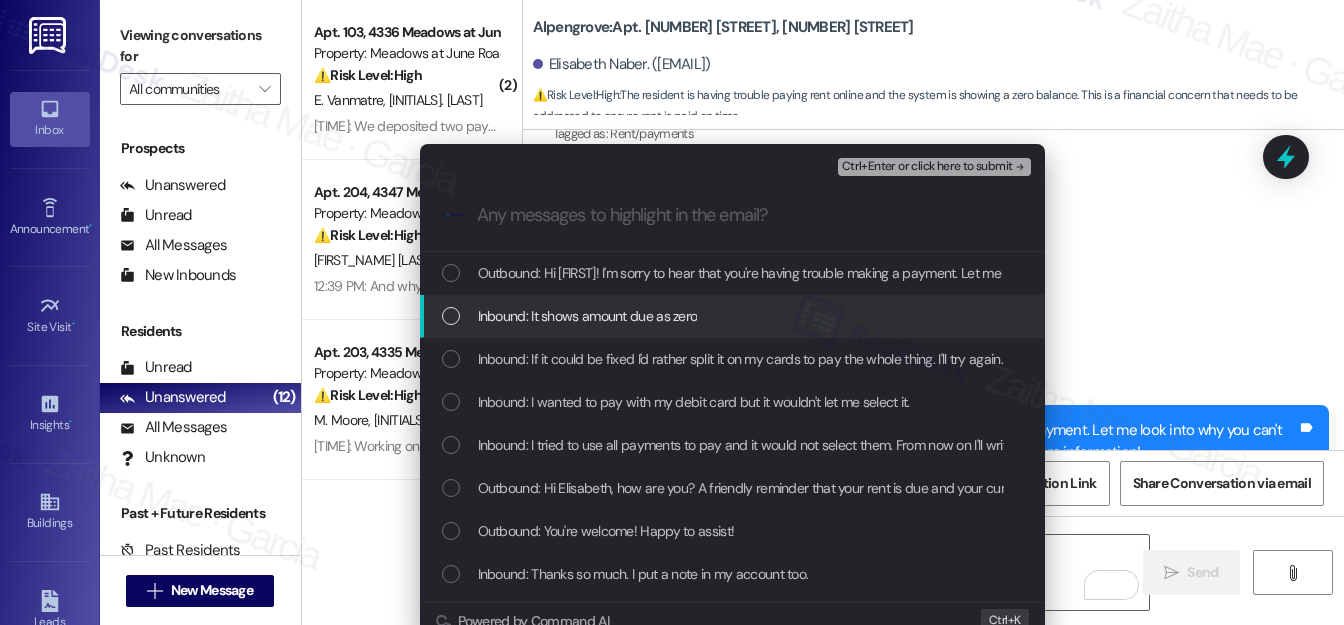 click on "Inbound: It shows amount due as zero" at bounding box center (734, 316) 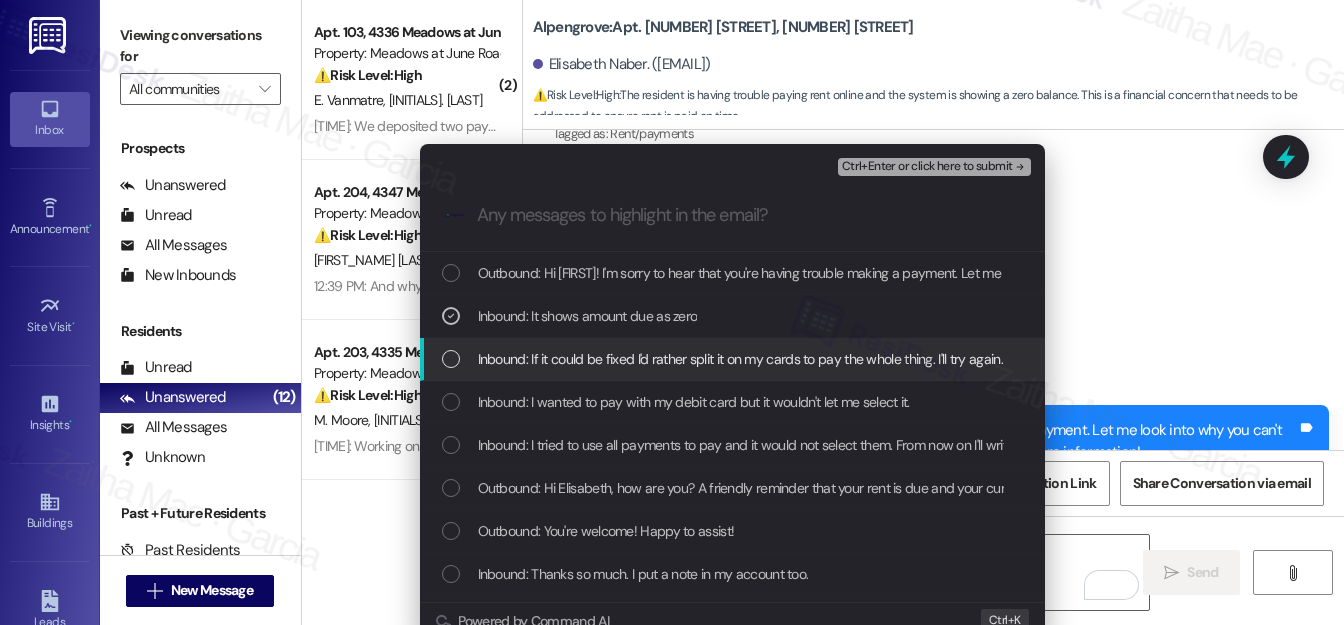 click at bounding box center (451, 359) 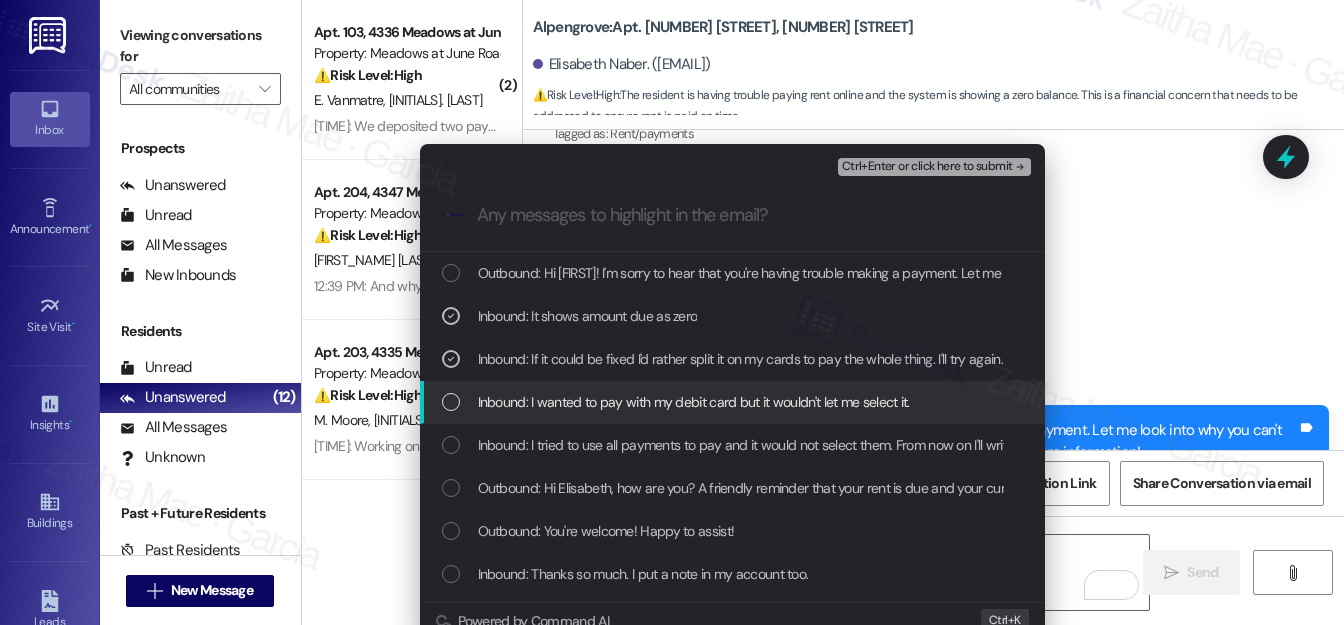click at bounding box center [451, 402] 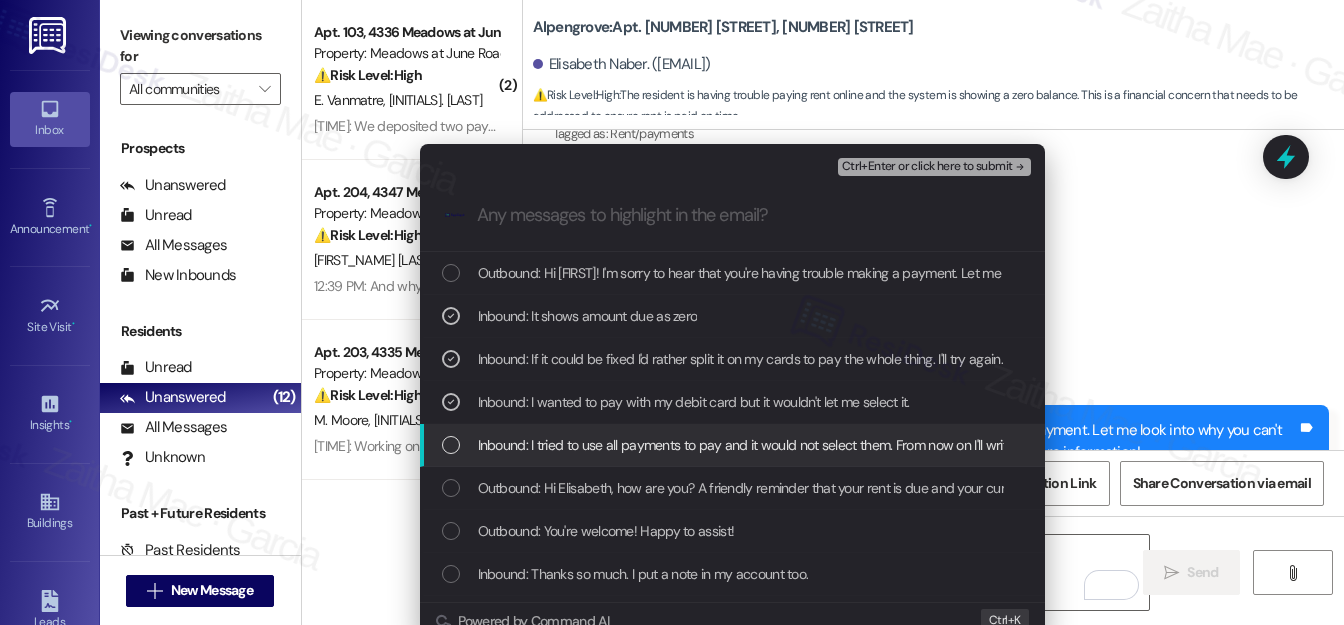 click on "Inbound: I tried to use all payments to pay and it would not select them.   From now on I'll write and send checks.  I can drop one off today.  Where should I drop it" at bounding box center [732, 445] 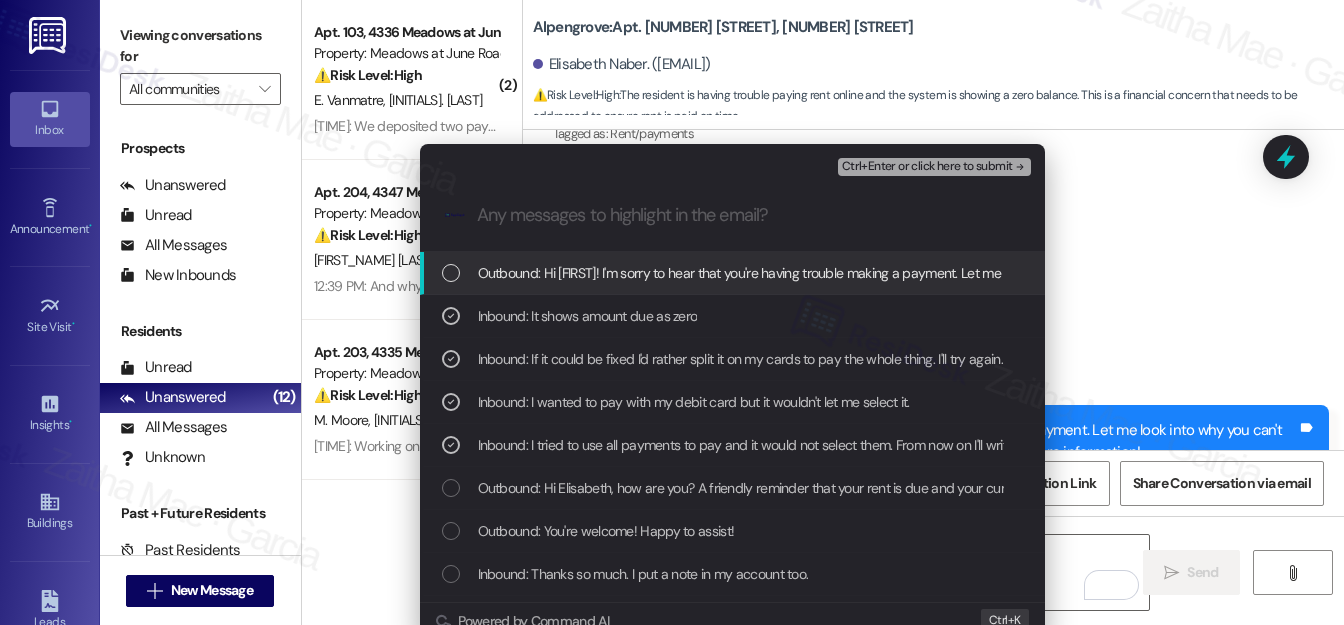 click on "Ctrl+Enter or click here to submit" at bounding box center (927, 167) 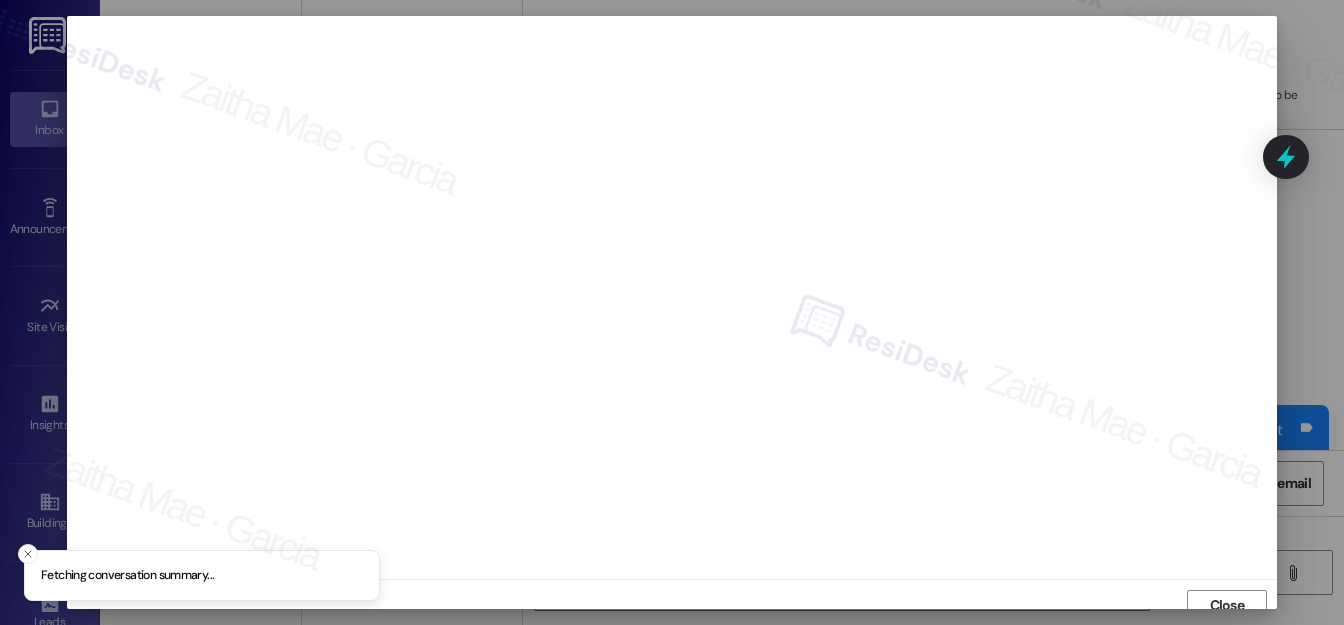scroll, scrollTop: 12, scrollLeft: 0, axis: vertical 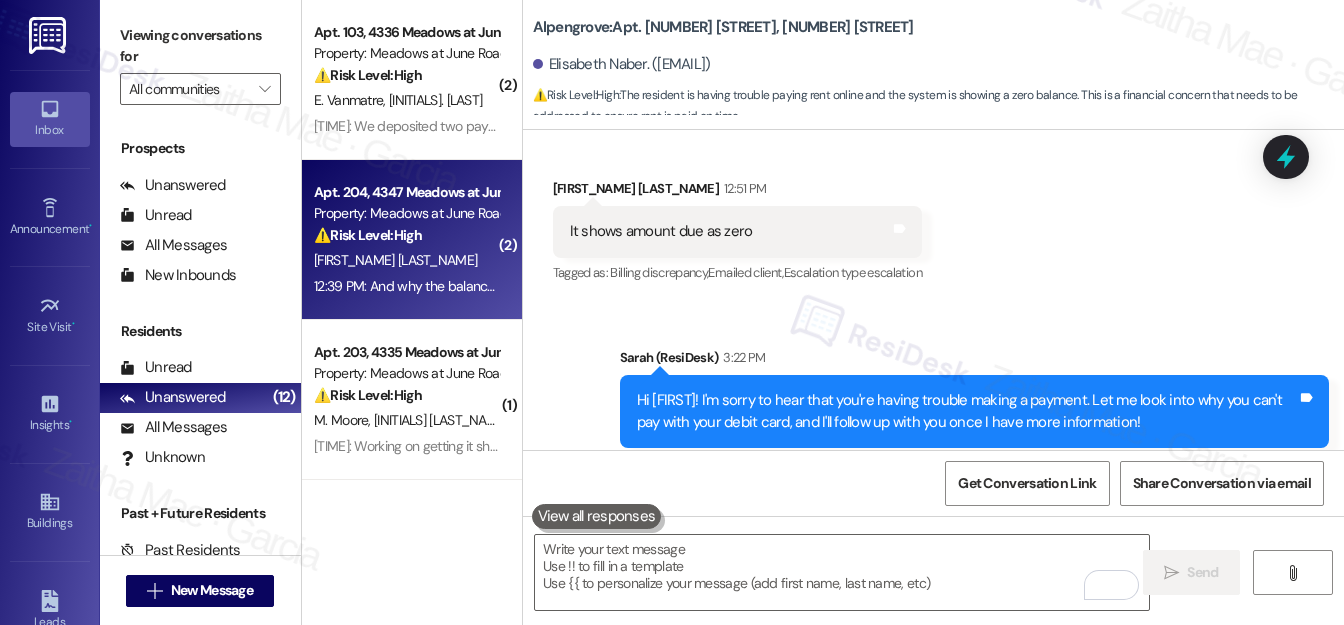 click on "⚠️  Risk Level:  High The resident is questioning the balance amount after receiving a rent reminder, indicating a potential financial concern or dispute that needs investigation." at bounding box center (406, 235) 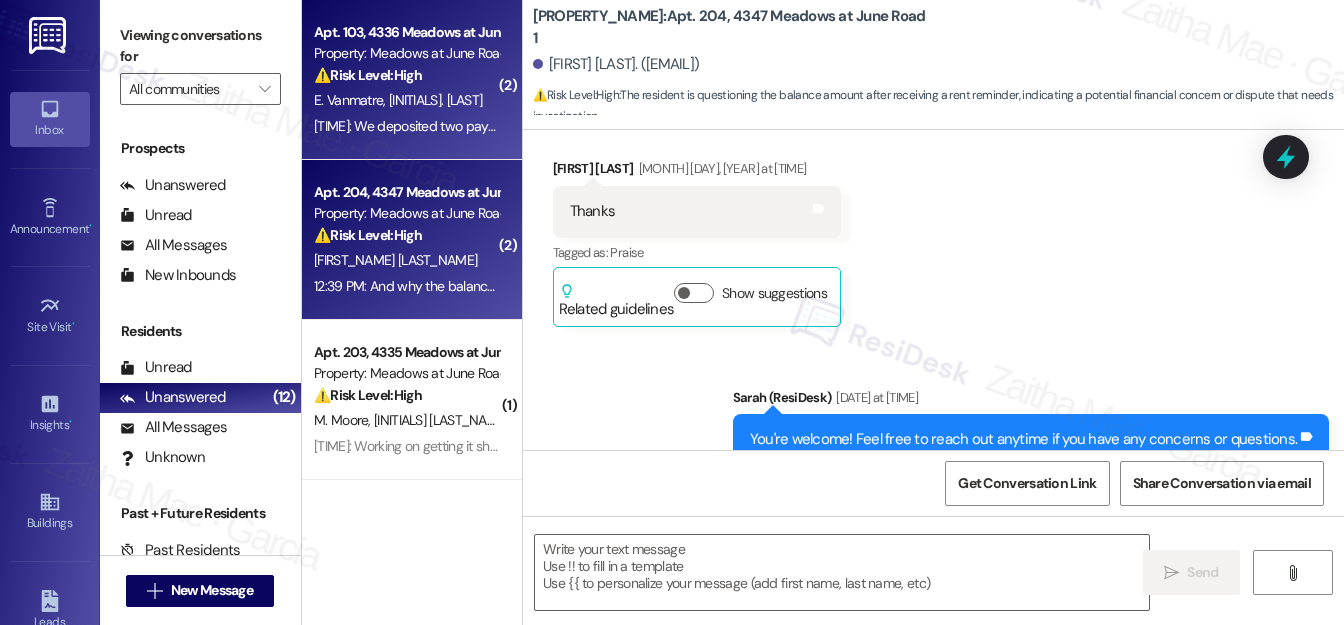 type on "Fetching suggested responses. Please feel free to read through the conversation in the meantime." 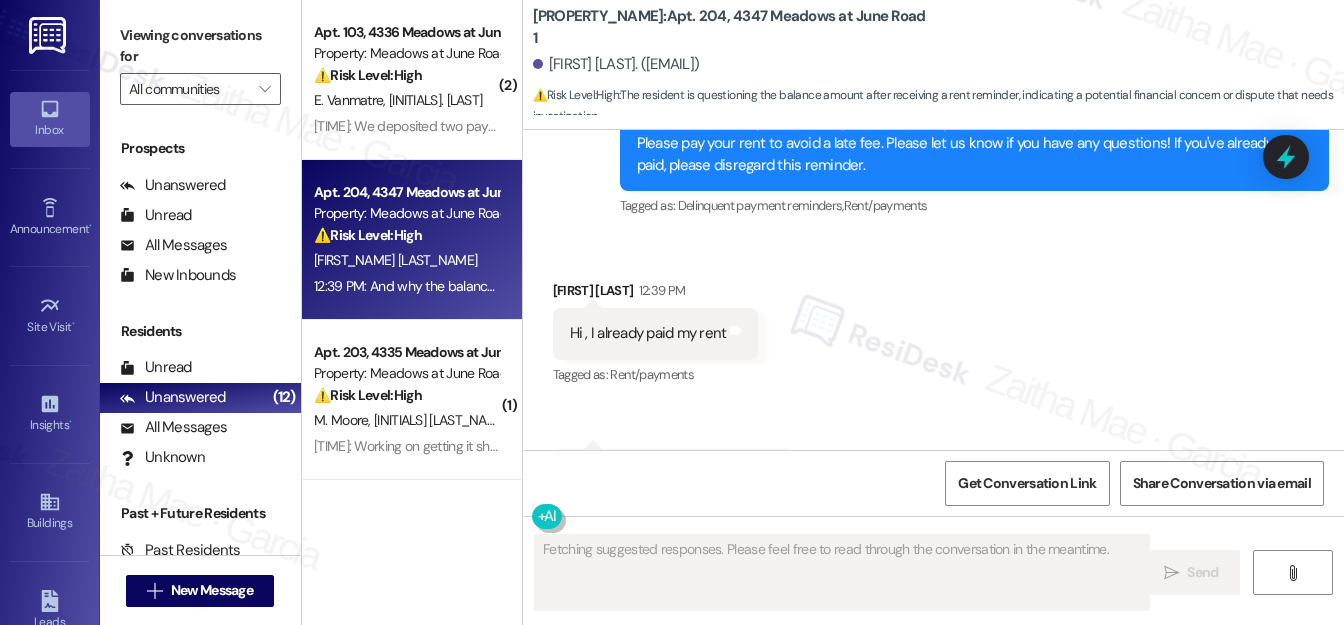 scroll, scrollTop: 7023, scrollLeft: 0, axis: vertical 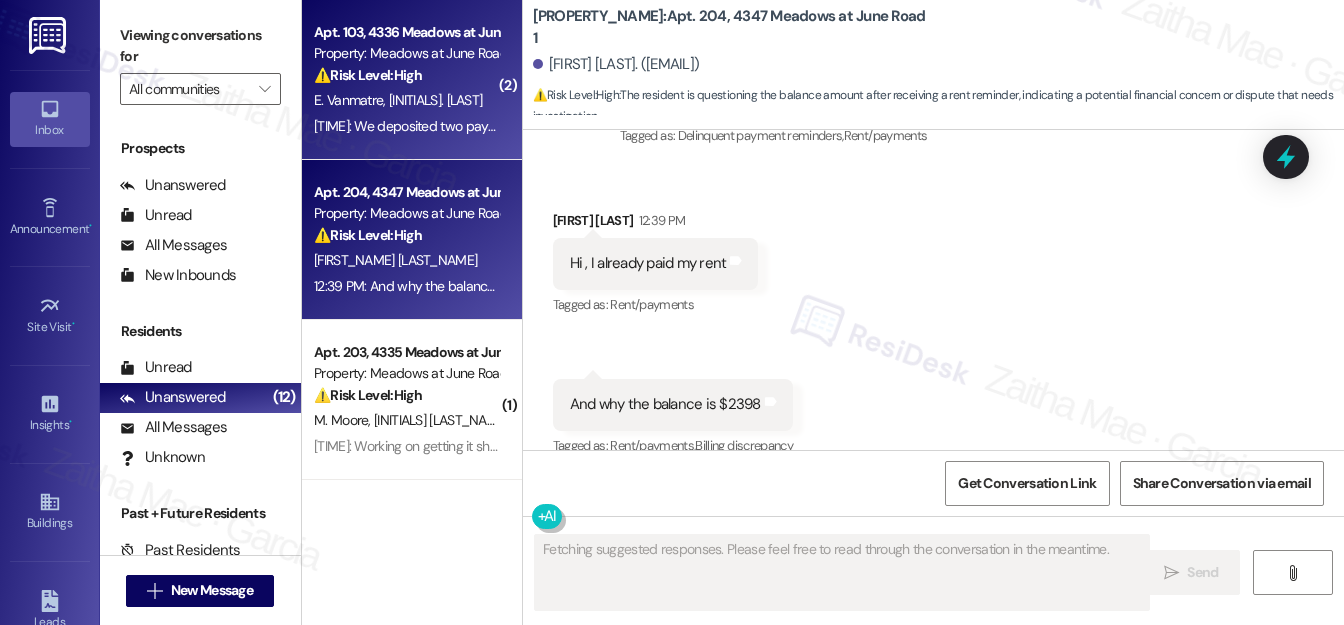 click on "[FIRST_NAME] [LAST_NAME] [FIRST_NAME] [LAST_NAME]" at bounding box center [406, 100] 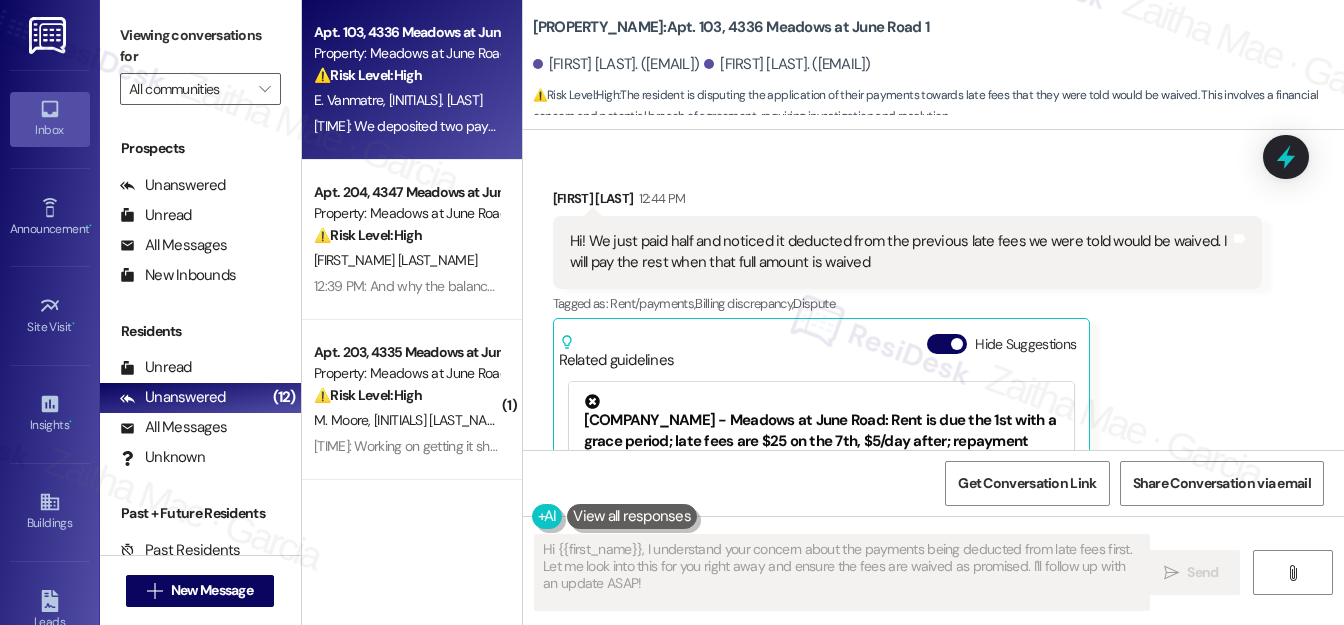 scroll, scrollTop: 530, scrollLeft: 0, axis: vertical 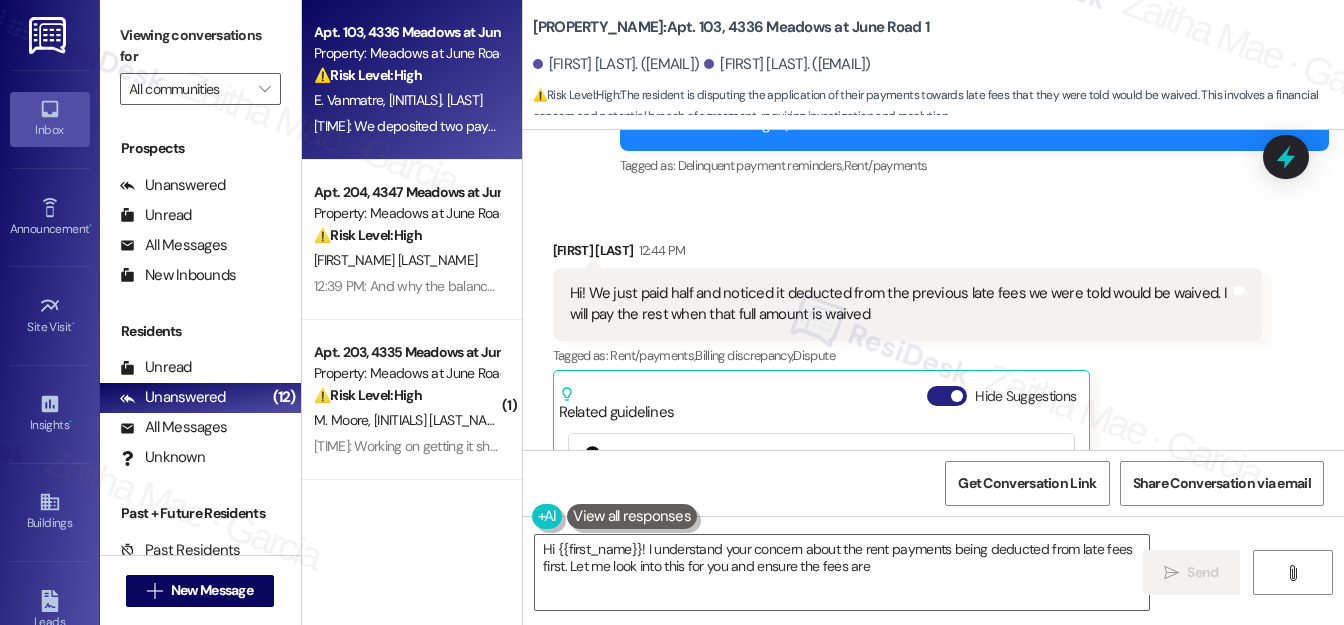 click on "Hide Suggestions" at bounding box center [947, 396] 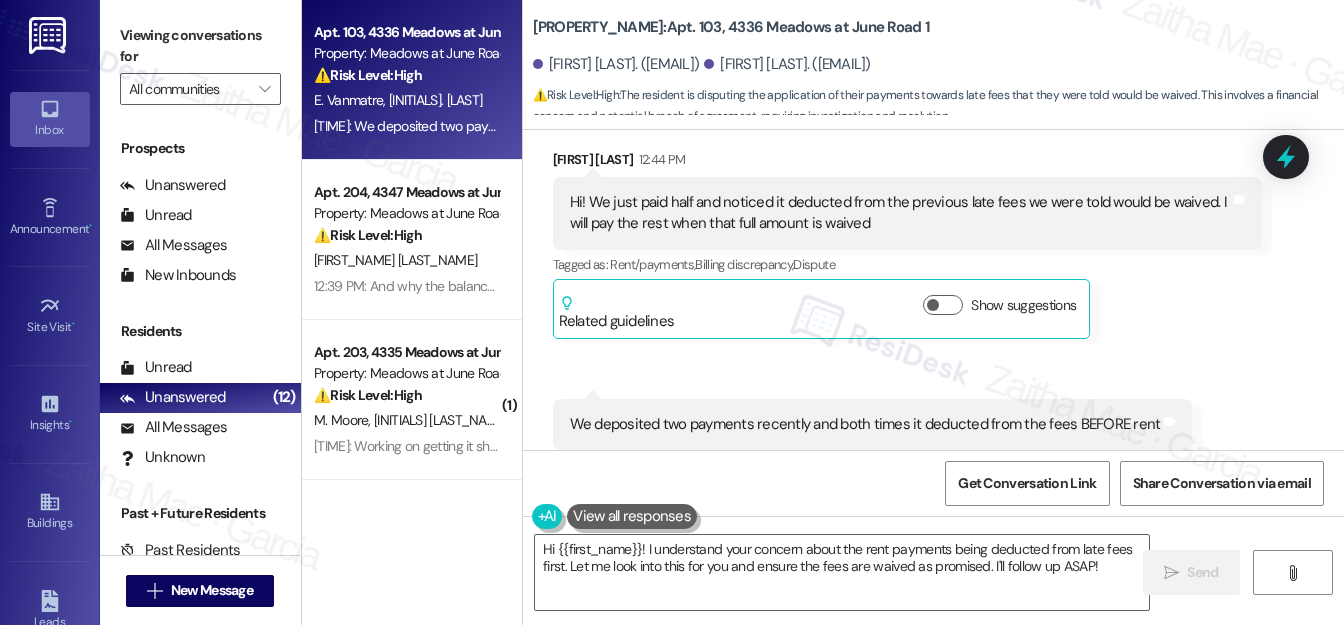 scroll, scrollTop: 644, scrollLeft: 0, axis: vertical 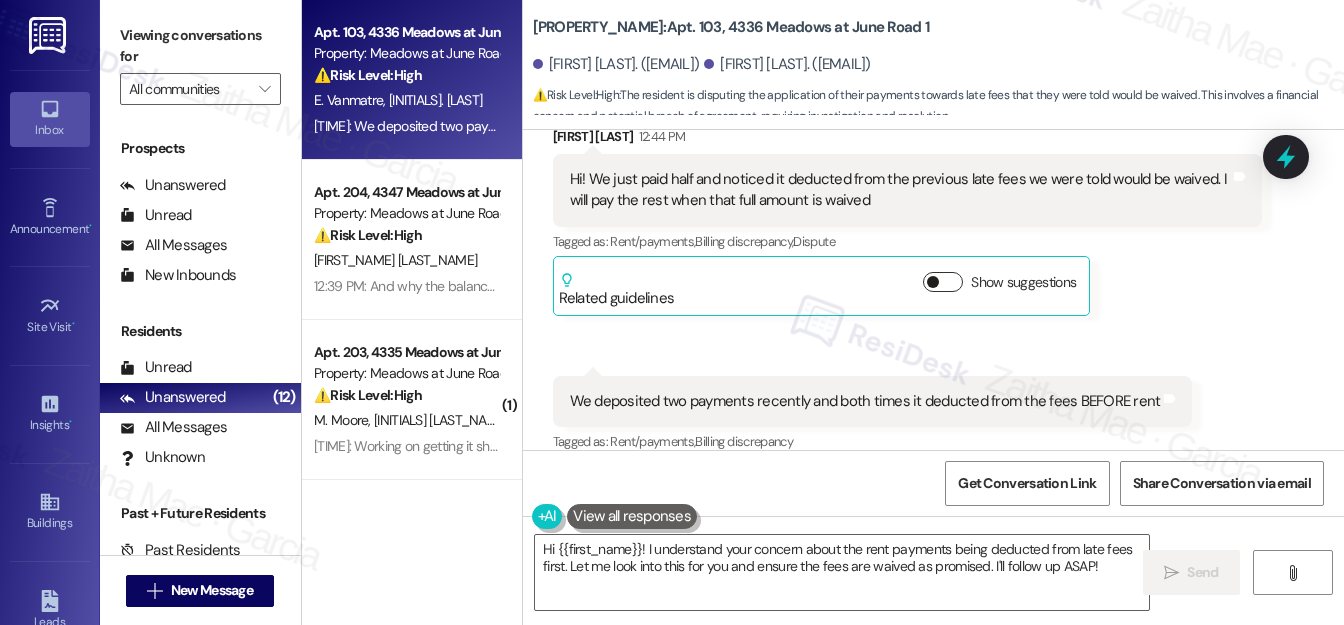 click on "Show suggestions" at bounding box center [943, 282] 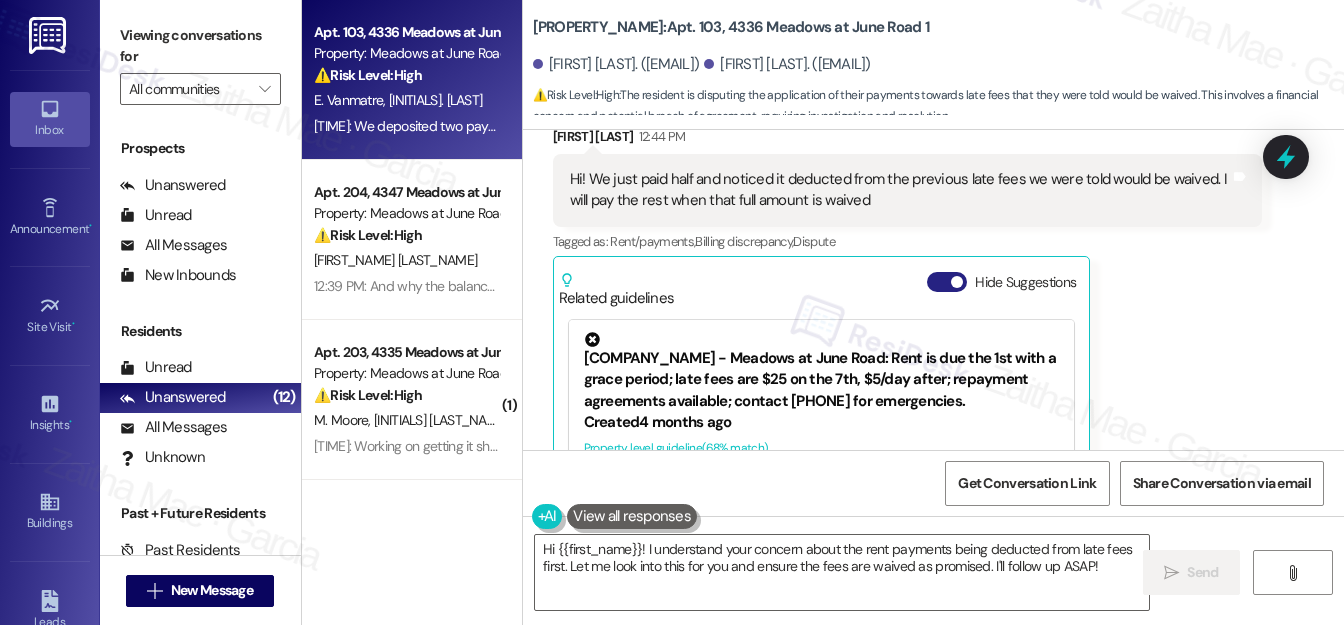 click on "Hide Suggestions" at bounding box center [947, 282] 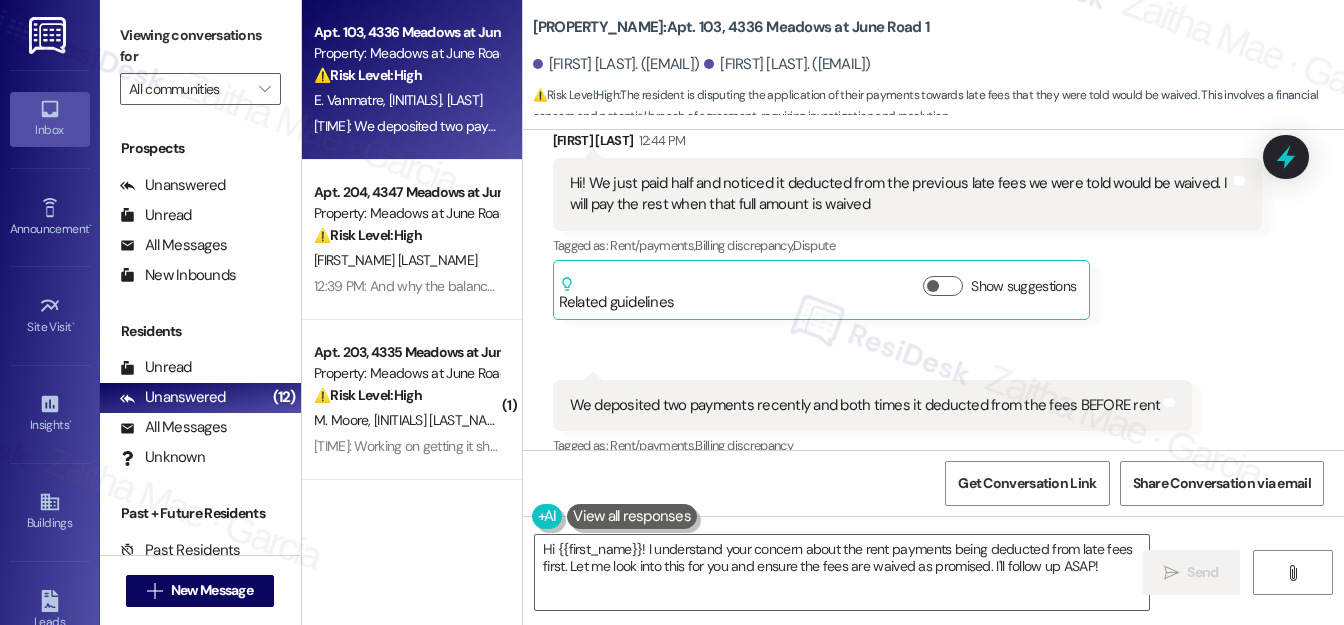 scroll, scrollTop: 644, scrollLeft: 0, axis: vertical 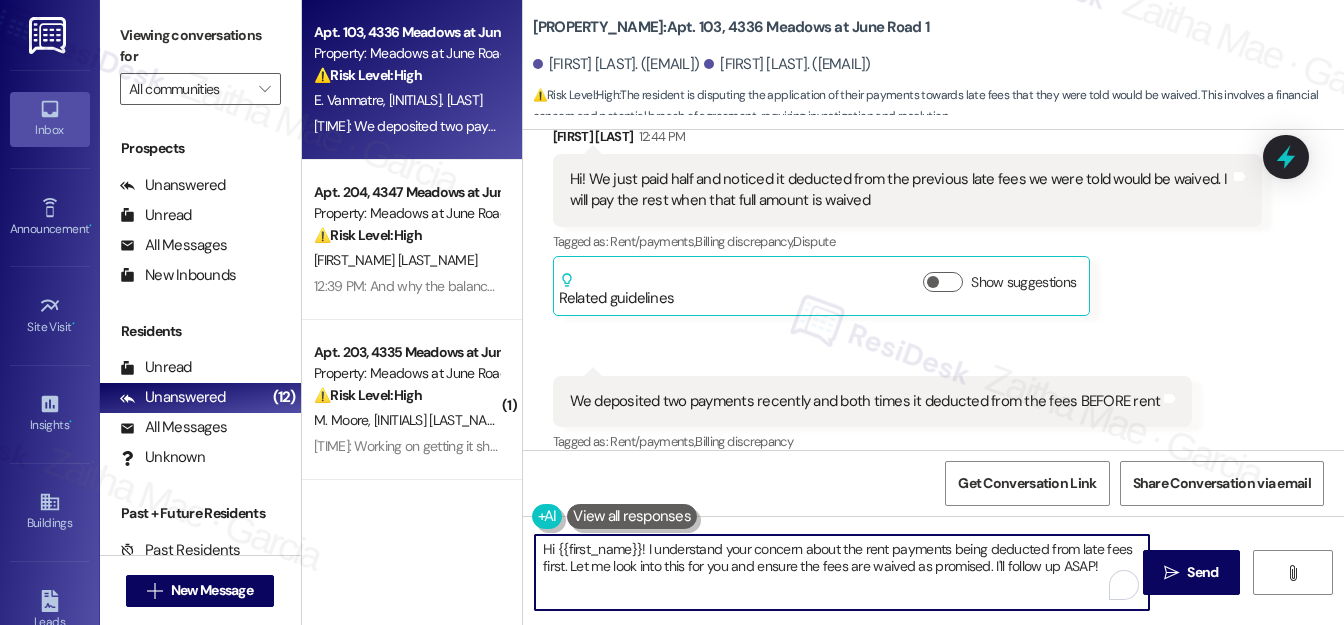 drag, startPoint x: 640, startPoint y: 546, endPoint x: 546, endPoint y: 551, distance: 94.13288 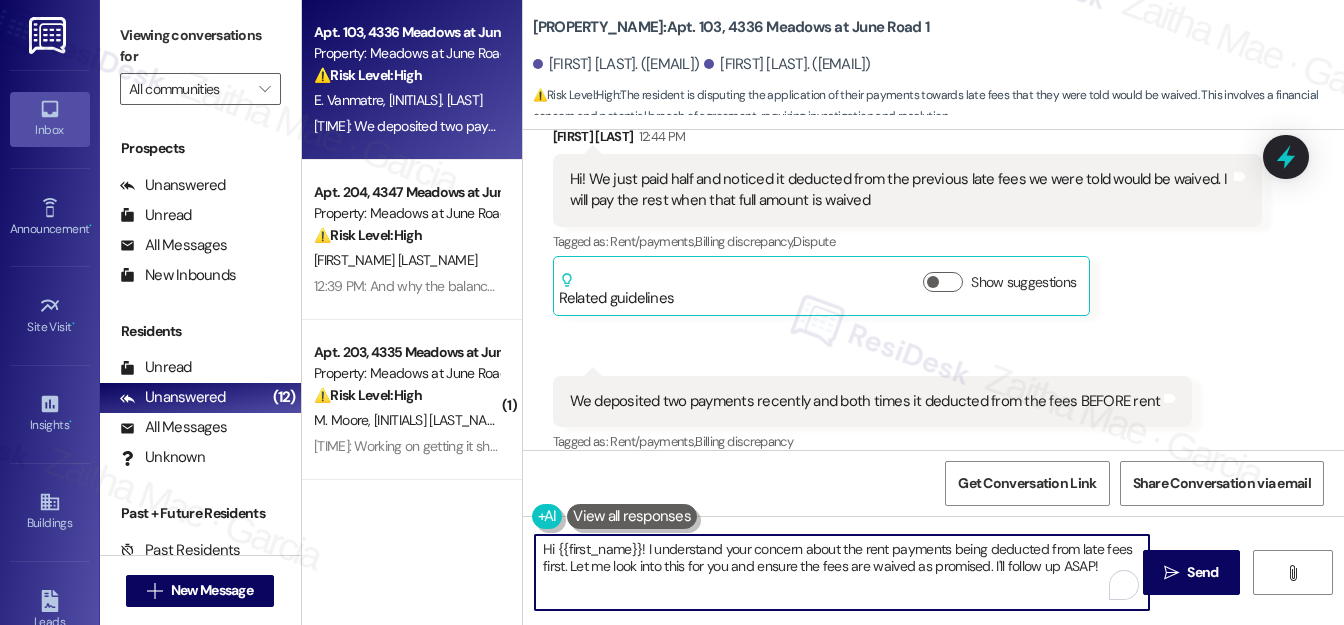 click on "Hi {{first_name}}! I understand your concern about the rent payments being deducted from late fees first. Let me look into this for you and ensure the fees are waived as promised. I'll follow up ASAP!" at bounding box center [842, 572] 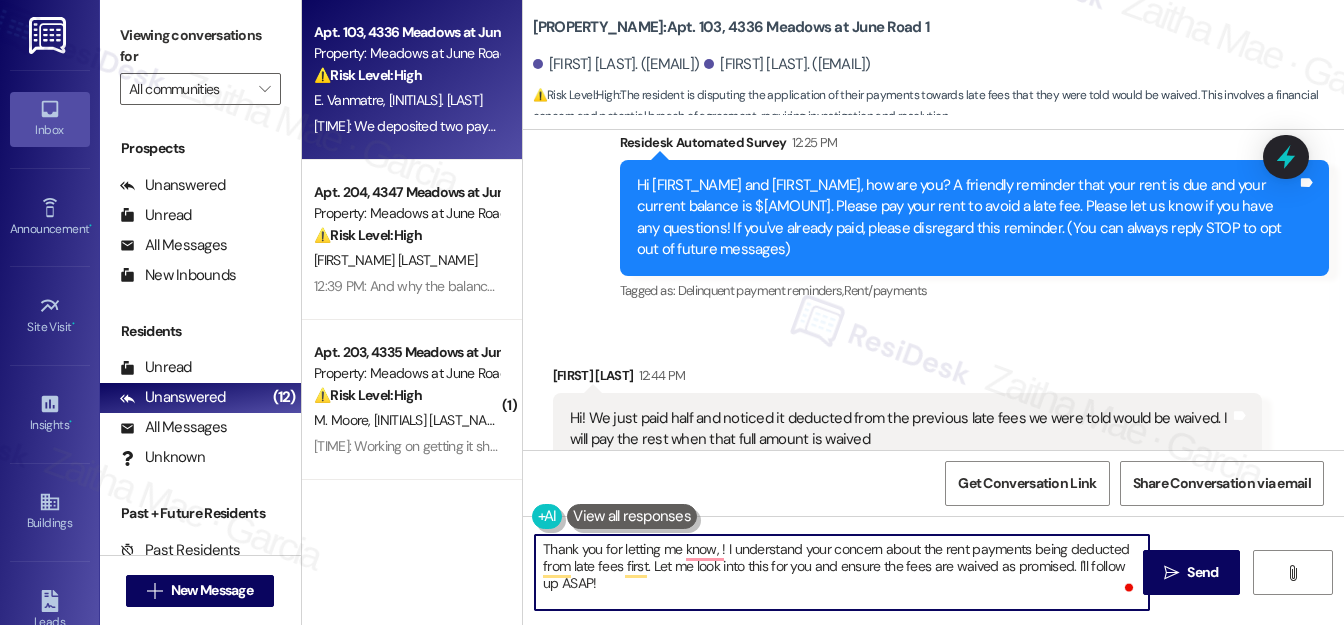 scroll, scrollTop: 371, scrollLeft: 0, axis: vertical 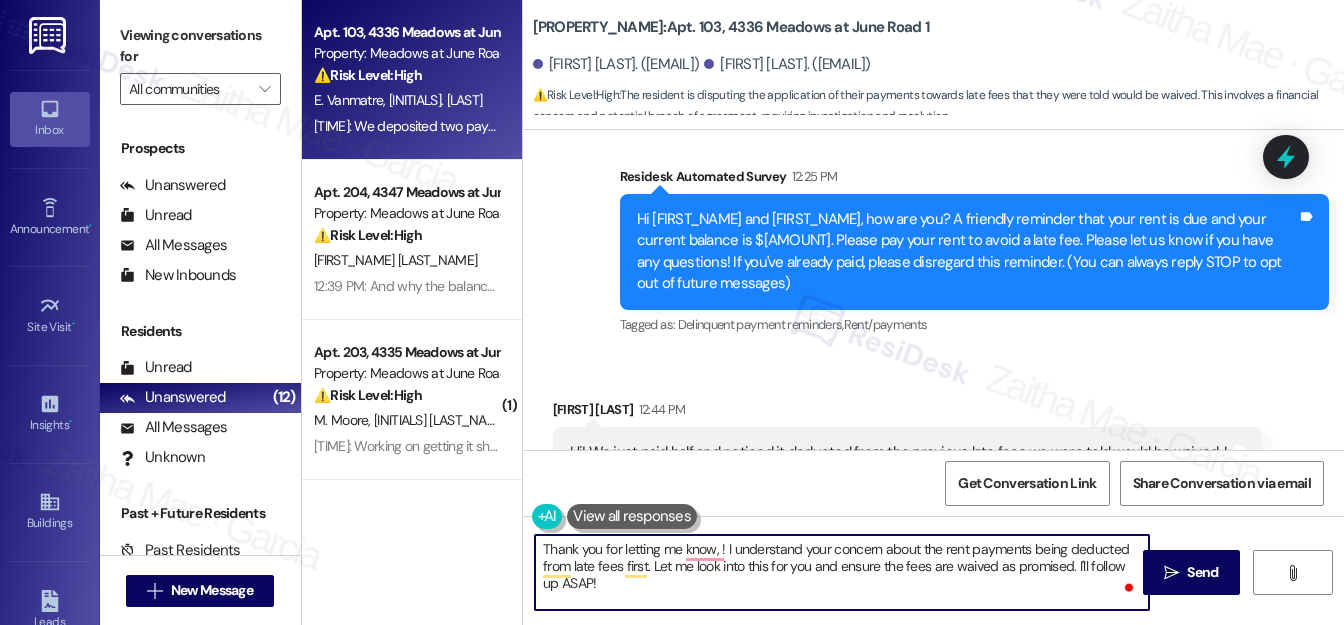 click on "[FIRST_NAME] [LAST_NAME] [TIME]" at bounding box center (907, 413) 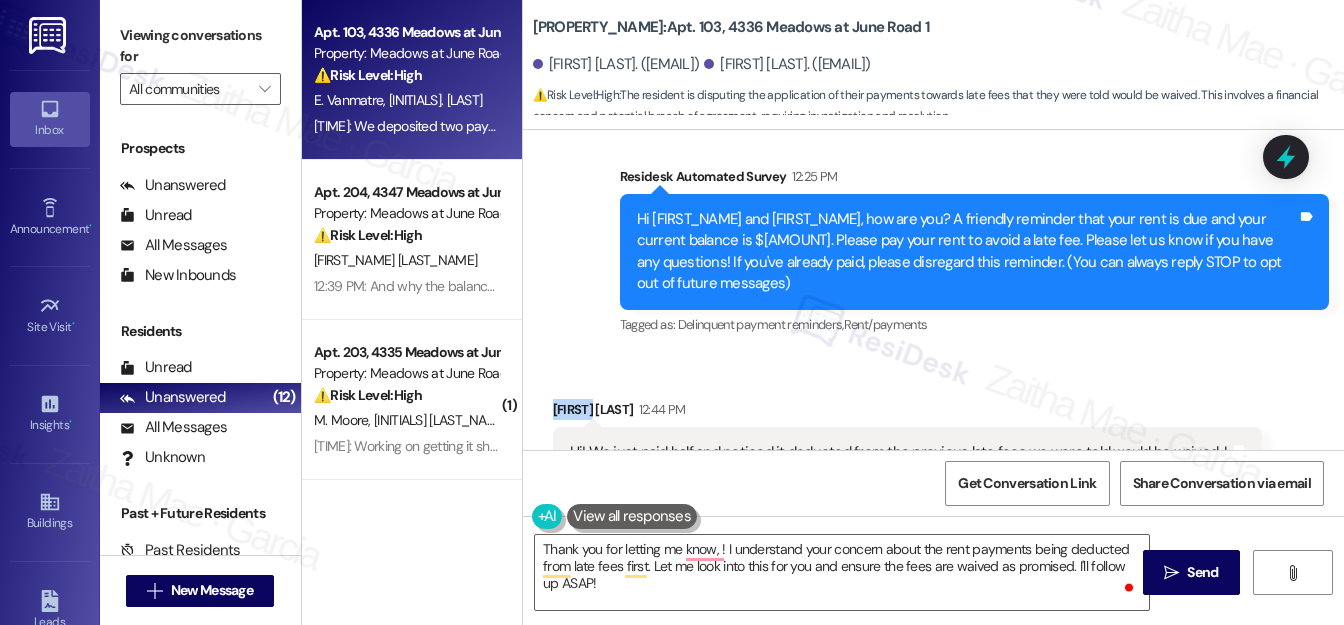 click on "[FIRST_NAME] [LAST_NAME] [TIME]" at bounding box center [907, 413] 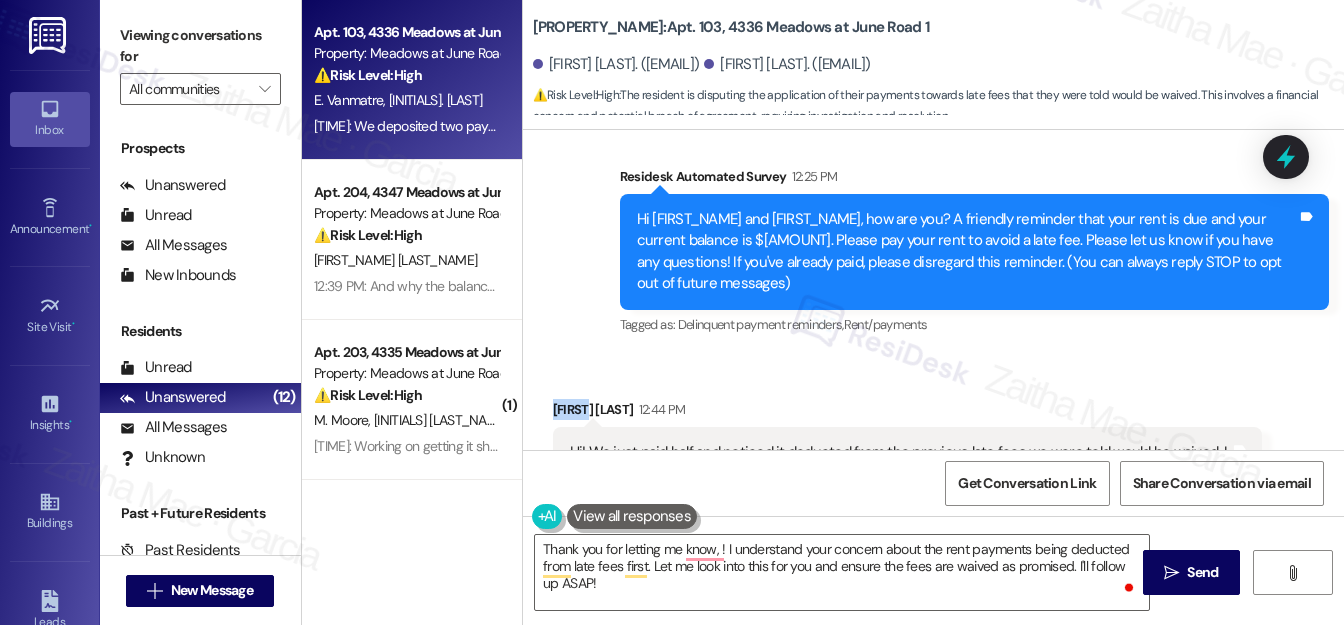 copy on "[FIRST_NAME]" 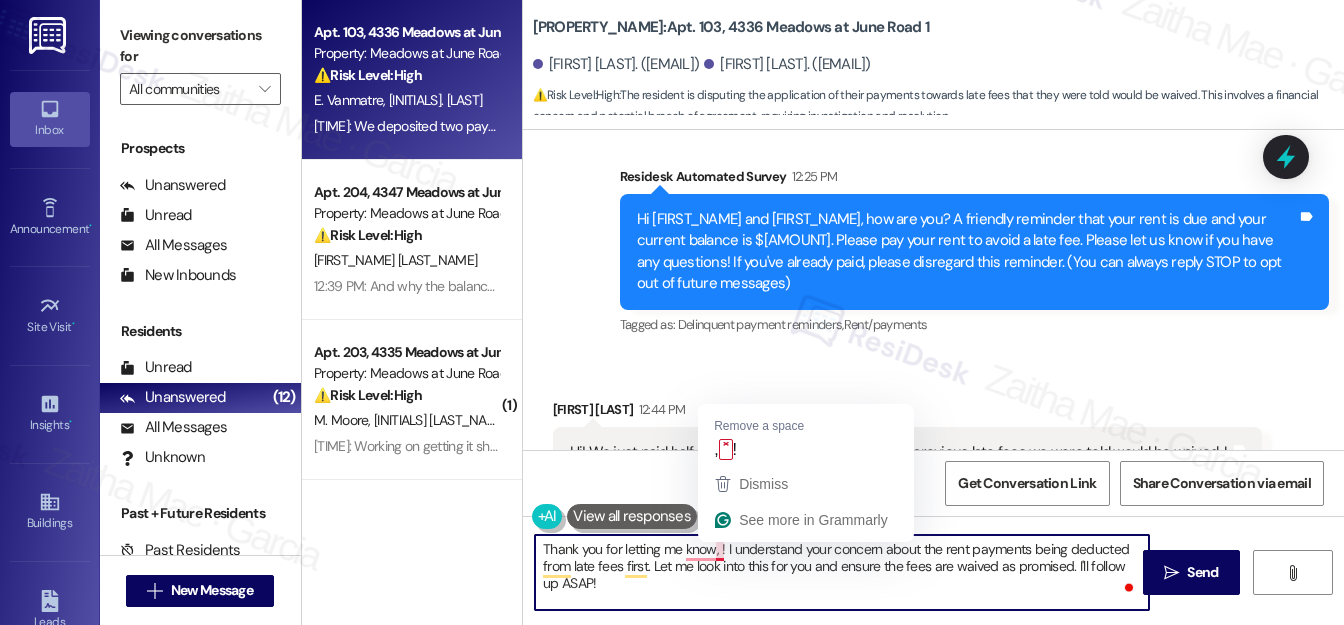 click on "Thank you for letting me know, ! I understand your concern about the rent payments being deducted from late fees first. Let me look into this for you and ensure the fees are waived as promised. I'll follow up ASAP!" at bounding box center (842, 572) 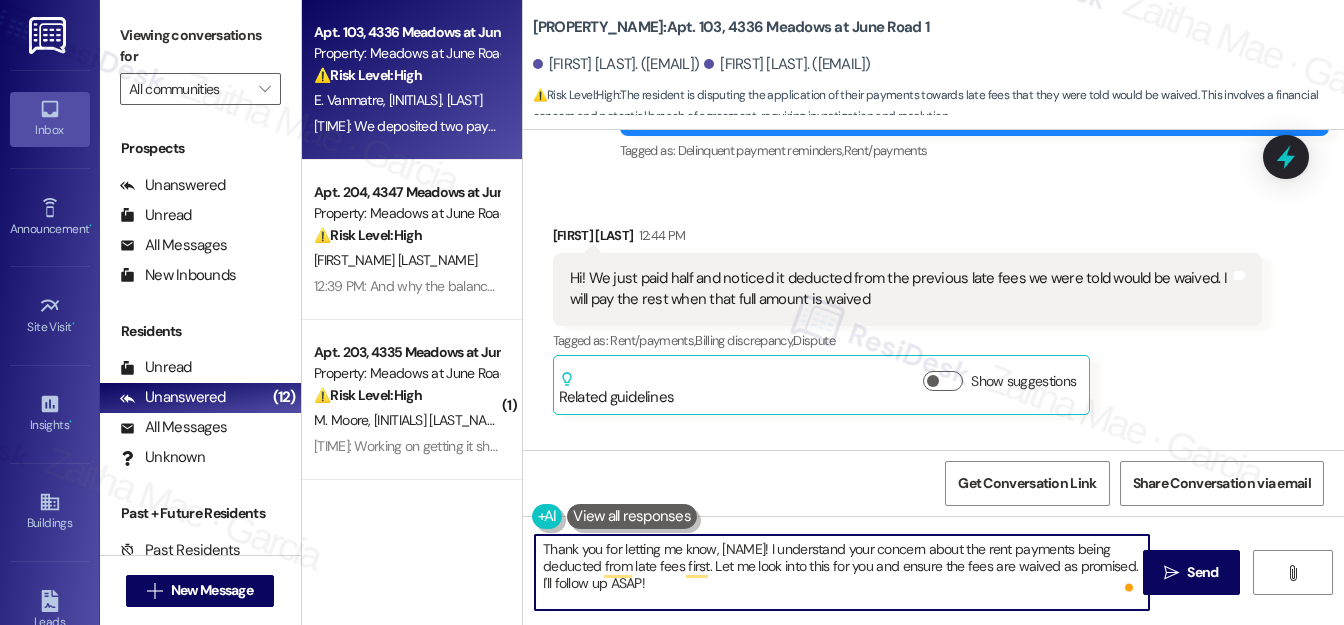 scroll, scrollTop: 644, scrollLeft: 0, axis: vertical 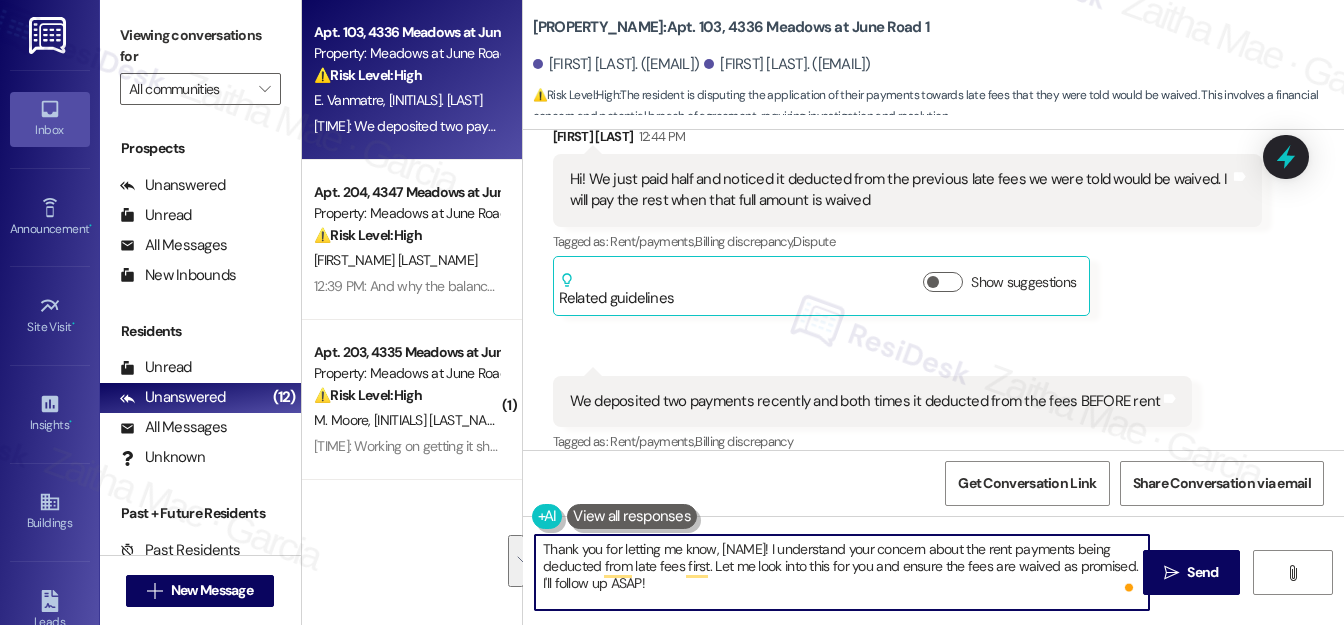 drag, startPoint x: 541, startPoint y: 546, endPoint x: 691, endPoint y: 585, distance: 154.98709 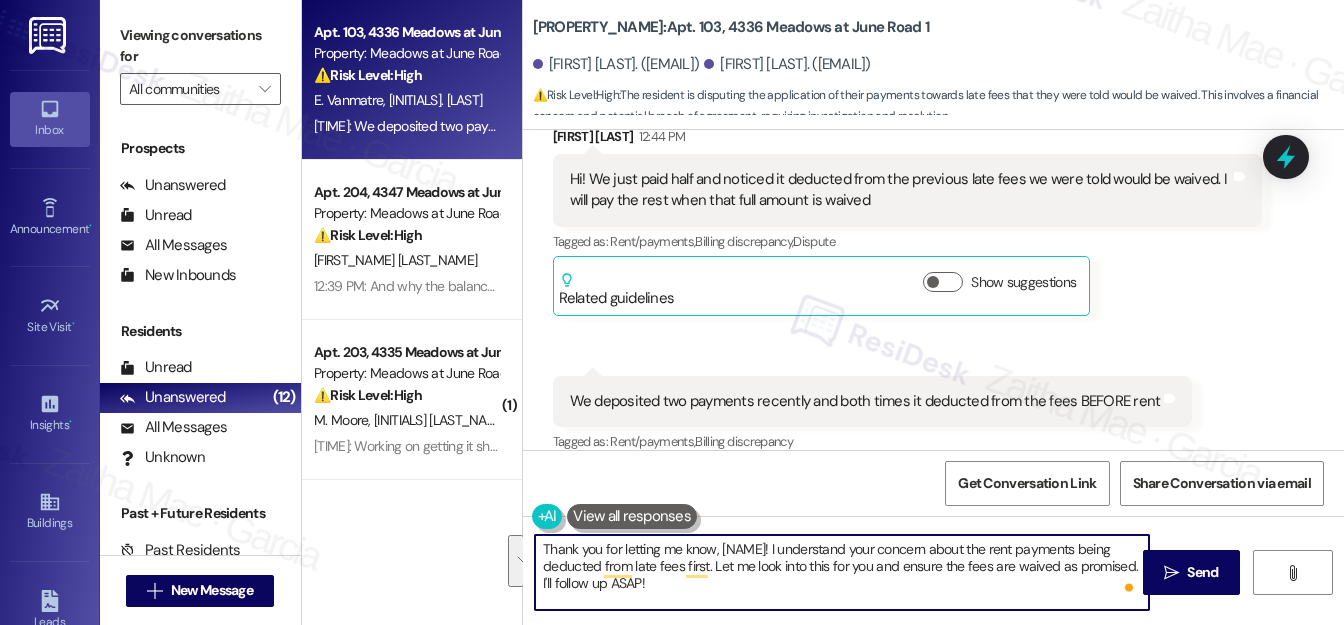 type on "Thank you for letting me know, [NAME]! I understand your concern about the rent payments being deducted from late fees first. Let me look into this for you and ensure the fees are waived as promised. I'll follow up ASAP!" 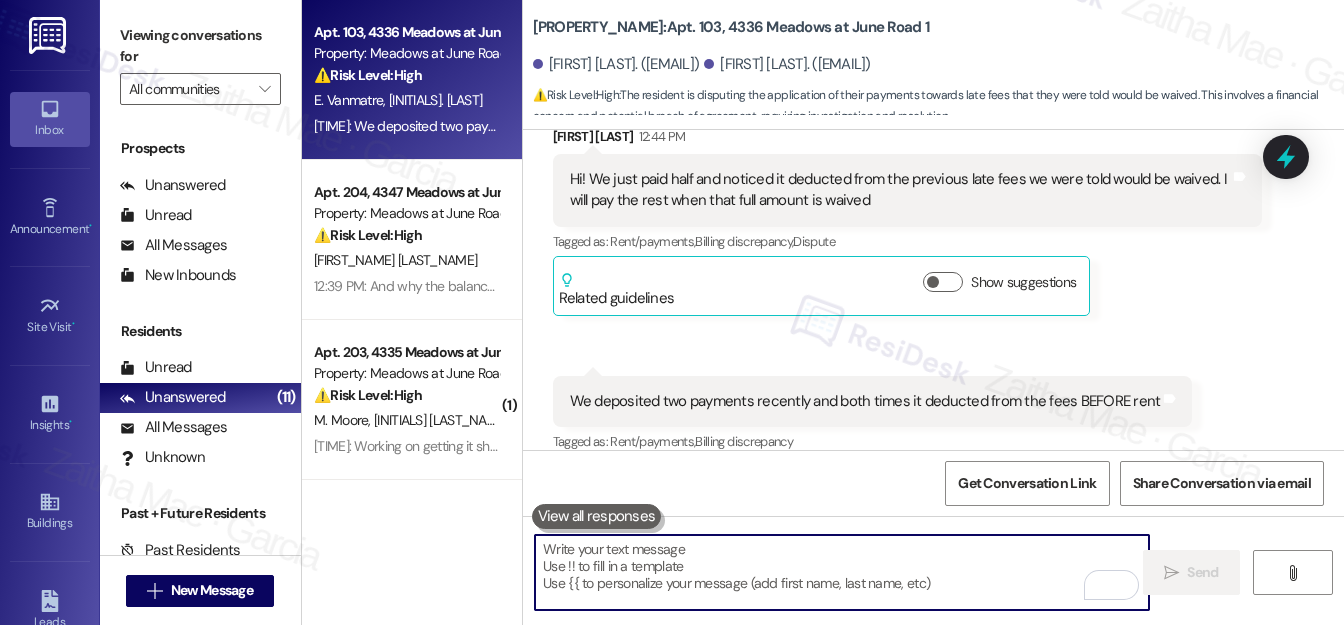 paste on "Thank you for letting me know, Joshua. I understand your concern about the rent payments being applied to late fees first. I’ll look into this and check on the status of the fee waiver. I’ll follow up with you as soon as I have an update." 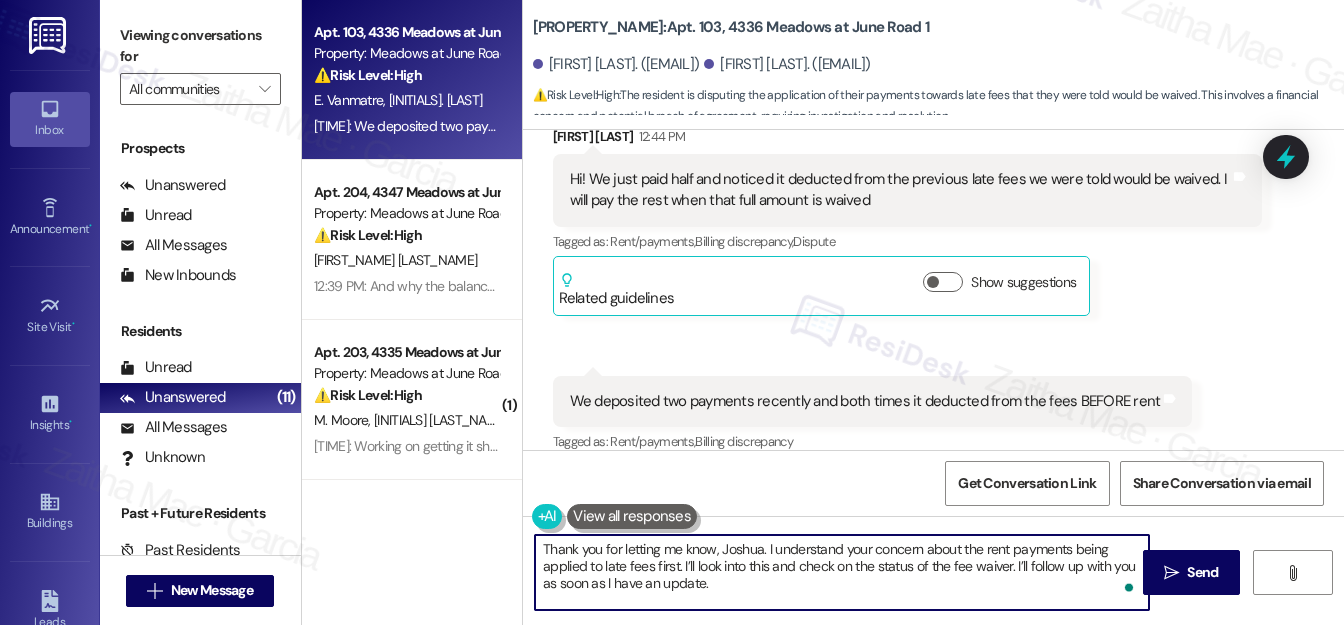 type on "Thank you for letting me know, Joshua. I understand your concern about the rent payments being applied to late fees first. I’ll look into this and check on the status of the fee waiver. I’ll follow up with you as soon as I have an update." 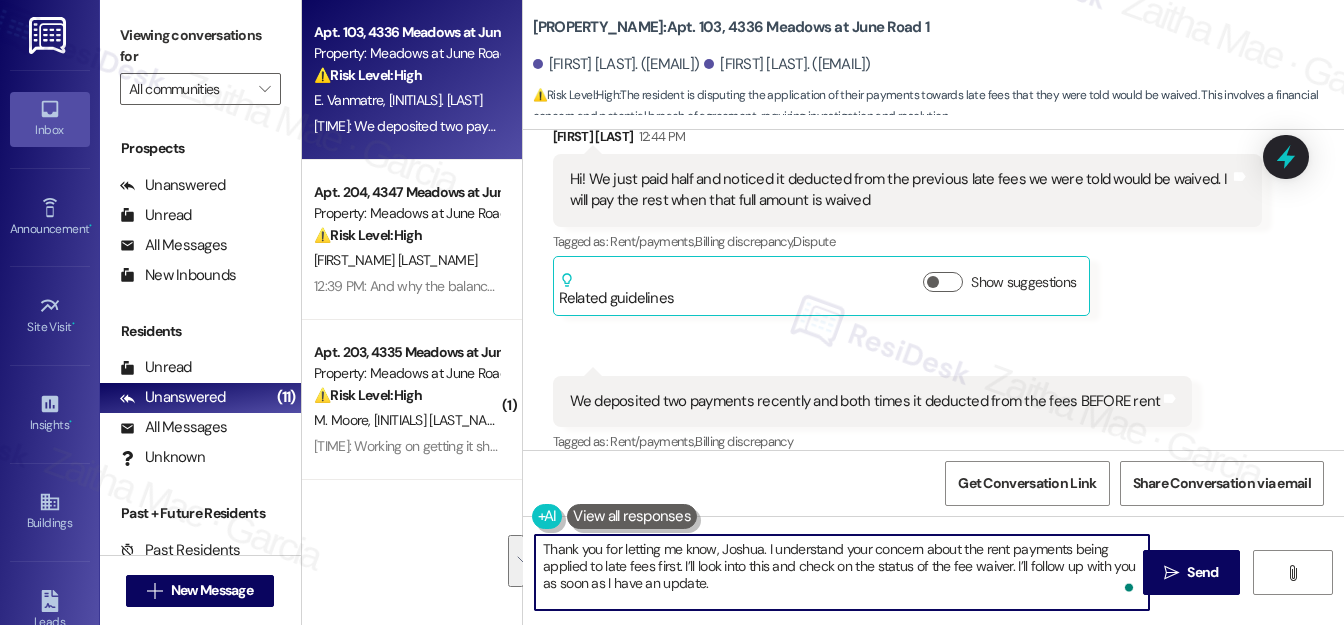 drag, startPoint x: 538, startPoint y: 548, endPoint x: 709, endPoint y: 580, distance: 173.96838 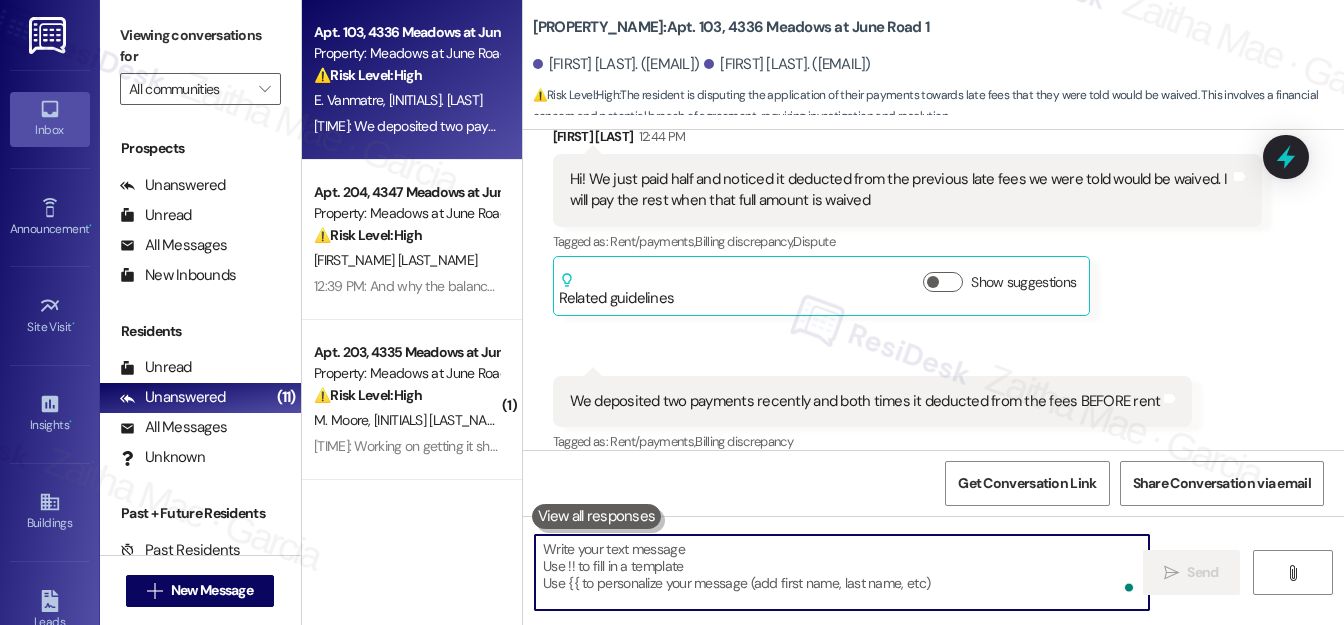 paste on "Thank you for letting me know, Joshua. I understand your concern regarding the rent payments being applied toward late fees. I will look into this matter further and verify whether an adjustment to the charges was processed. I’ll follow up with you as soon as I have an update." 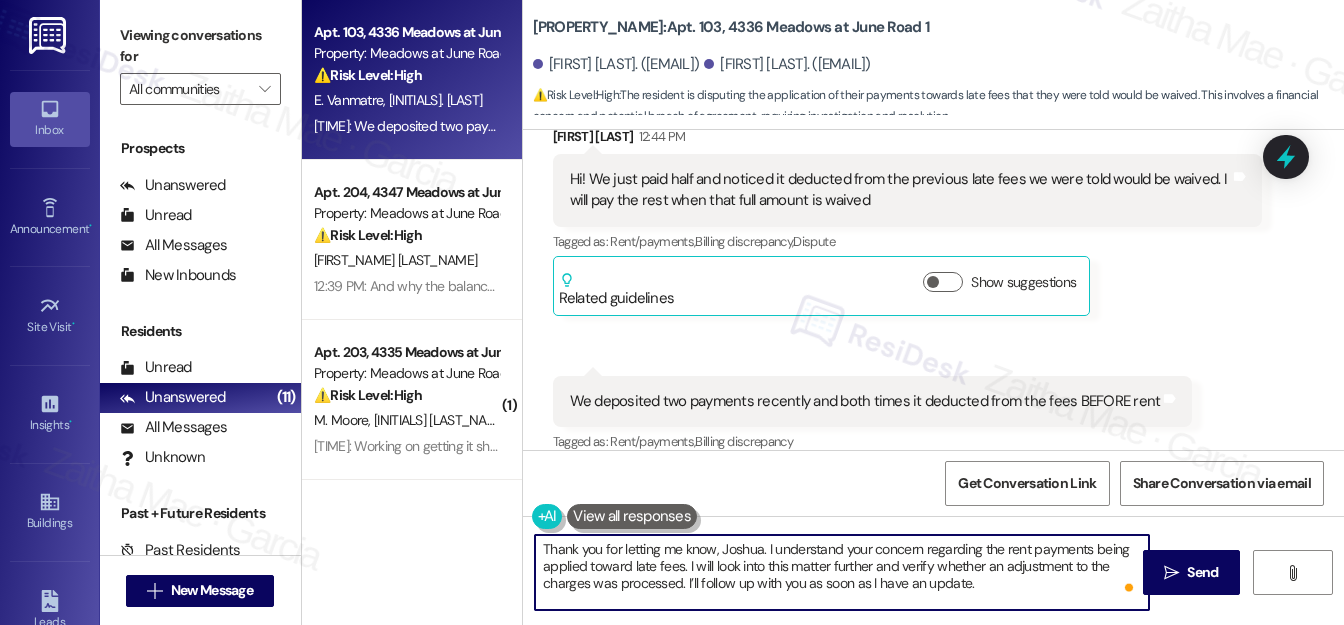 click on "Thank you for letting me know, Joshua. I understand your concern regarding the rent payments being applied toward late fees. I will look into this matter further and verify whether an adjustment to the charges was processed. I’ll follow up with you as soon as I have an update." at bounding box center (842, 572) 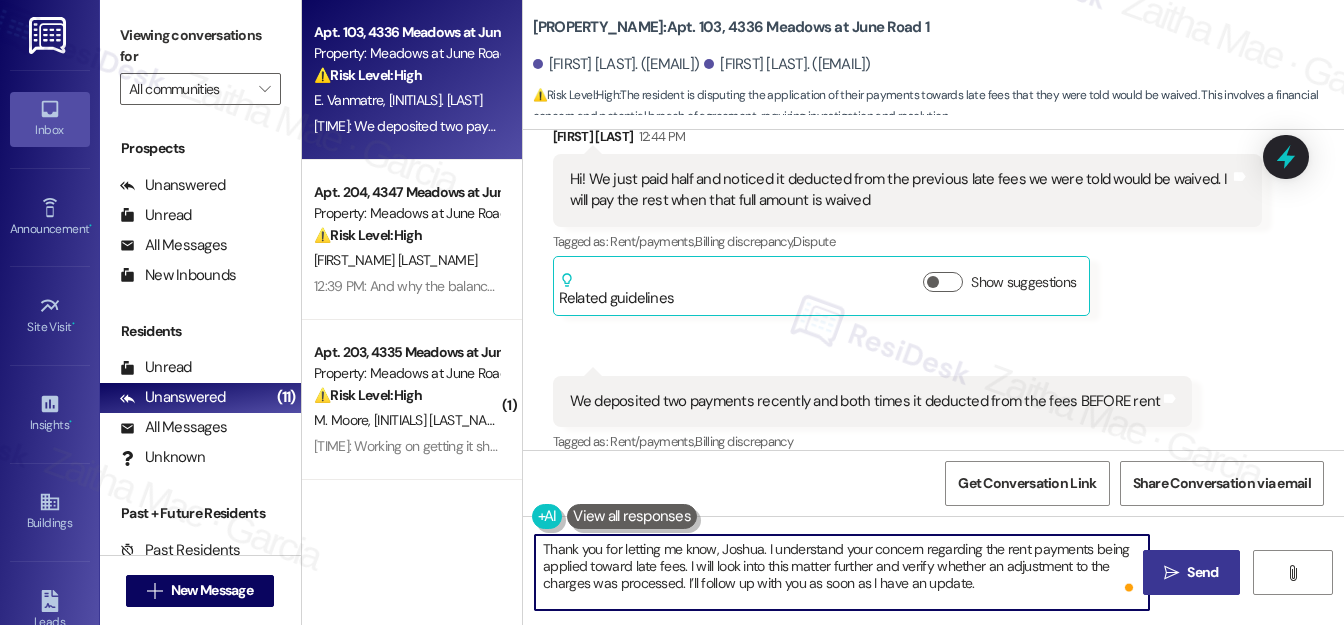 type on "Thank you for letting me know, Joshua. I understand your concern regarding the rent payments being applied toward late fees. I will look into this matter further and verify whether an adjustment to the charges was processed. I’ll follow up with you as soon as I have an update." 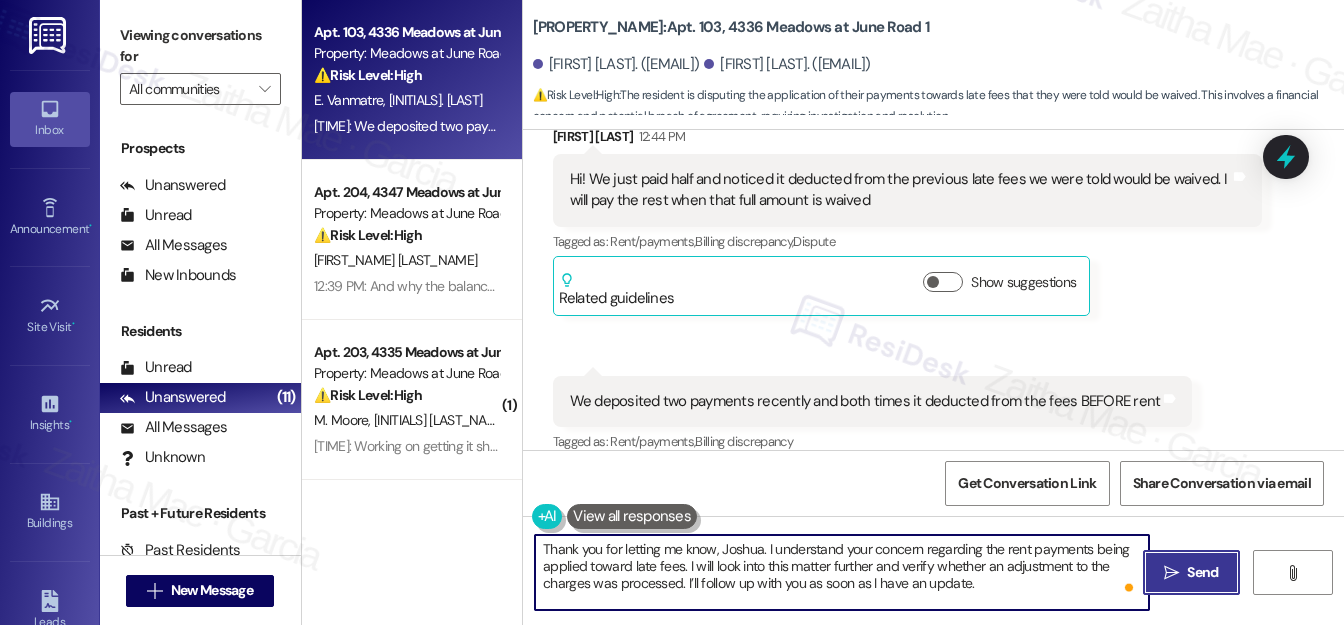 click on " Send" at bounding box center (1191, 572) 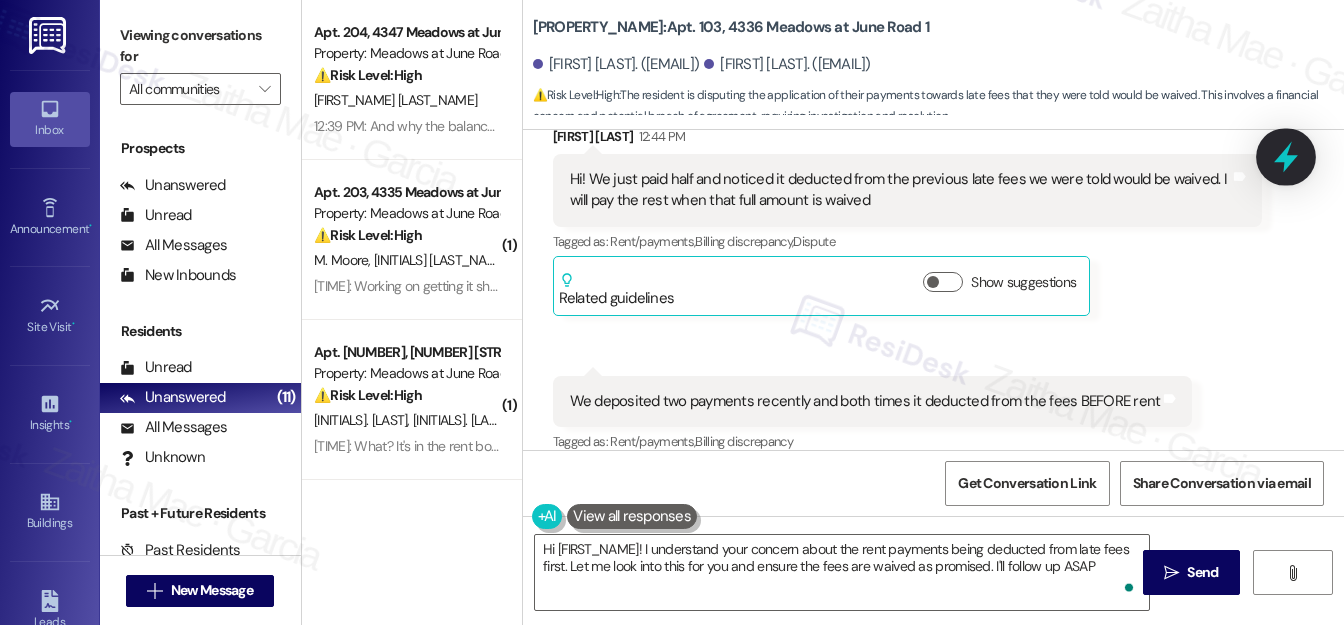 type on "Hi {{first_name}}! I understand your concern about the rent payments being deducted from late fees first. Let me look into this for you and ensure the fees are waived as promised. I'll follow up ASAP!" 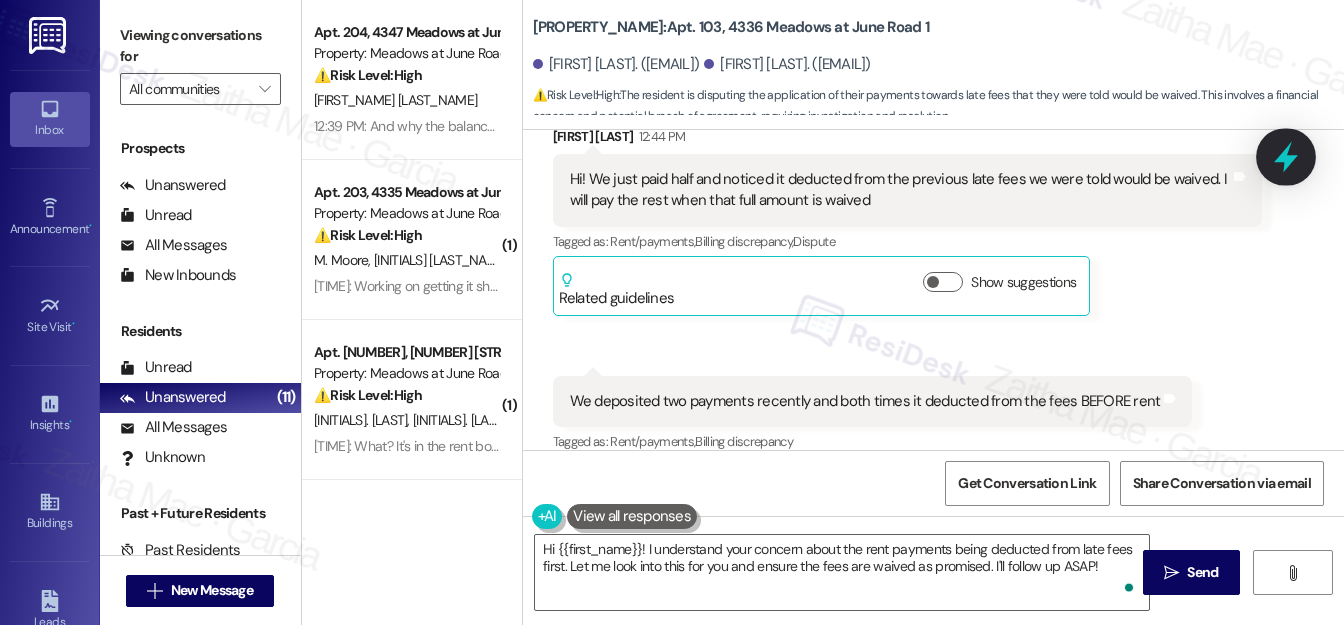 click 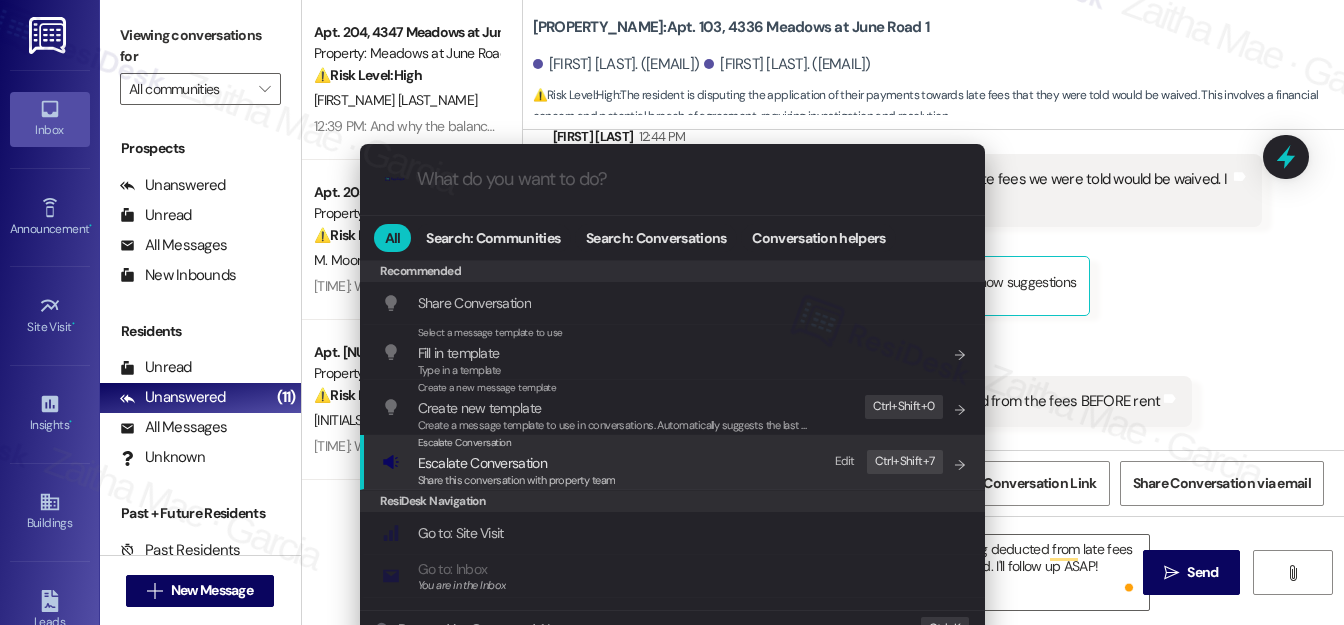 click on "Escalate Conversation" at bounding box center [482, 463] 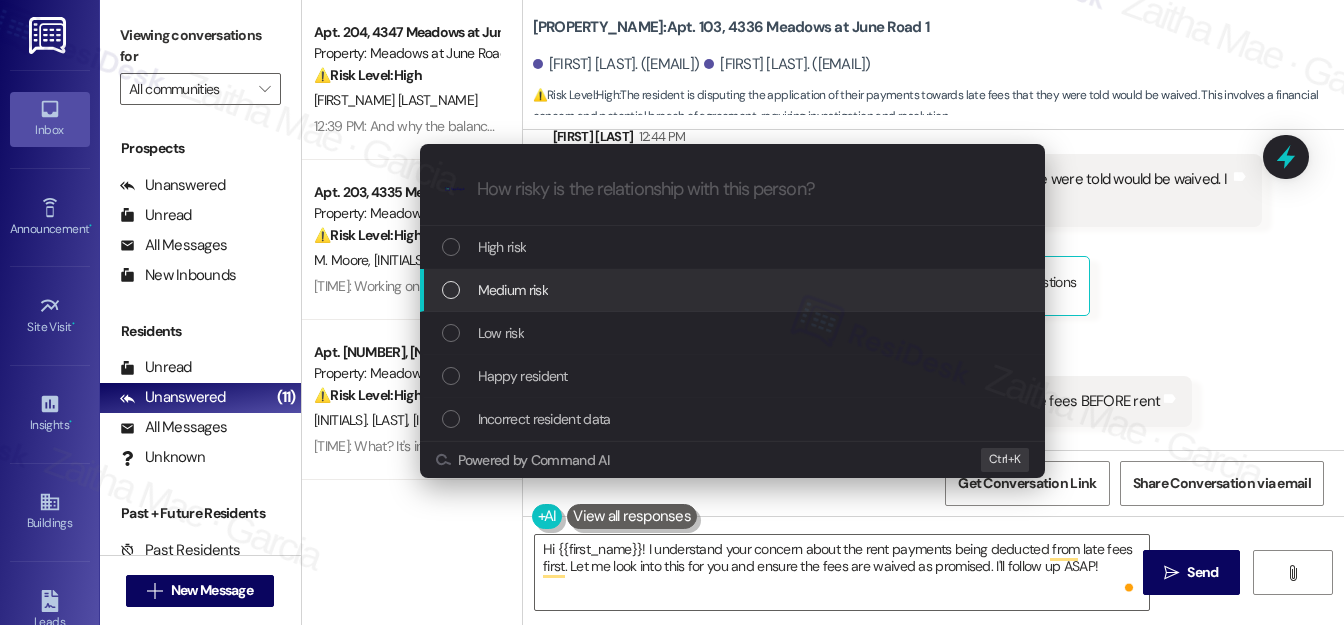 click on "Medium risk" at bounding box center [513, 290] 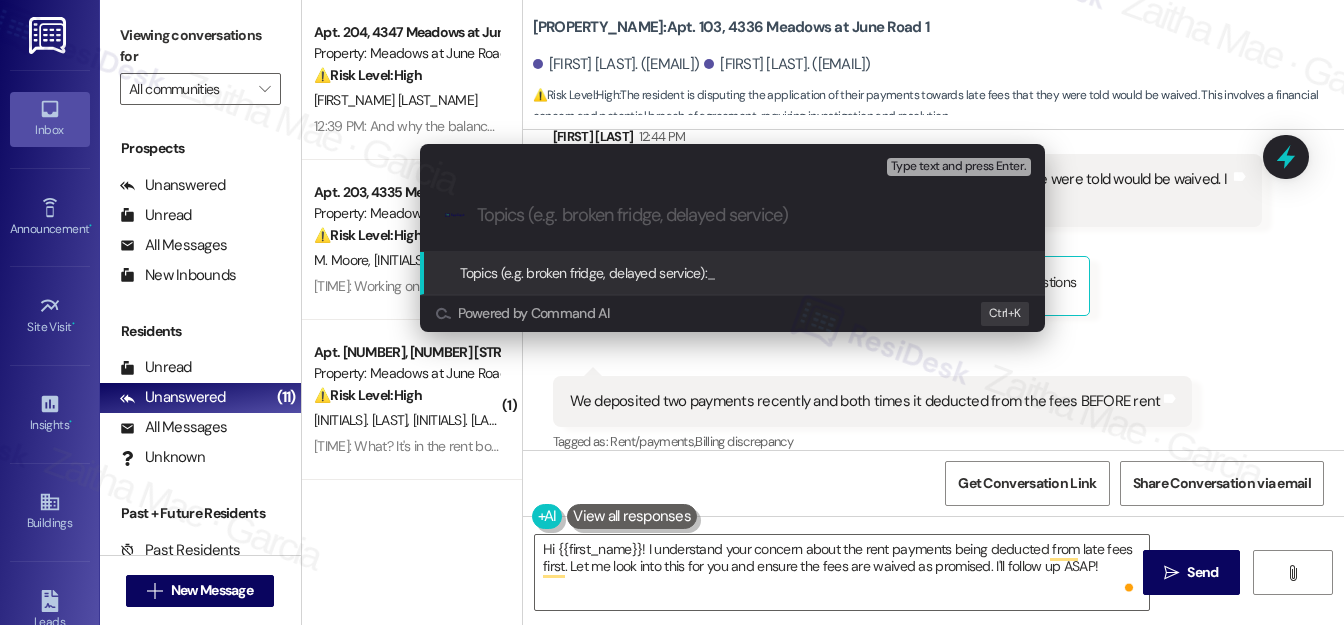 paste on "Inquiry Regarding Late Fee Adjustment" 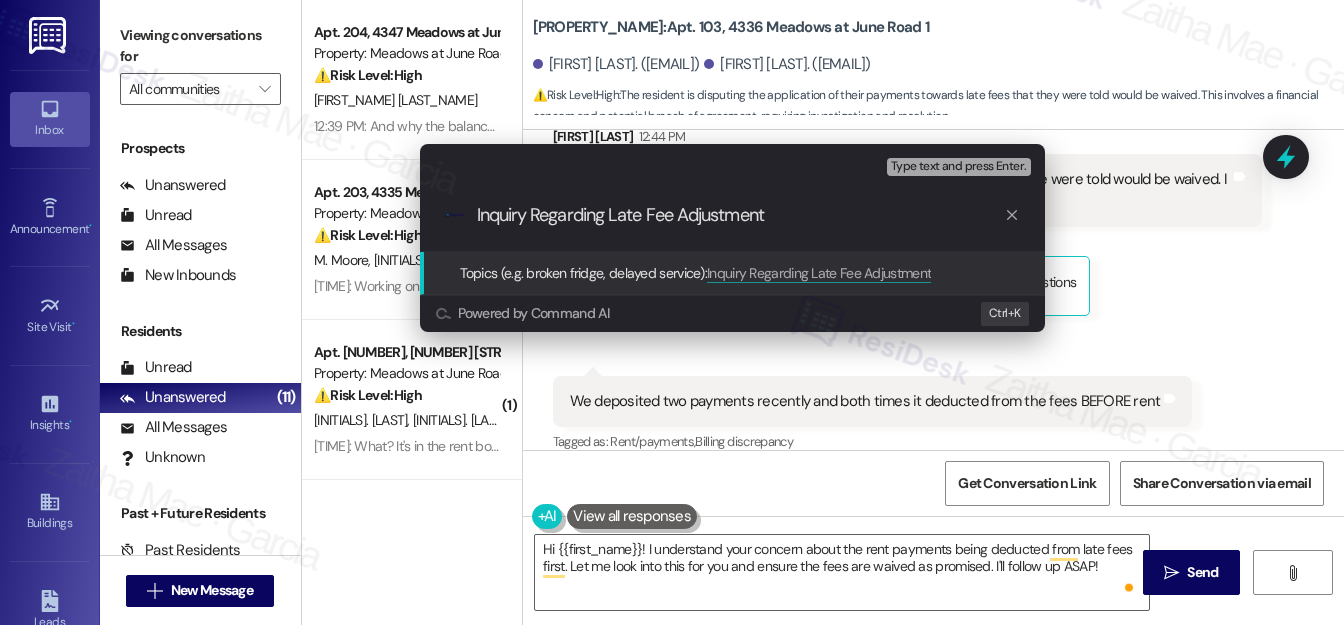 type 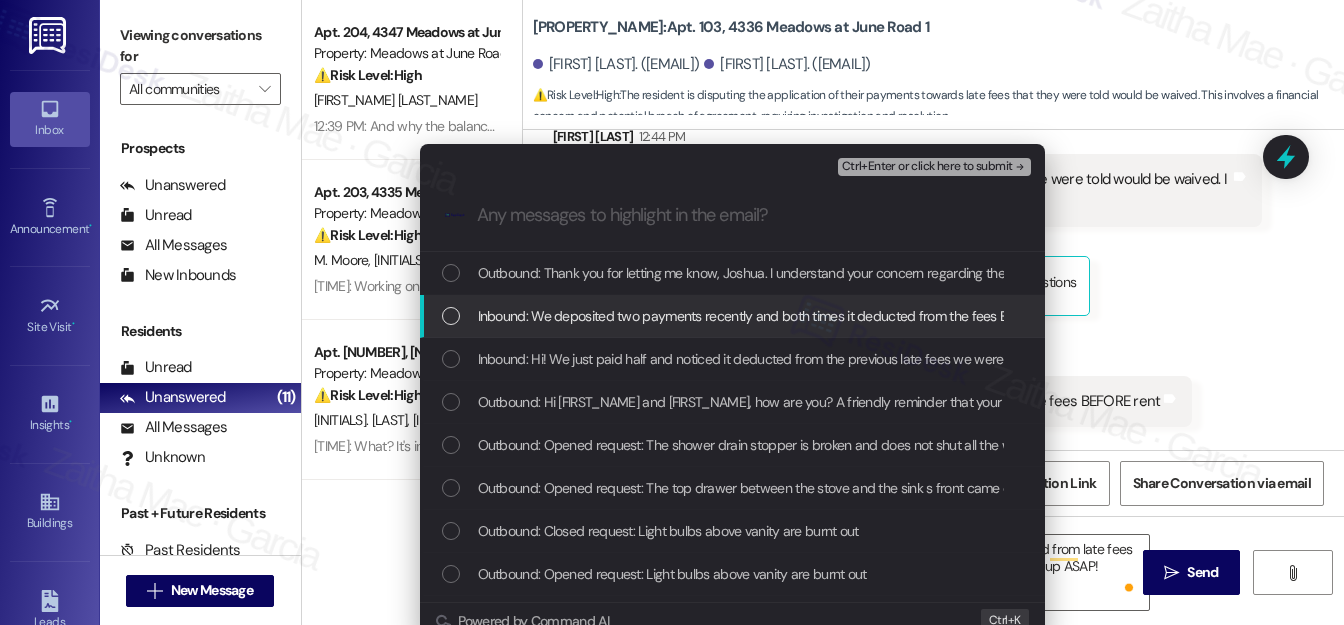 click at bounding box center (451, 316) 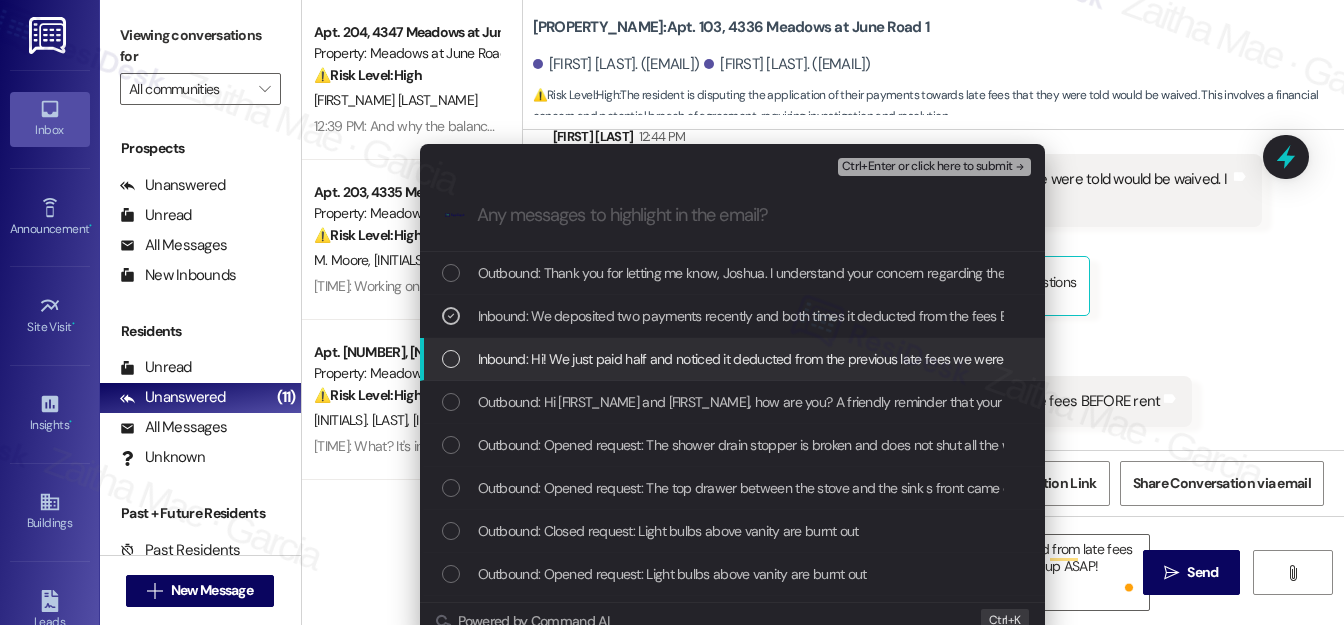 click at bounding box center (451, 359) 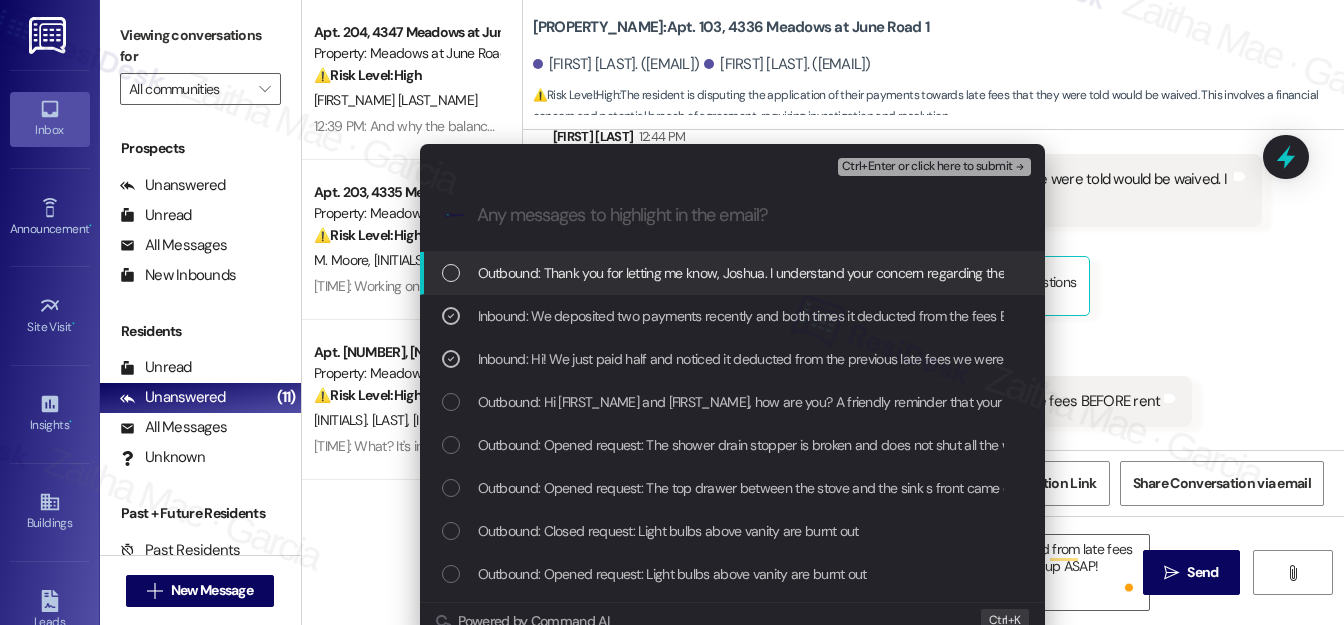 click on "Ctrl+Enter or click here to submit" at bounding box center [927, 167] 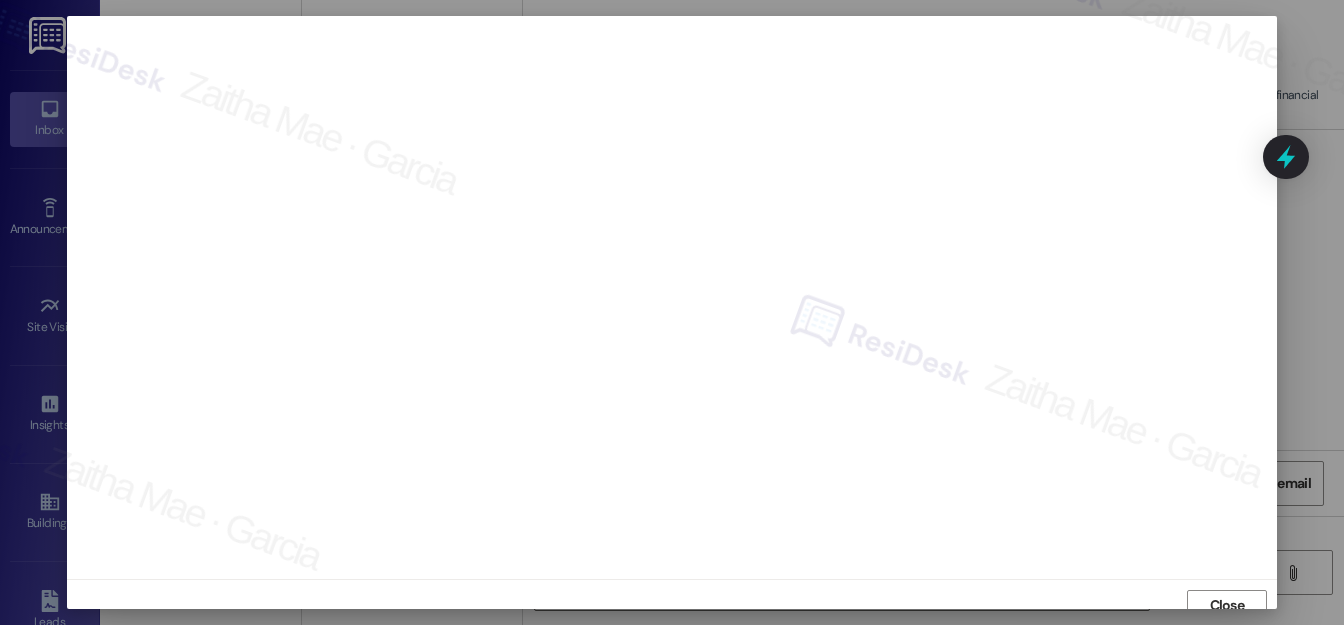 scroll, scrollTop: 12, scrollLeft: 0, axis: vertical 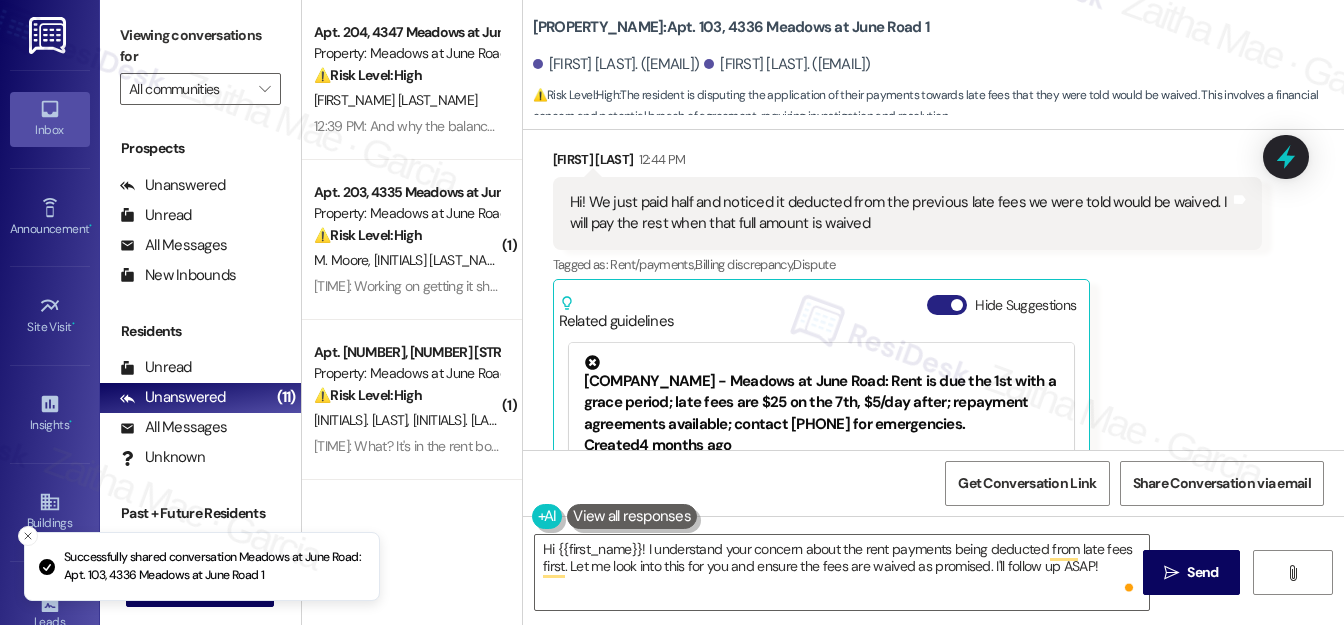 click on "Hide Suggestions" at bounding box center [947, 305] 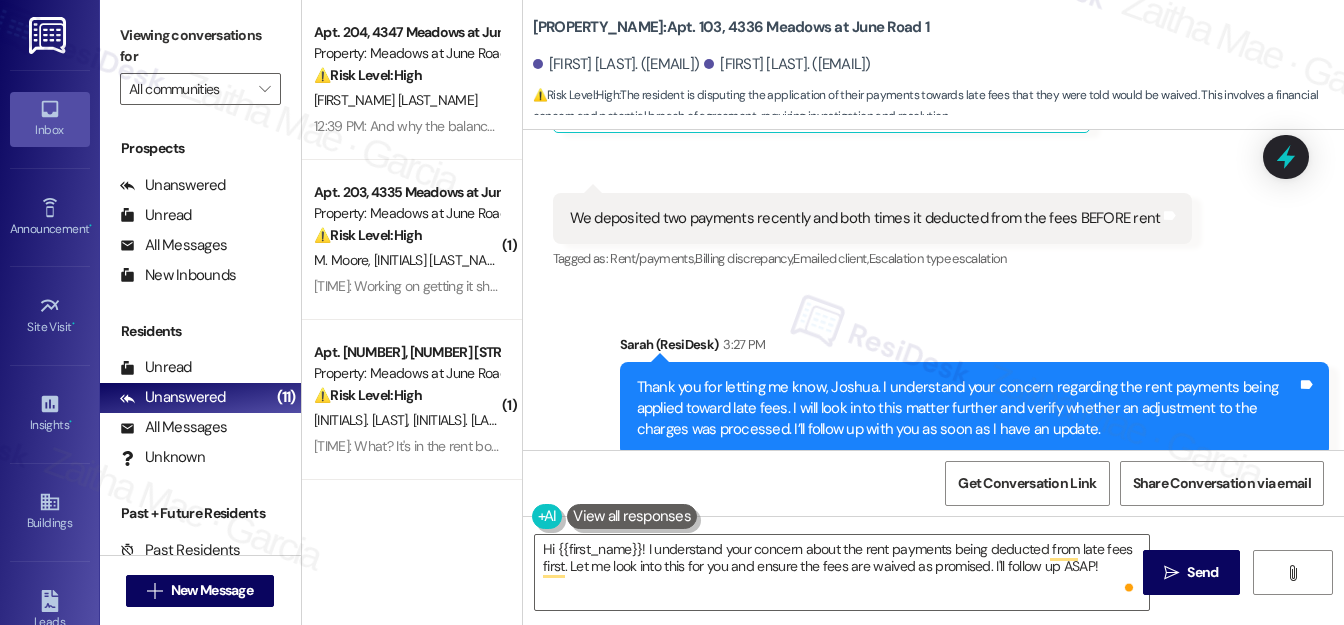 scroll, scrollTop: 856, scrollLeft: 0, axis: vertical 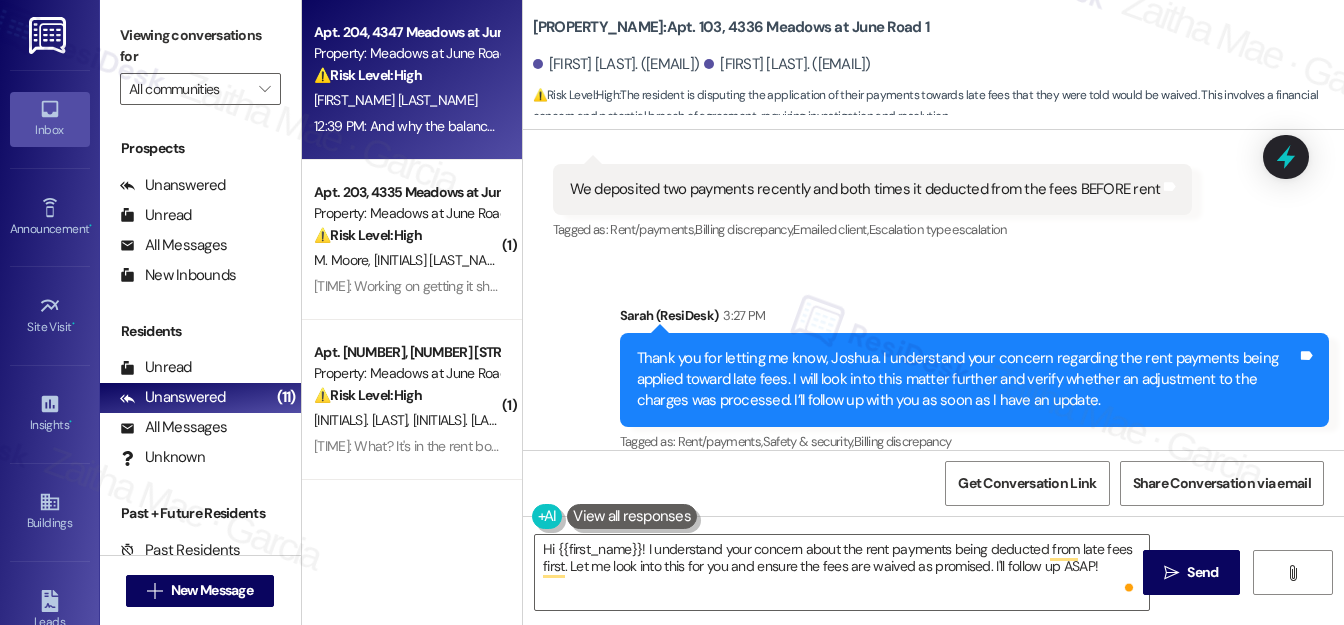 click on "[FIRST_NAME] [LAST_NAME]" at bounding box center [406, 100] 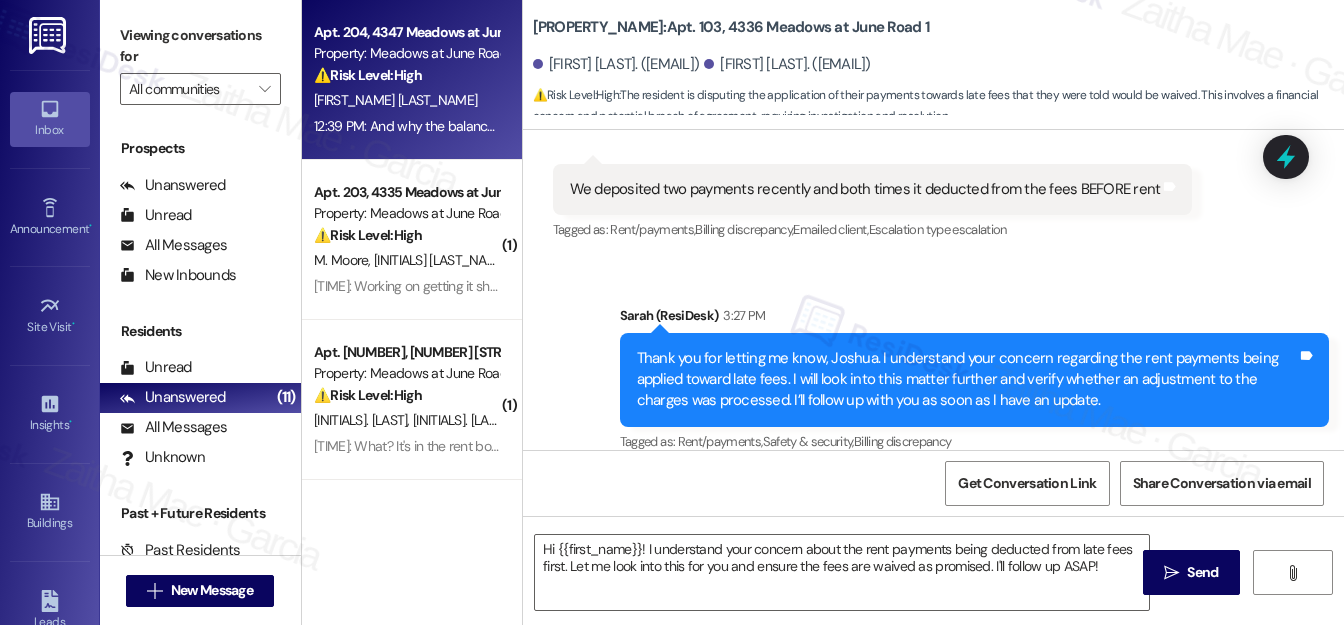 type on "Fetching suggested responses. Please feel free to read through the conversation in the meantime." 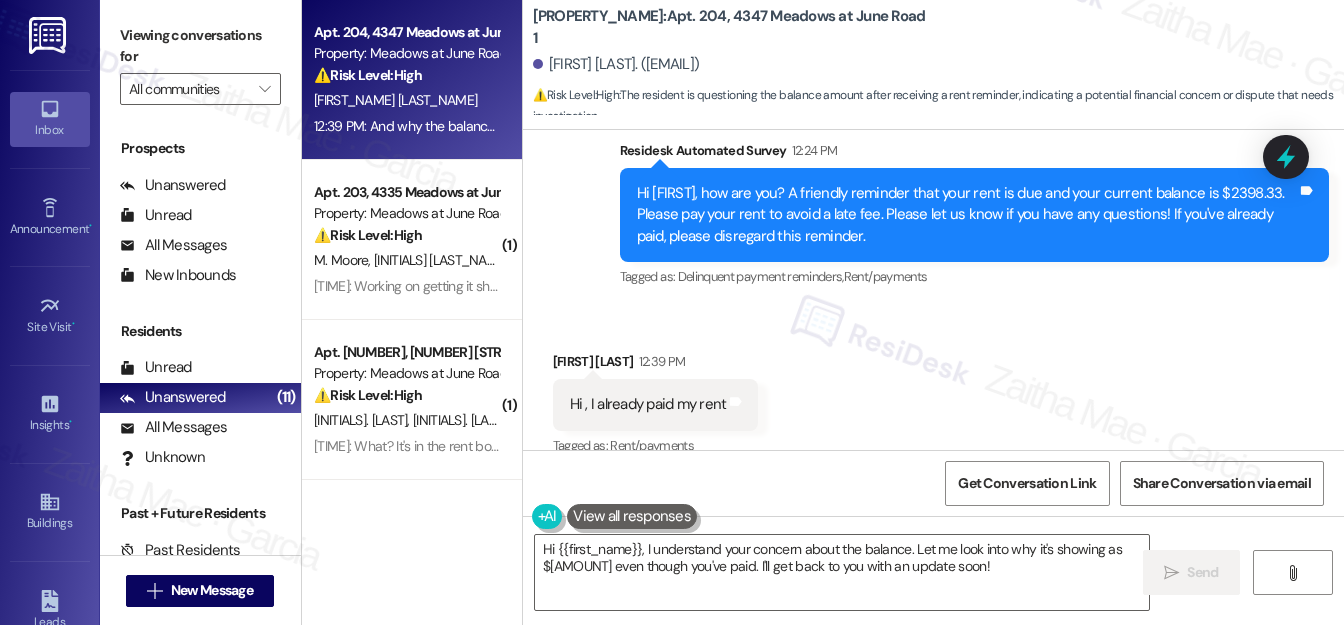 scroll, scrollTop: 6841, scrollLeft: 0, axis: vertical 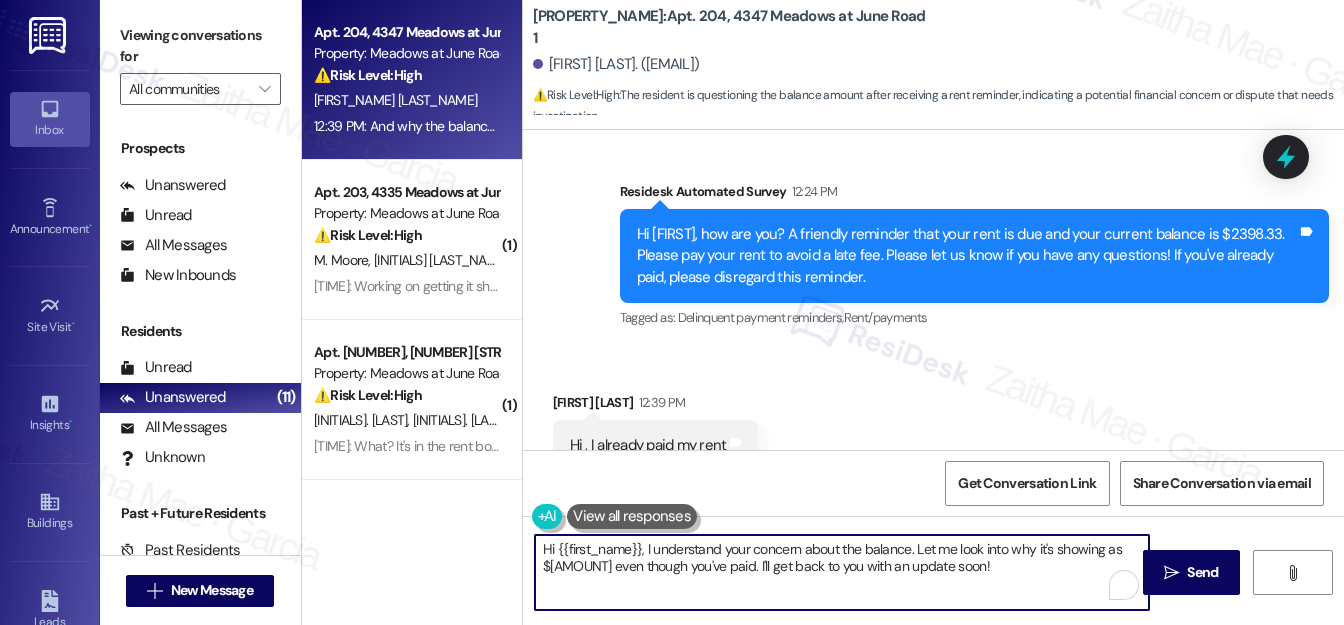 drag, startPoint x: 645, startPoint y: 550, endPoint x: 533, endPoint y: 556, distance: 112.1606 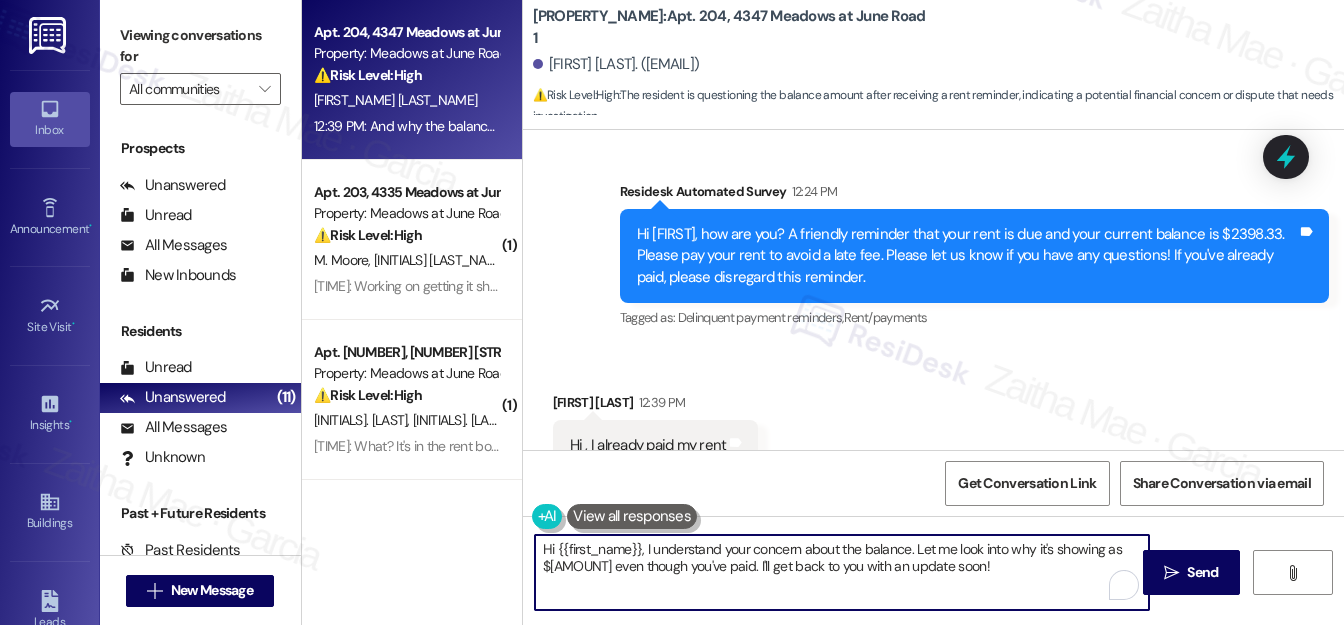 click on "Hi {{first_name}}, I understand your concern about the balance. Let me look into why it's showing as $[AMOUNT] even though you've paid. I'll get back to you with an update soon!" at bounding box center [842, 572] 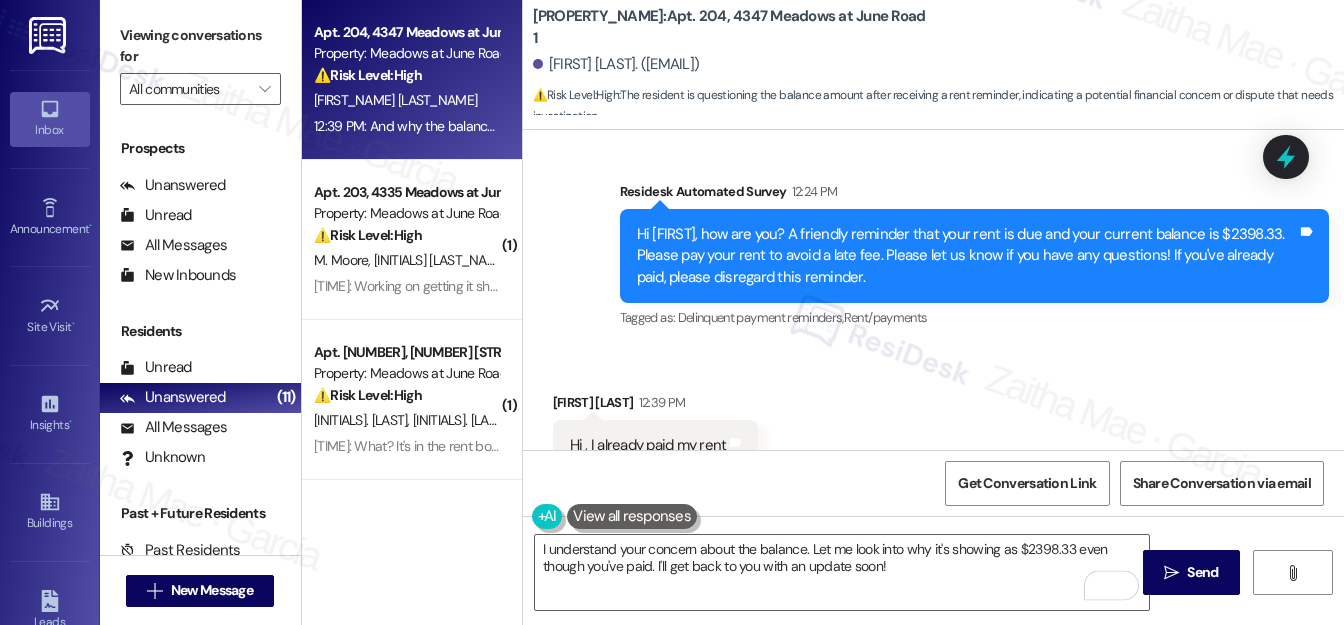 click on "Isiyaka Omedonge 12:39 PM" at bounding box center (656, 406) 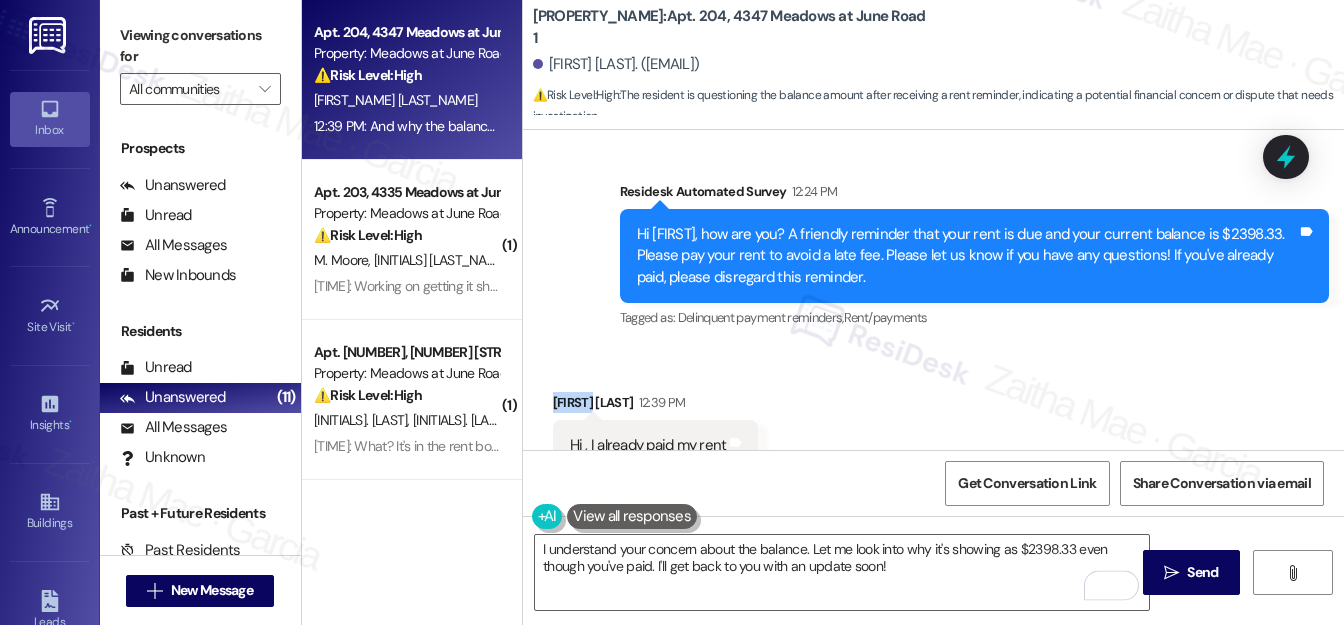 click on "Isiyaka Omedonge 12:39 PM" at bounding box center (656, 406) 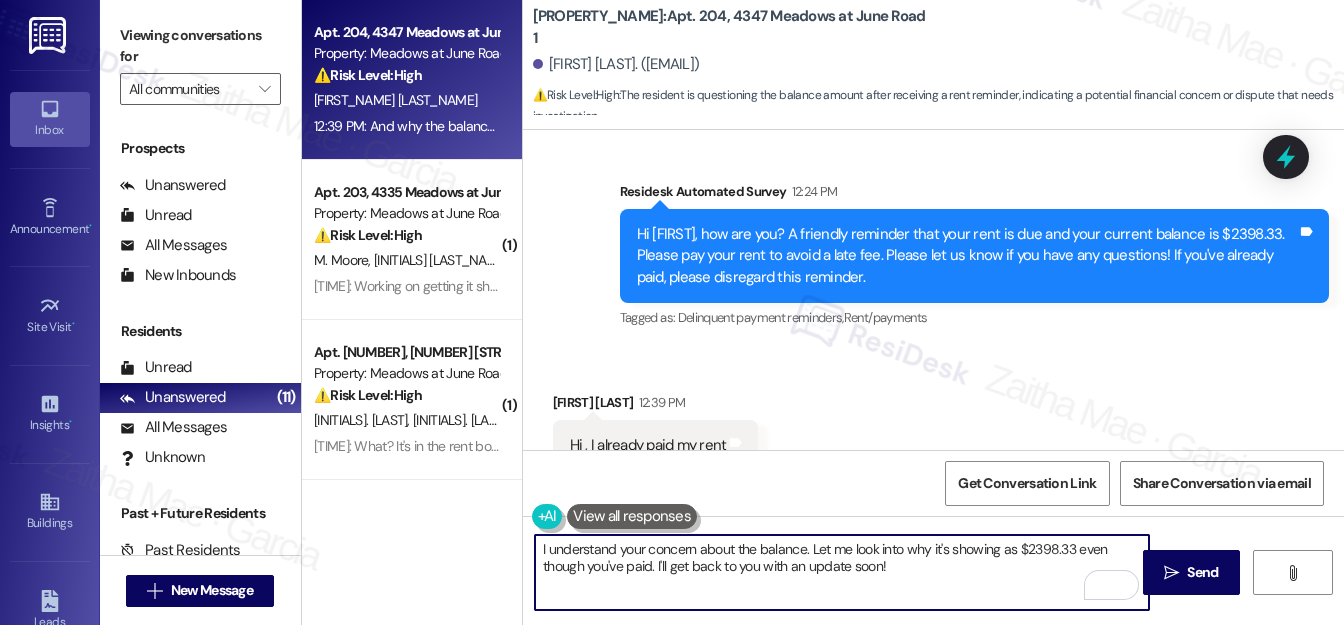 click on "I understand your concern about the balance. Let me look into why it's showing as $2398.33 even though you've paid. I'll get back to you with an update soon!" at bounding box center (842, 572) 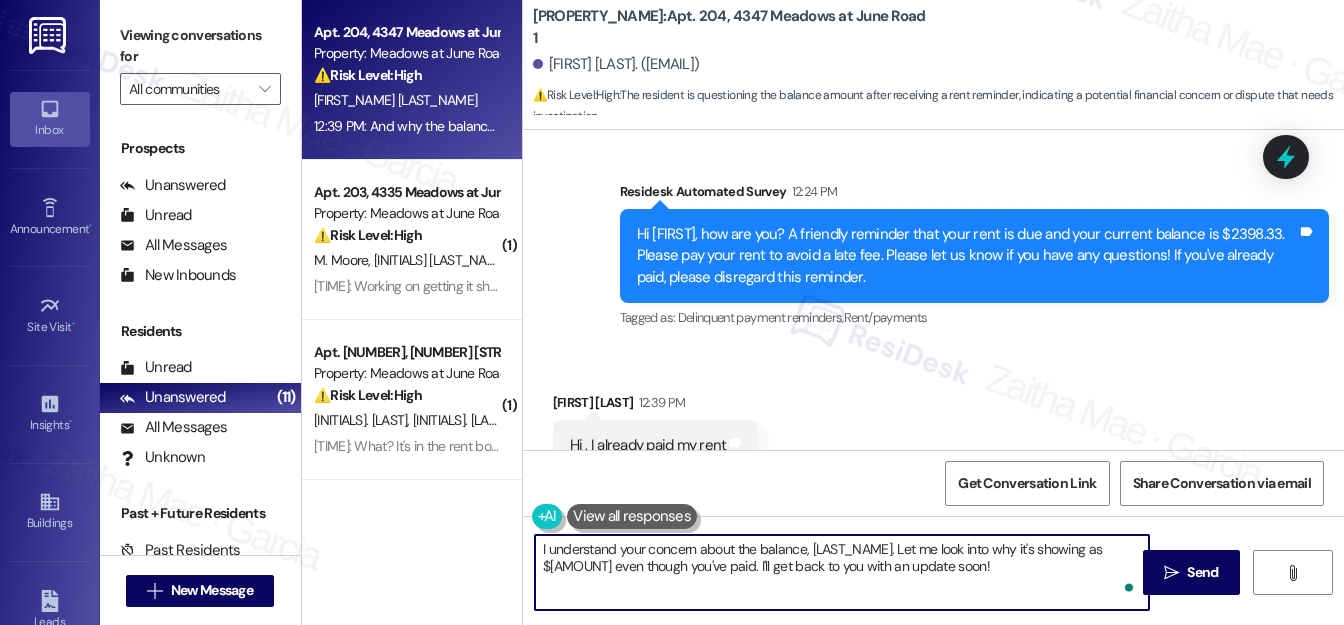 paste on "[FIRST_NAME]" 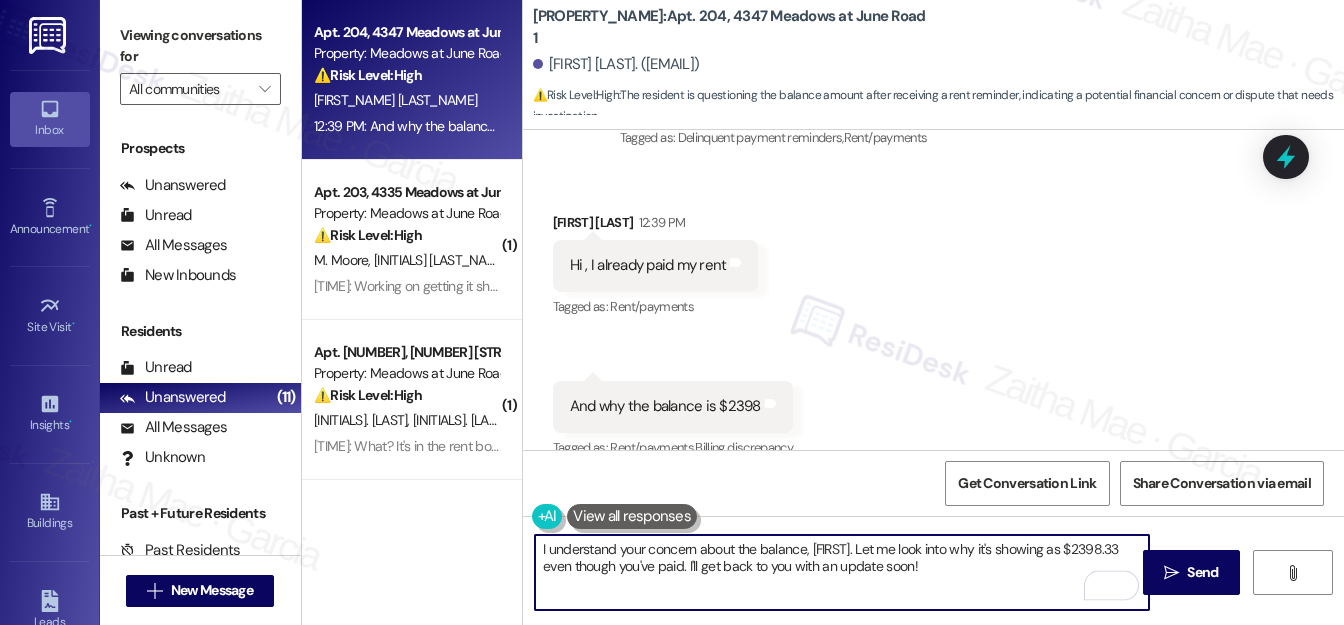 scroll, scrollTop: 7024, scrollLeft: 0, axis: vertical 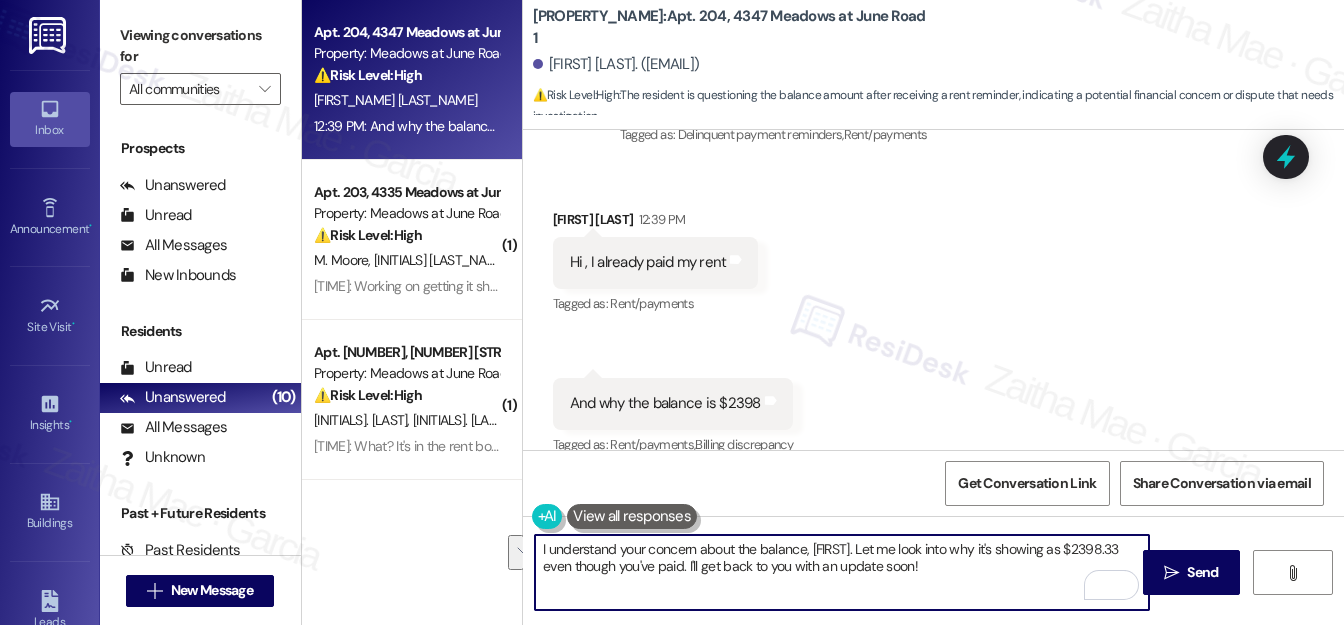 drag, startPoint x: 853, startPoint y: 545, endPoint x: 927, endPoint y: 567, distance: 77.201035 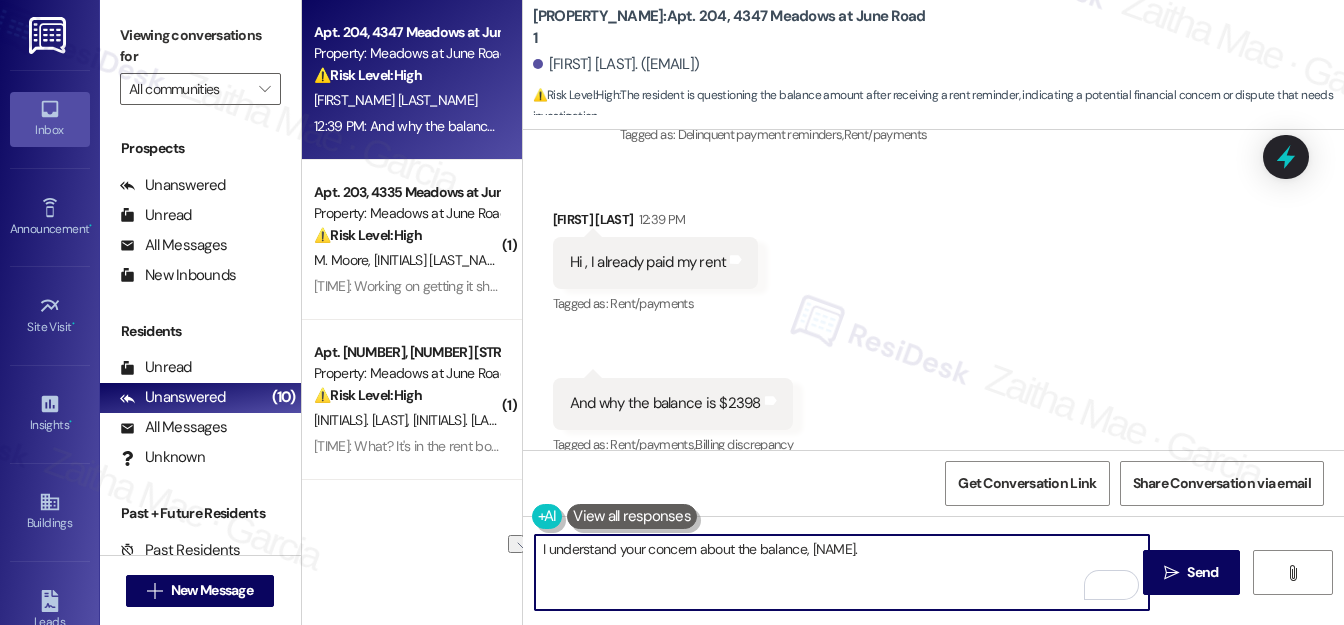 drag, startPoint x: 536, startPoint y: 549, endPoint x: 916, endPoint y: 566, distance: 380.38007 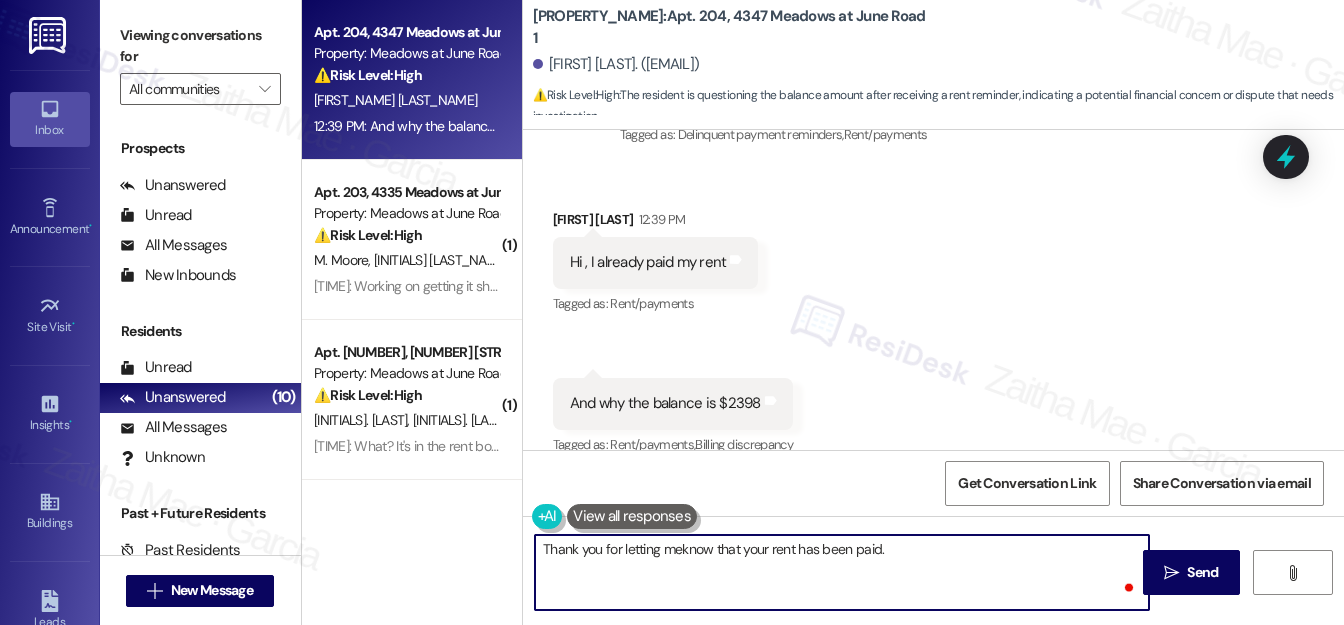 paste on "Sometimes, it may take a few days for payments to be processed and posted." 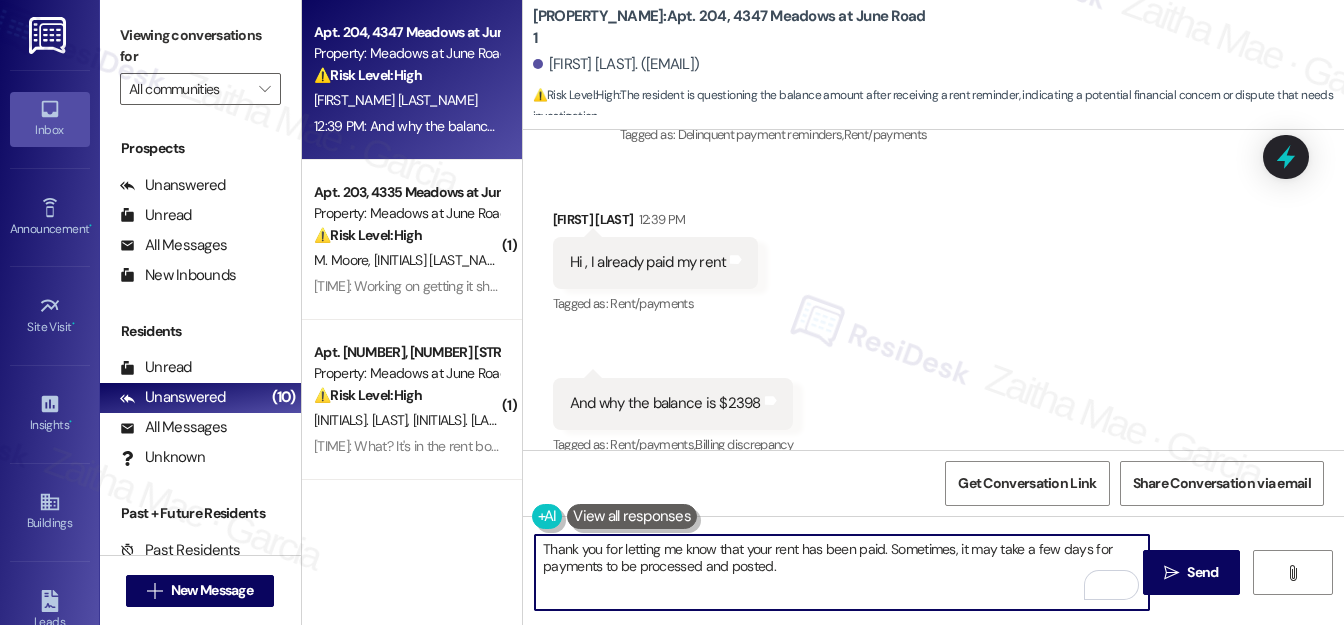 click on "Thank you for letting me know that your rent has been paid. Sometimes, it may take a few days for payments to be processed and posted." at bounding box center [842, 572] 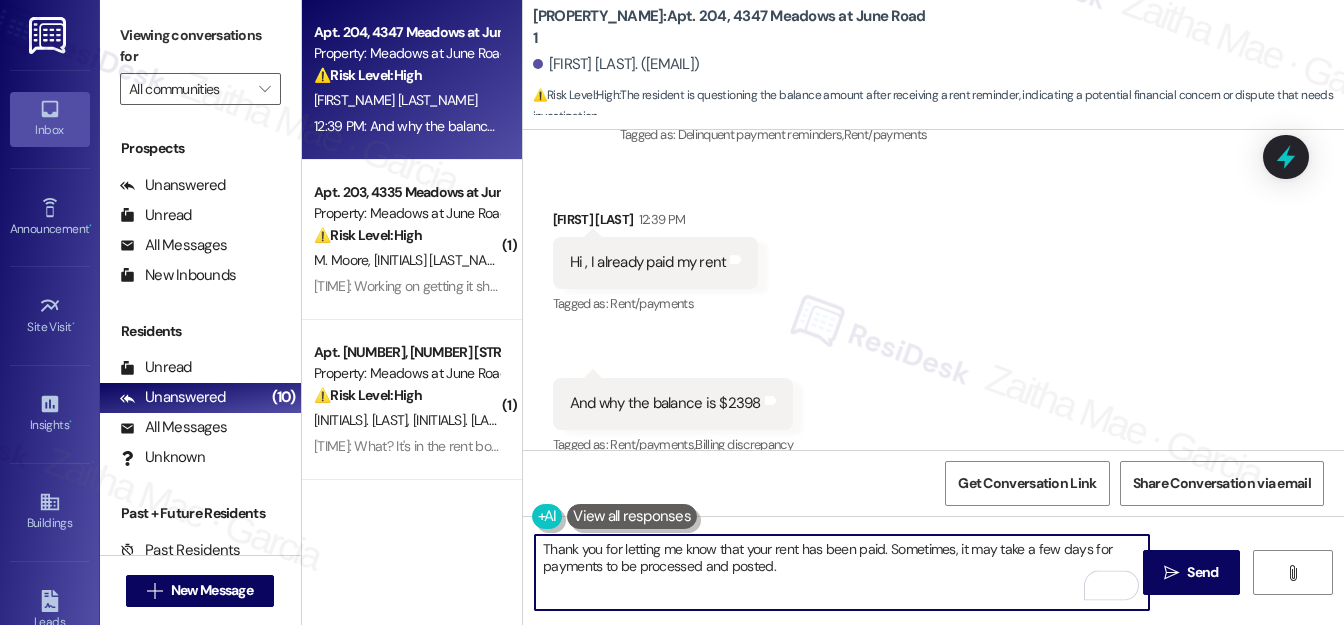 paste on "Have you had a chance to log in and check your current balance?" 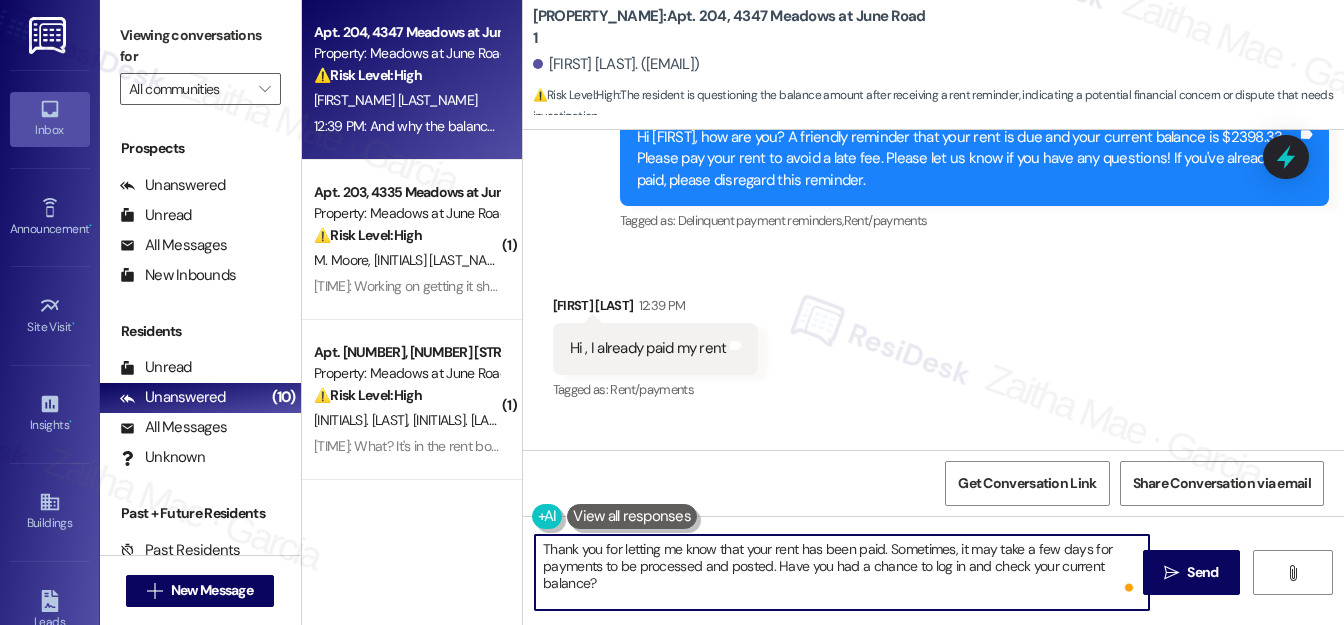 scroll, scrollTop: 7024, scrollLeft: 0, axis: vertical 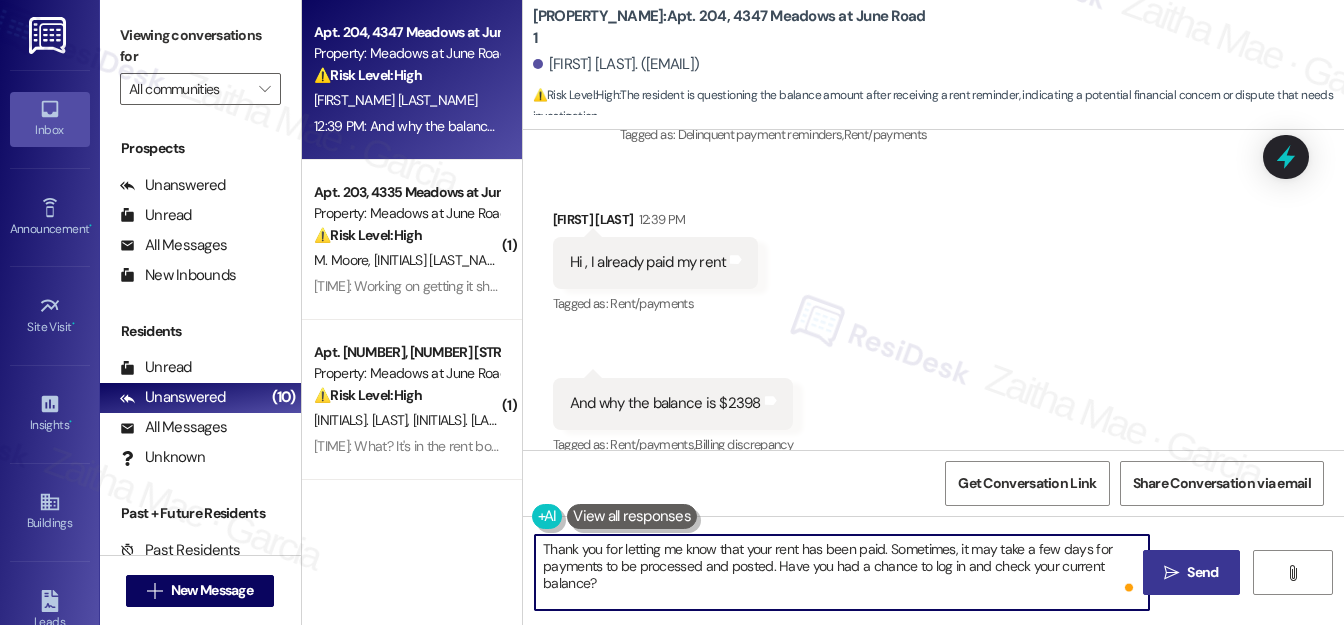 type on "Thank you for letting me know that your rent has been paid. Sometimes, it may take a few days for payments to be processed and posted. Have you had a chance to log in and check your current balance?" 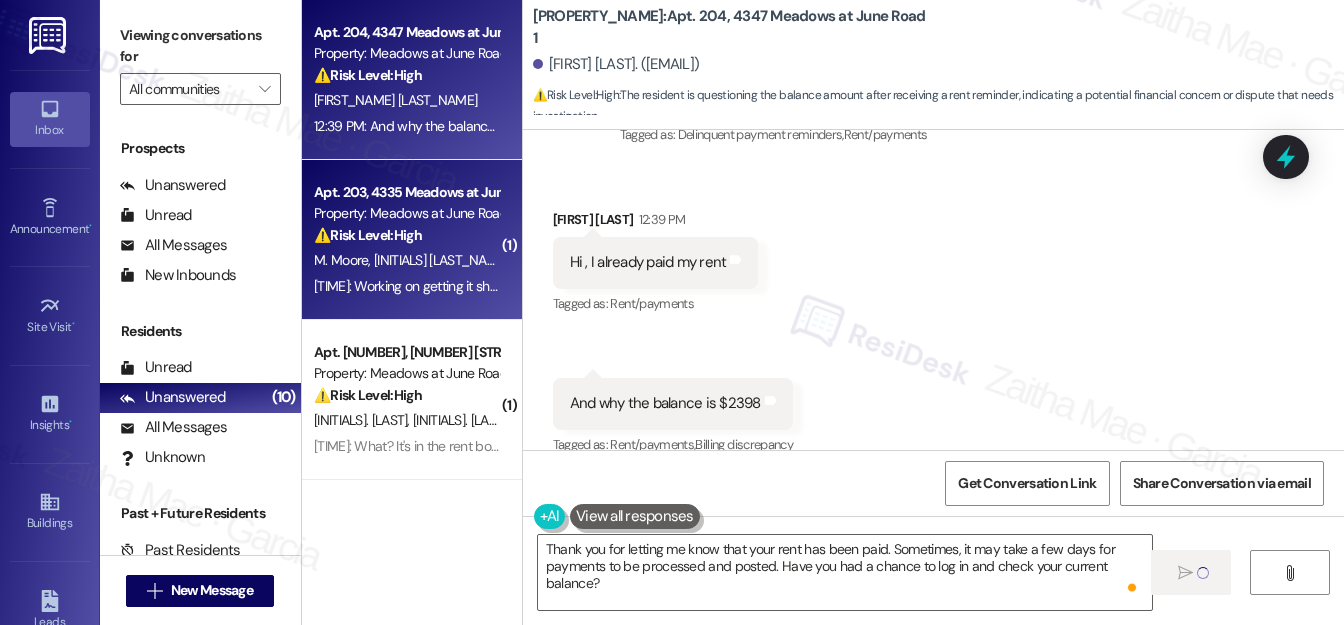 type 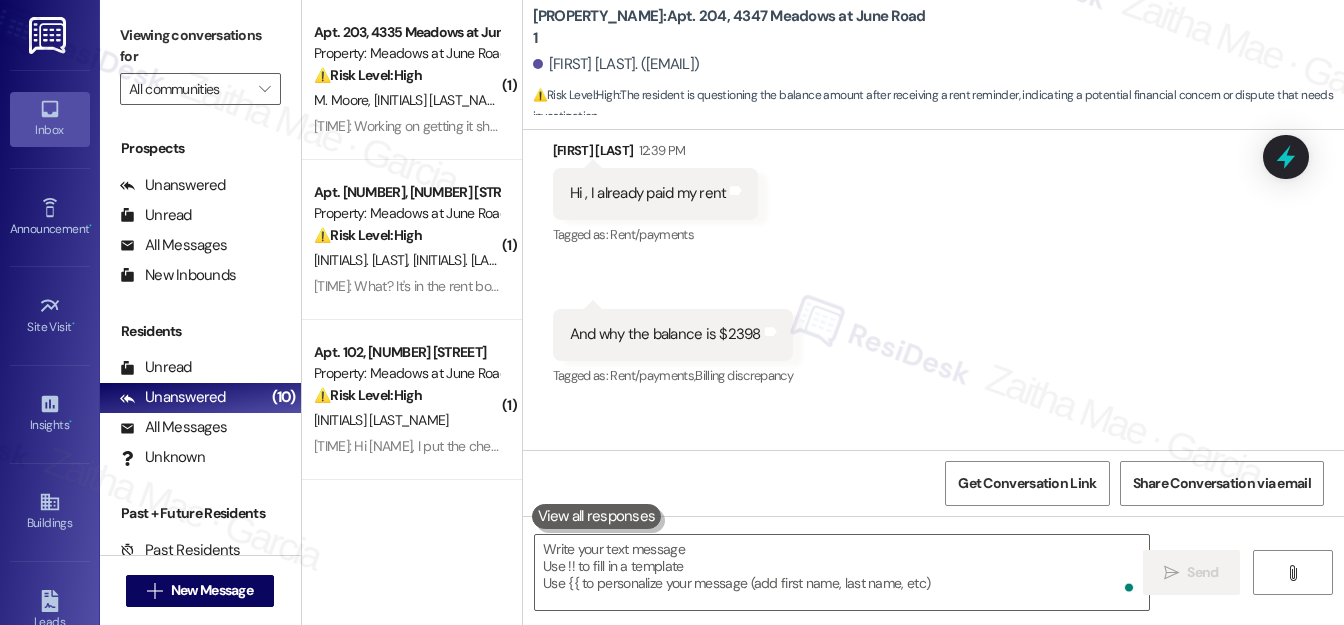 scroll, scrollTop: 7184, scrollLeft: 0, axis: vertical 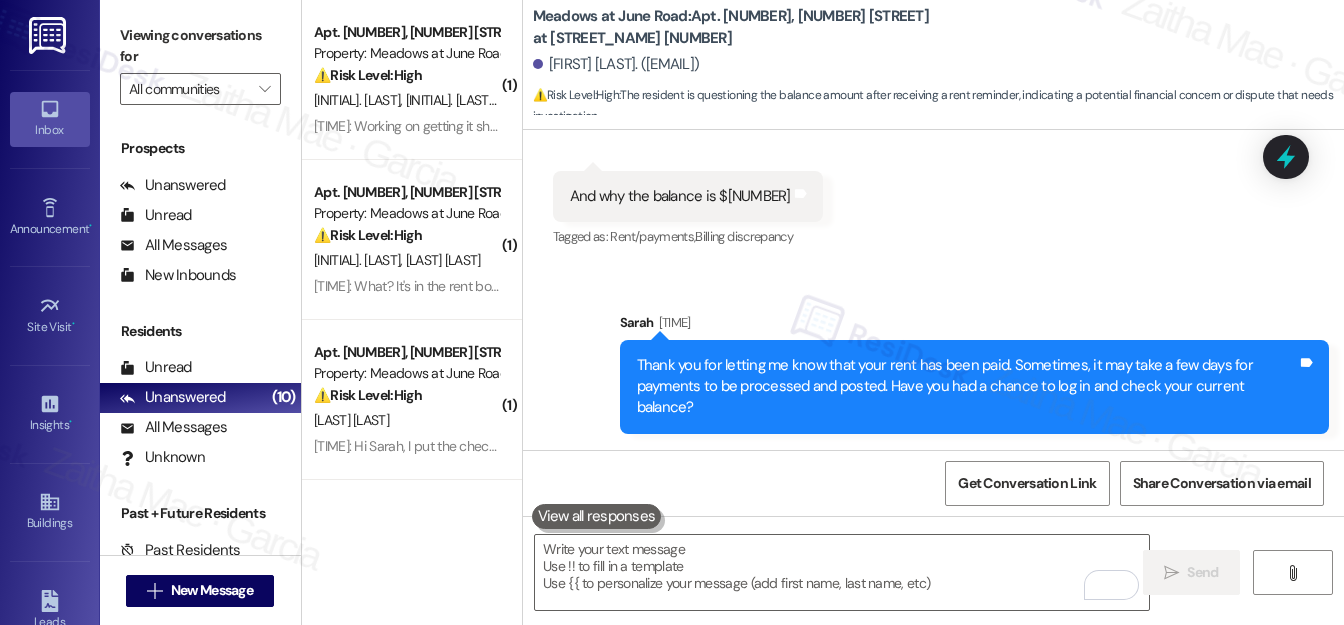 click at bounding box center [597, 516] 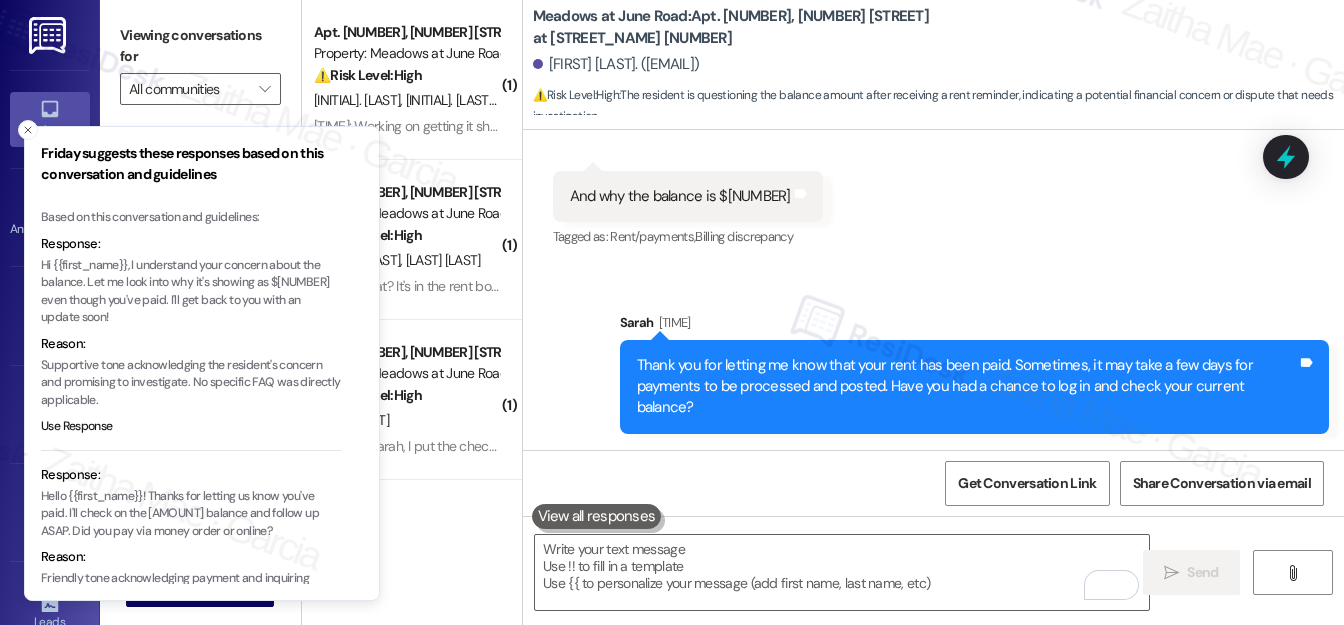 click on "Received via SMS Isiyaka Omedonge 12:39 PM Hi  , I already paid my rent  Tags and notes Tagged as:   Rent/payments Click to highlight conversations about Rent/payments Received via SMS 12:39 PM Isiyaka Omedonge 12:39 PM And why the balance is $2398 Tags and notes Tagged as:   Rent/payments ,  Click to highlight conversations about Rent/payments Billing discrepancy Click to highlight conversations about Billing discrepancy" at bounding box center (933, 112) 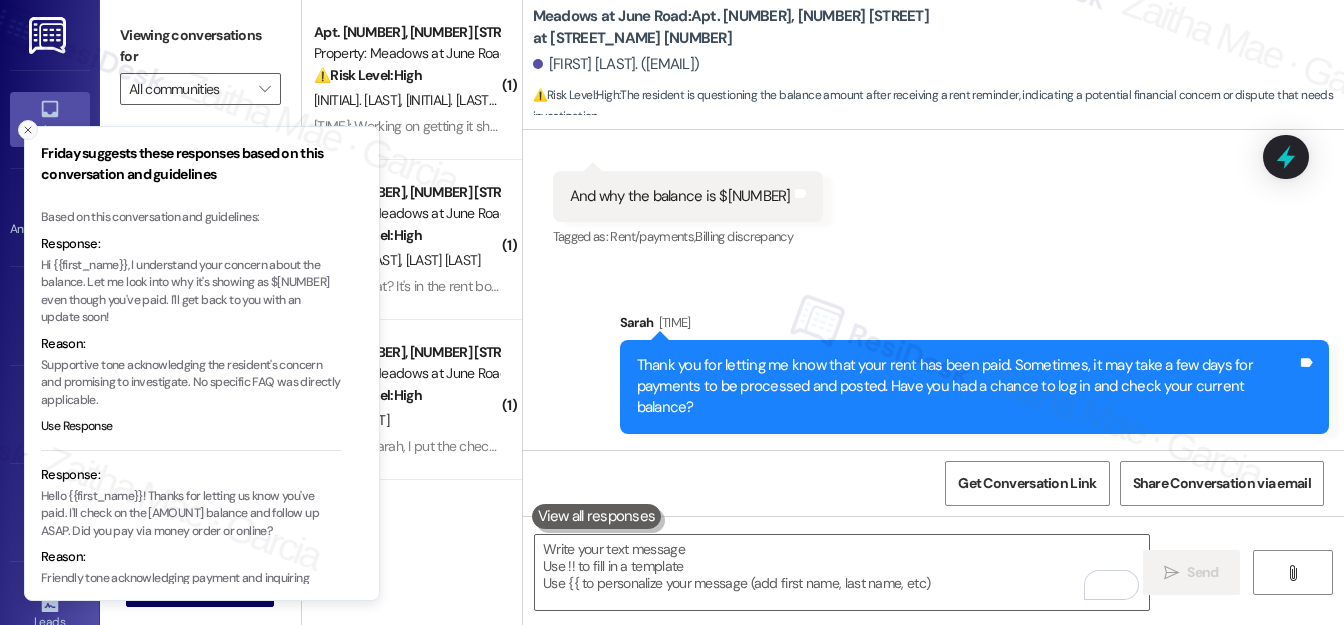 click 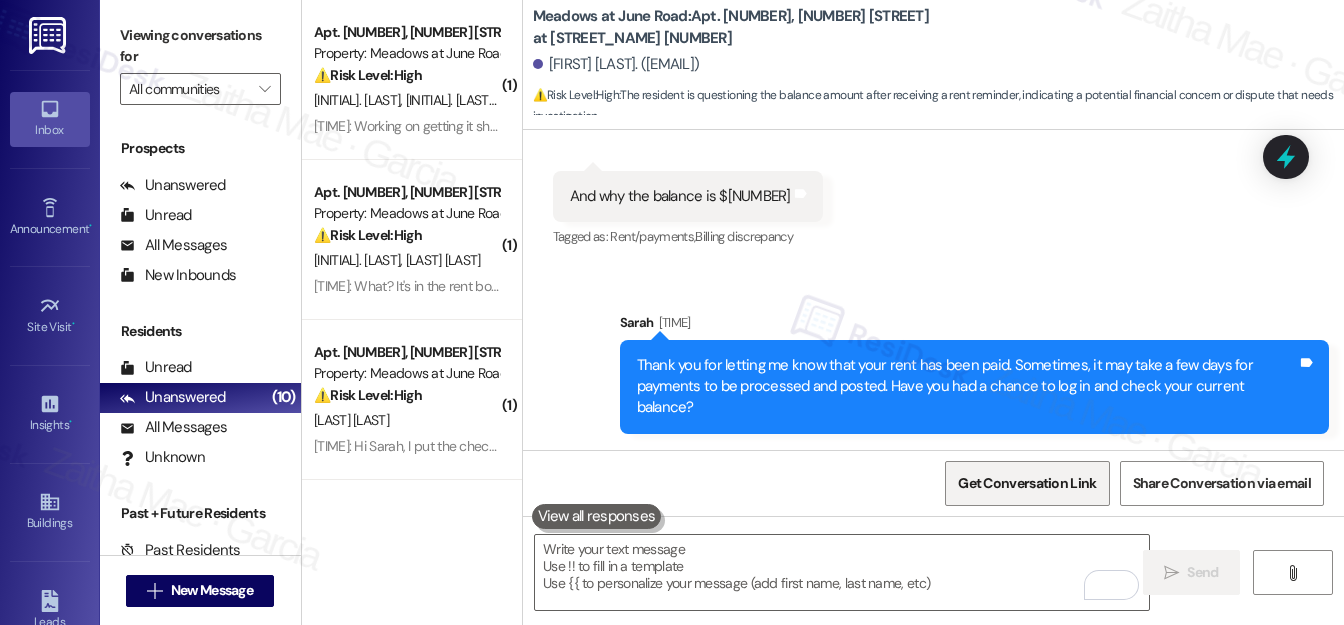 click on "Get Conversation Link" at bounding box center (1027, 483) 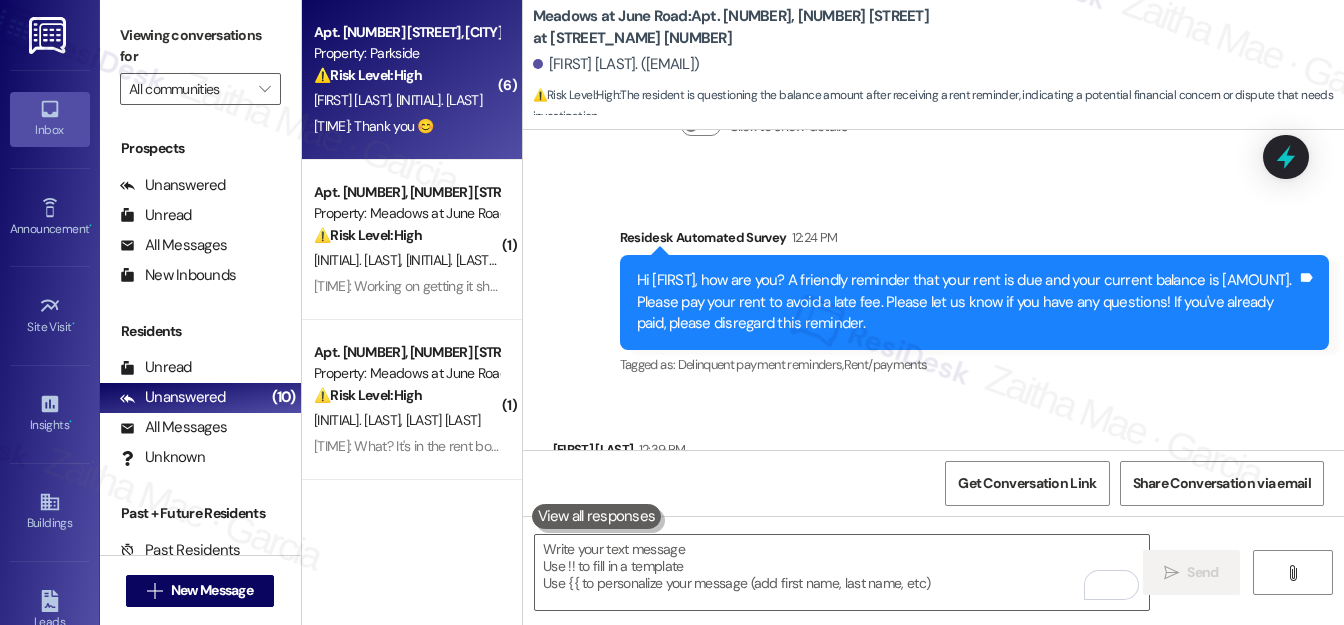 scroll, scrollTop: 6730, scrollLeft: 0, axis: vertical 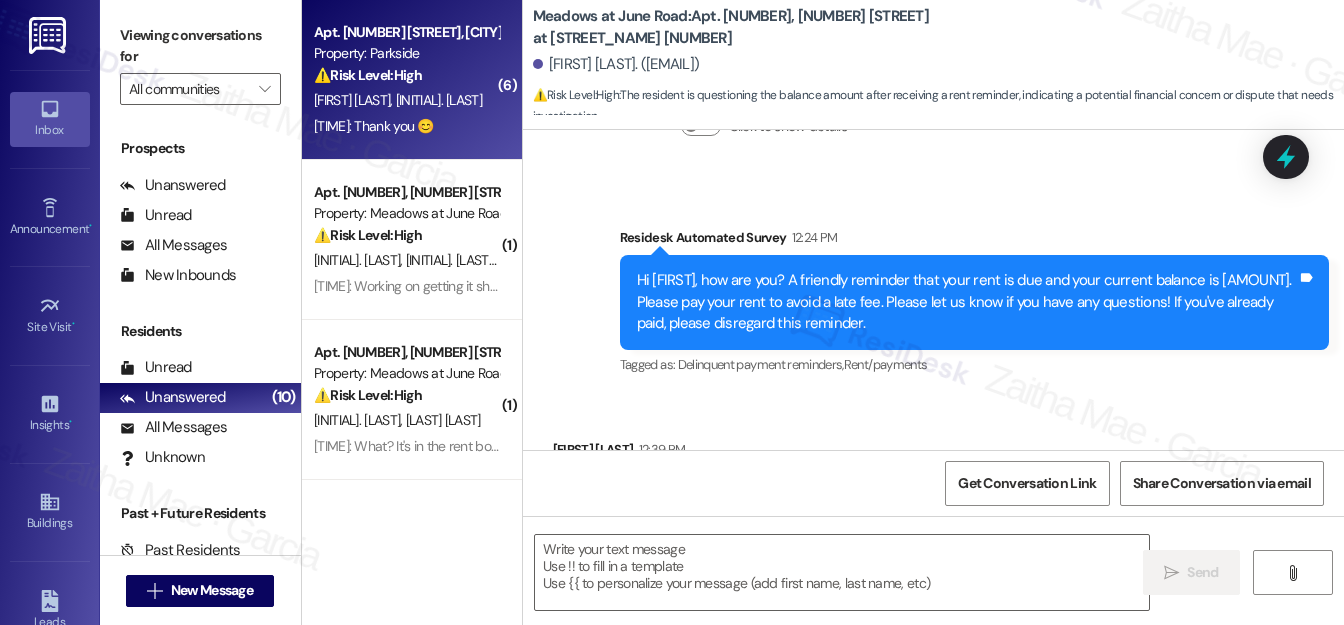 type on "Fetching suggested responses. Please feel free to read through the conversation in the meantime." 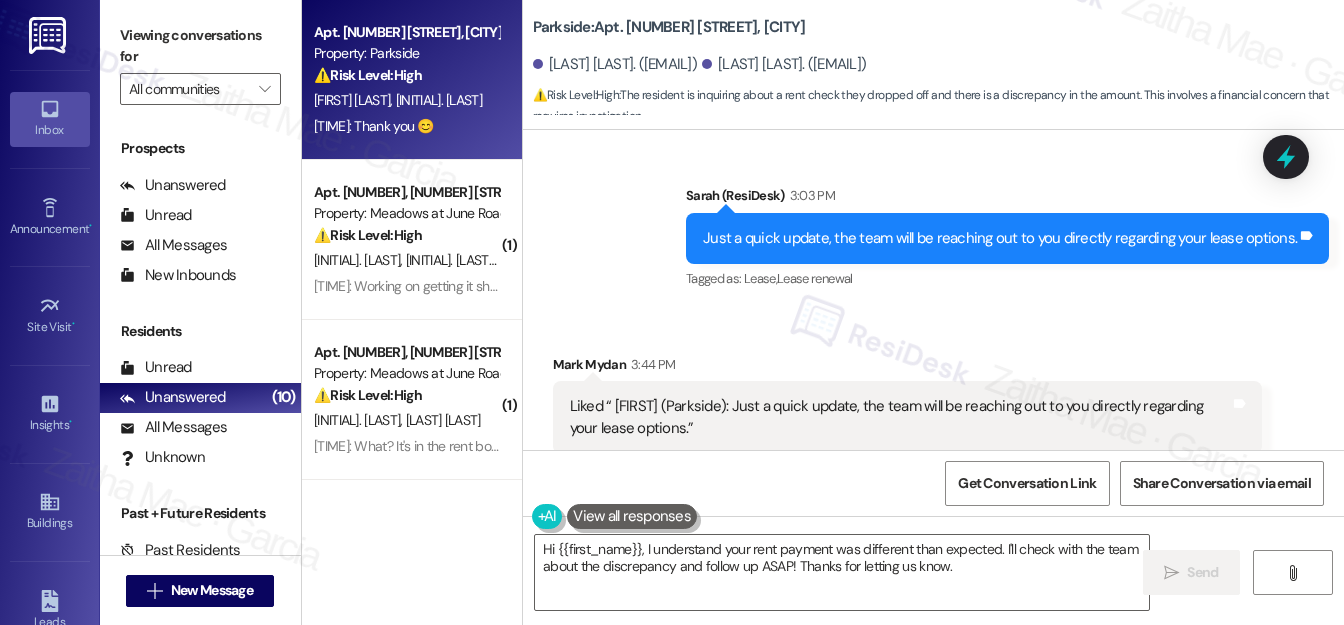 scroll, scrollTop: 19757, scrollLeft: 0, axis: vertical 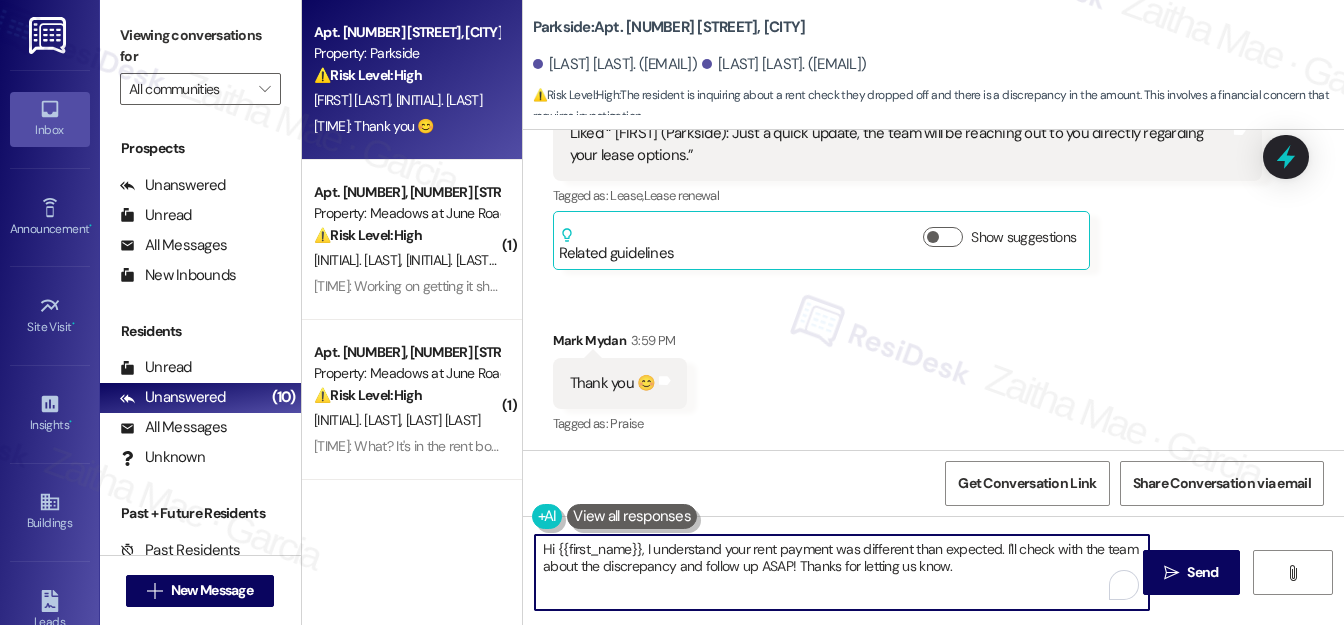 drag, startPoint x: 544, startPoint y: 553, endPoint x: 1002, endPoint y: 577, distance: 458.6284 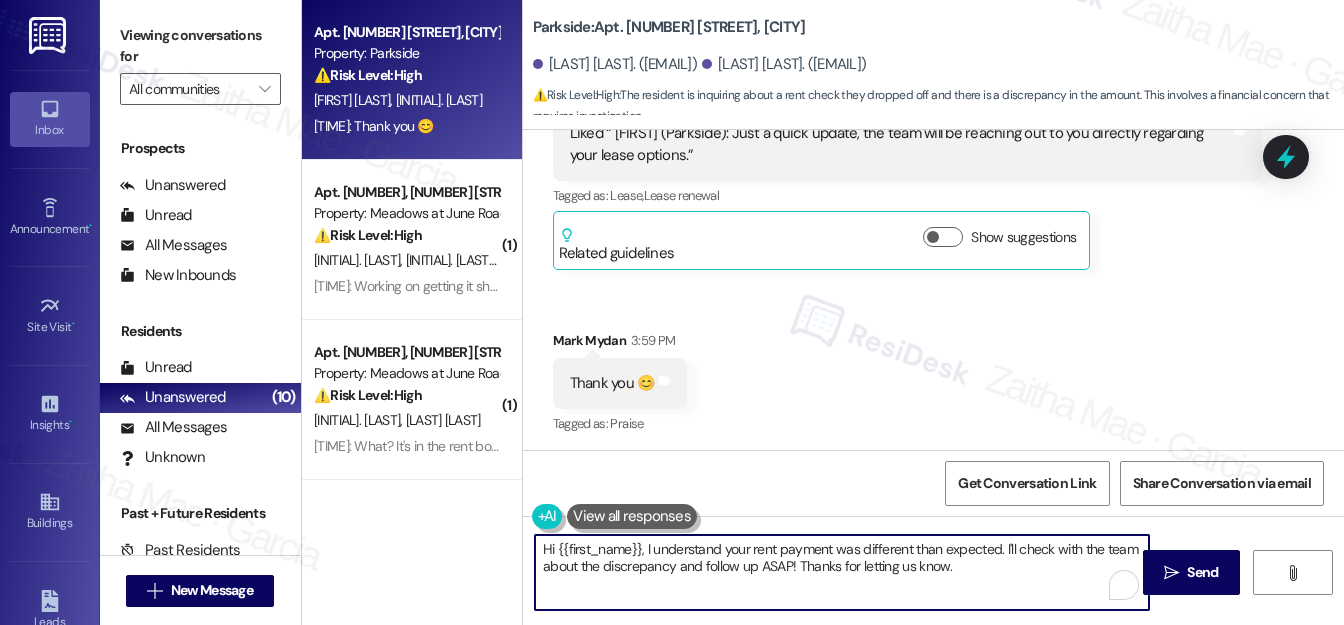 click on "Hi {{first_name}}, I understand your rent payment was different than expected. I'll check with the team about the discrepancy and follow up ASAP! Thanks for letting us know." at bounding box center [842, 572] 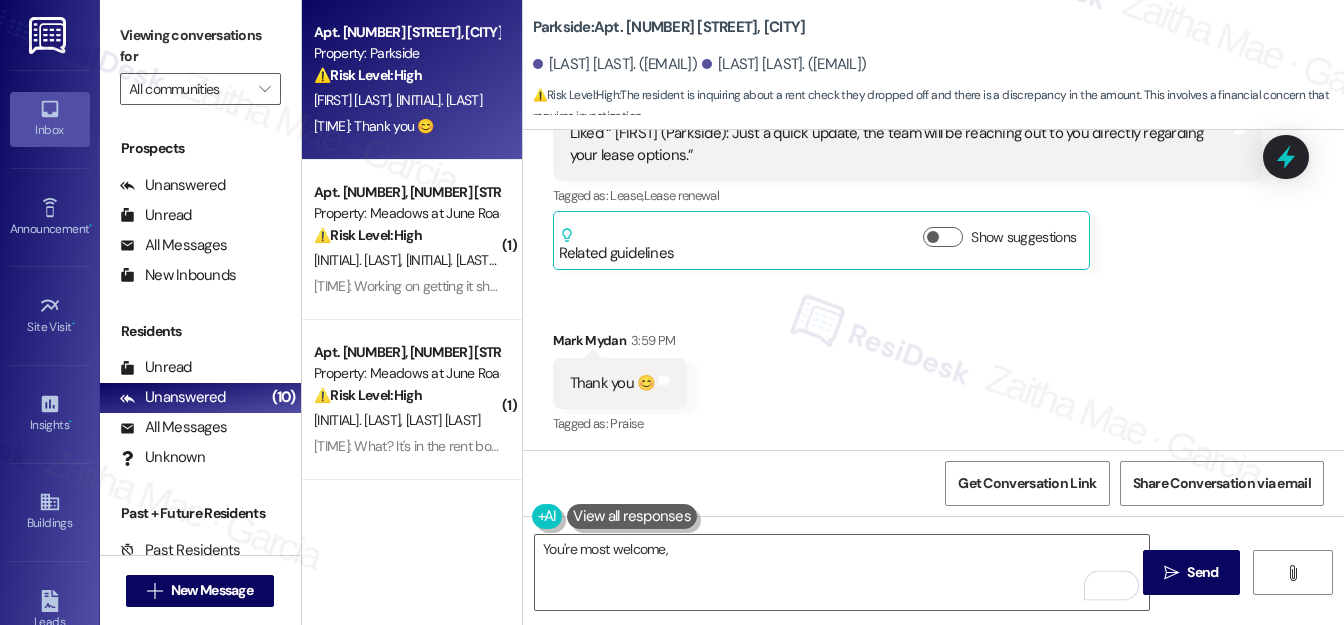 click on "Mark Mydan 3:59 PM" at bounding box center [620, 344] 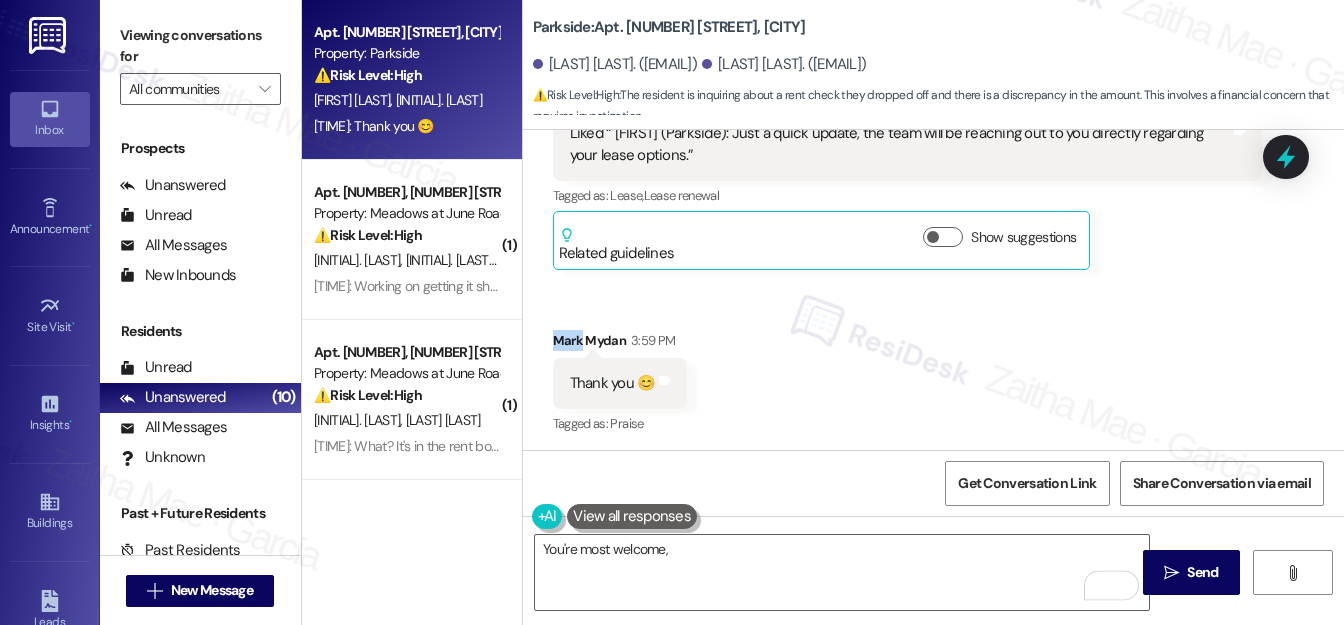 click on "Mark Mydan 3:59 PM" at bounding box center [620, 344] 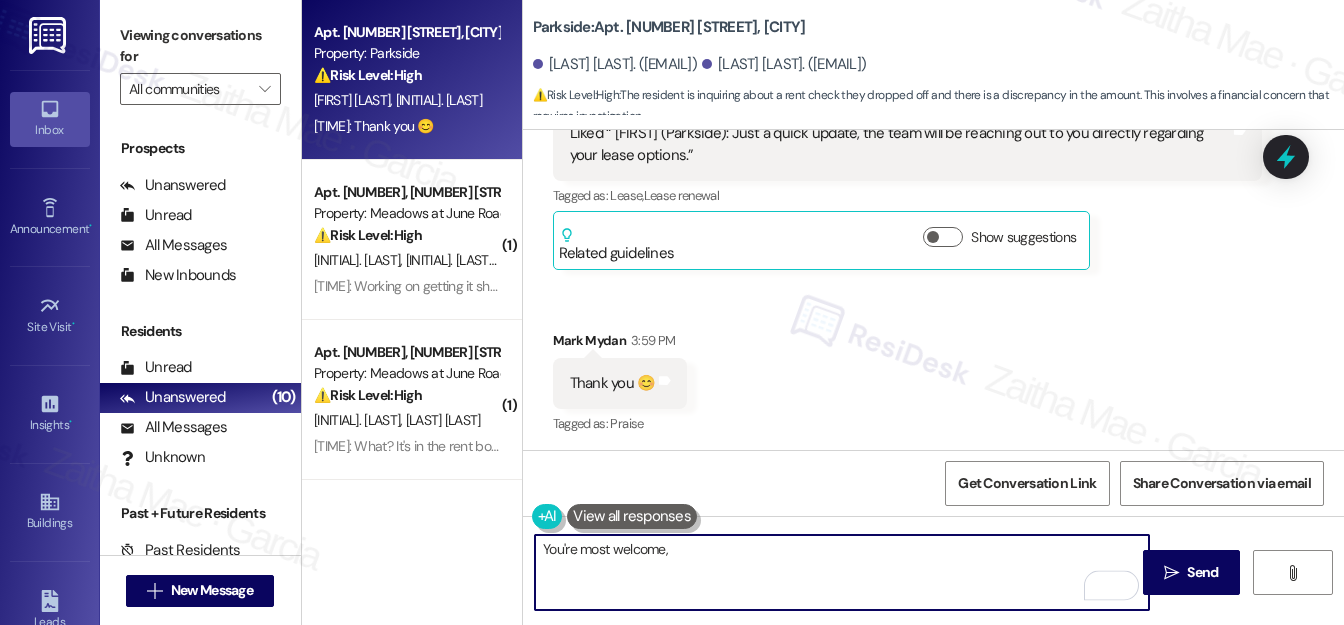 click on "You're most welcome," at bounding box center (842, 572) 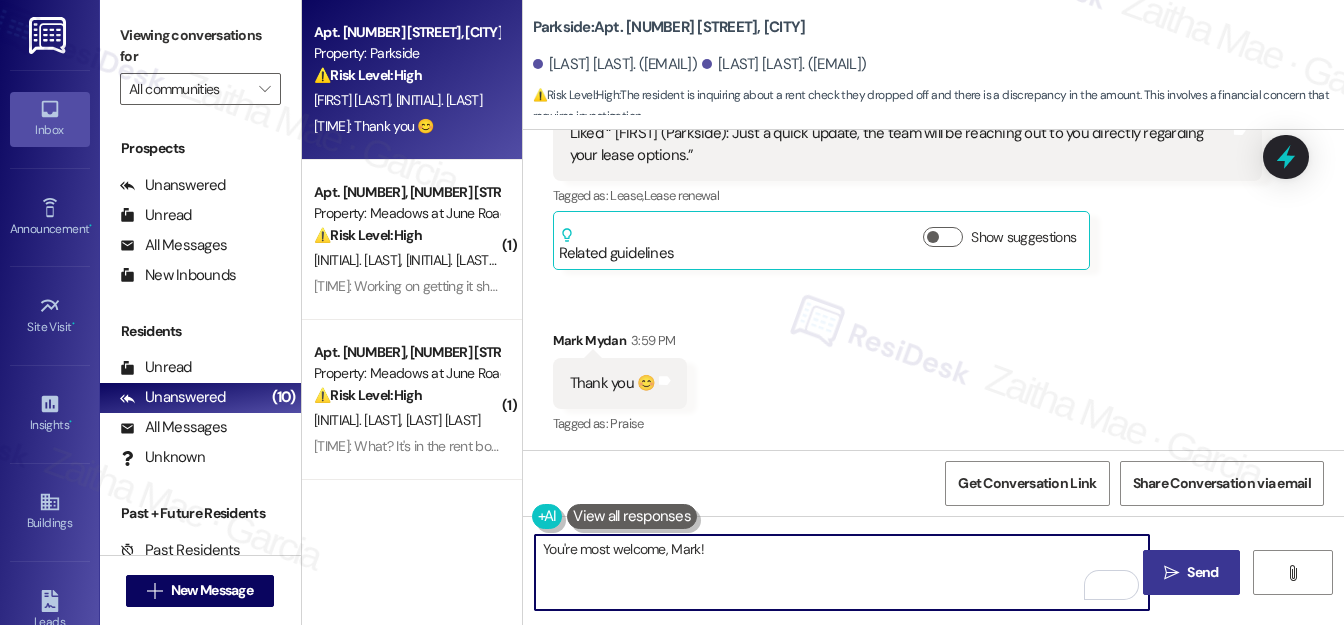 type on "You're most welcome, Mark!" 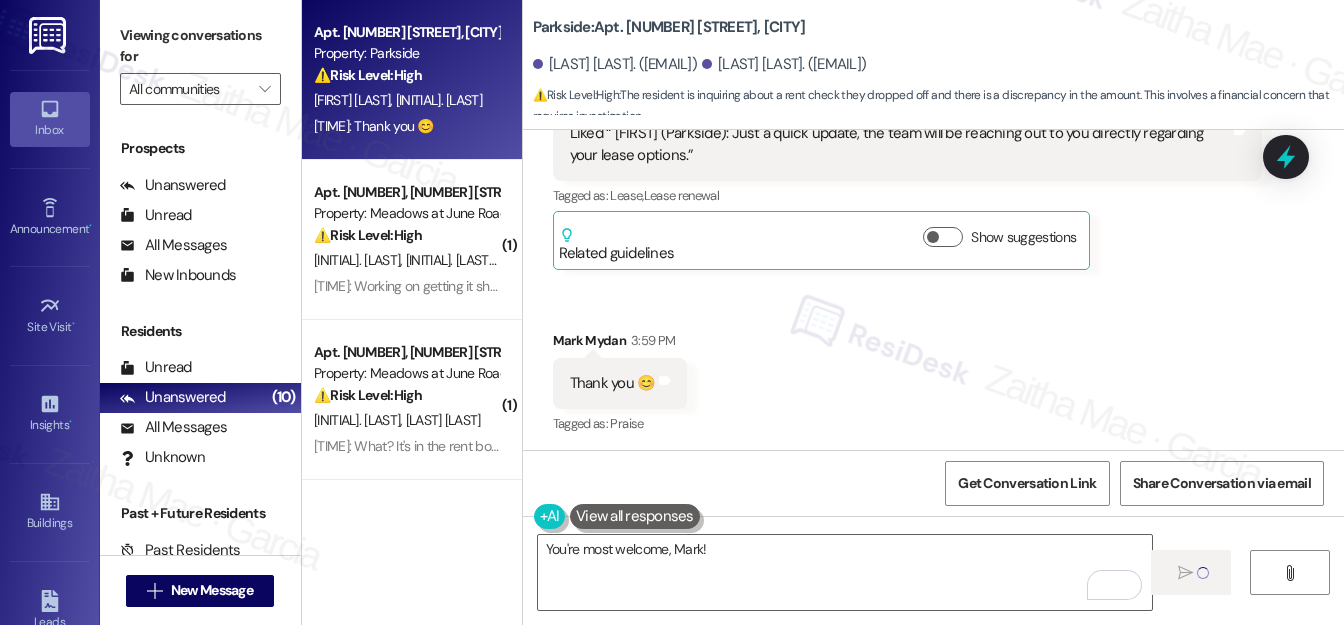 type 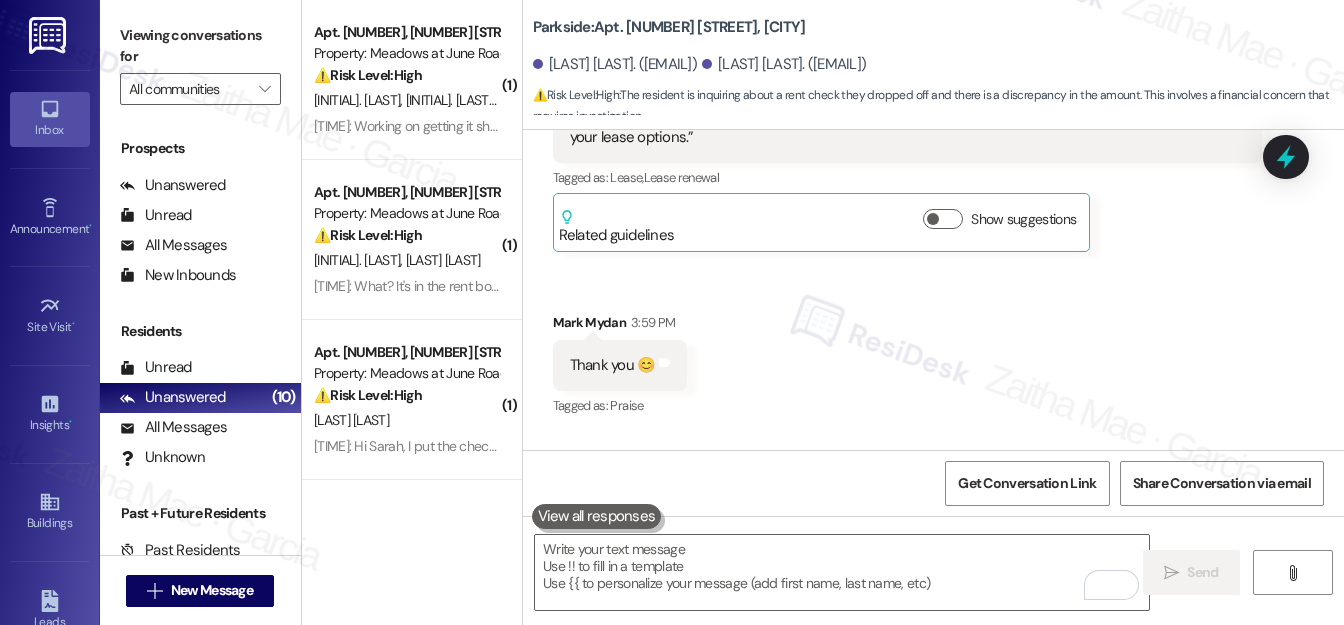 scroll, scrollTop: 19714, scrollLeft: 0, axis: vertical 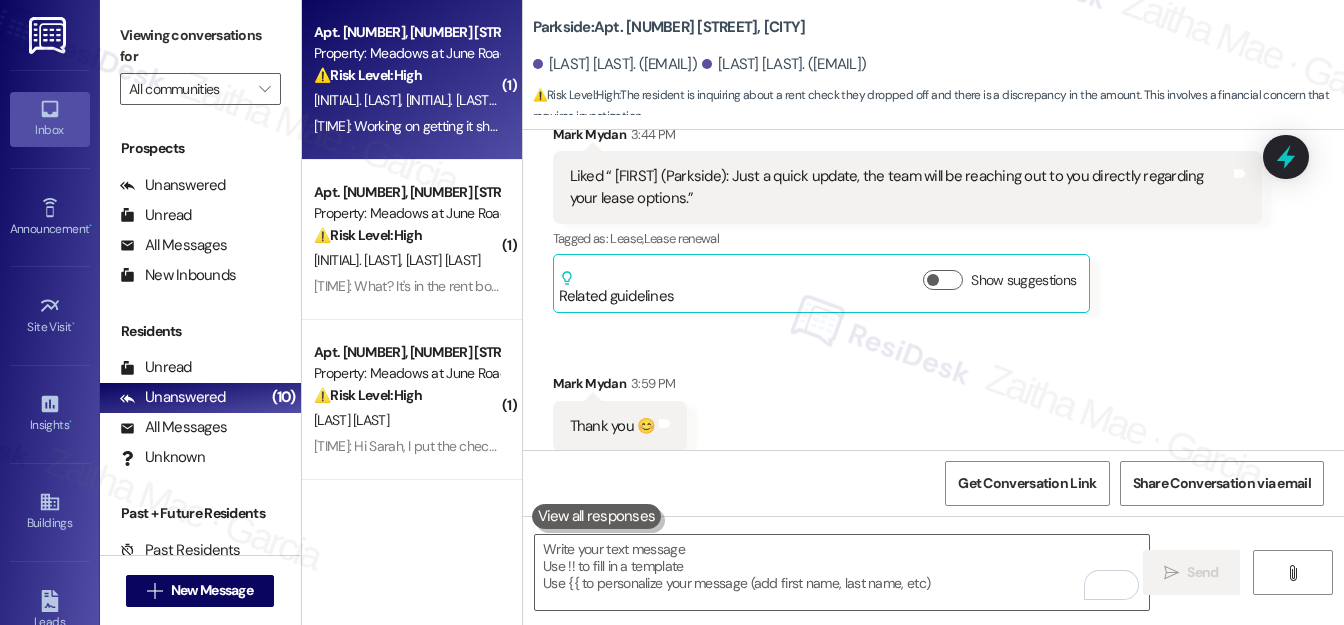 click on "⚠️  Risk Level:  High The resident acknowledges the rent reminder and indicates they will pay tomorrow or Friday. This falls under financial concerns and potential late payment, requiring monitoring." at bounding box center [406, 75] 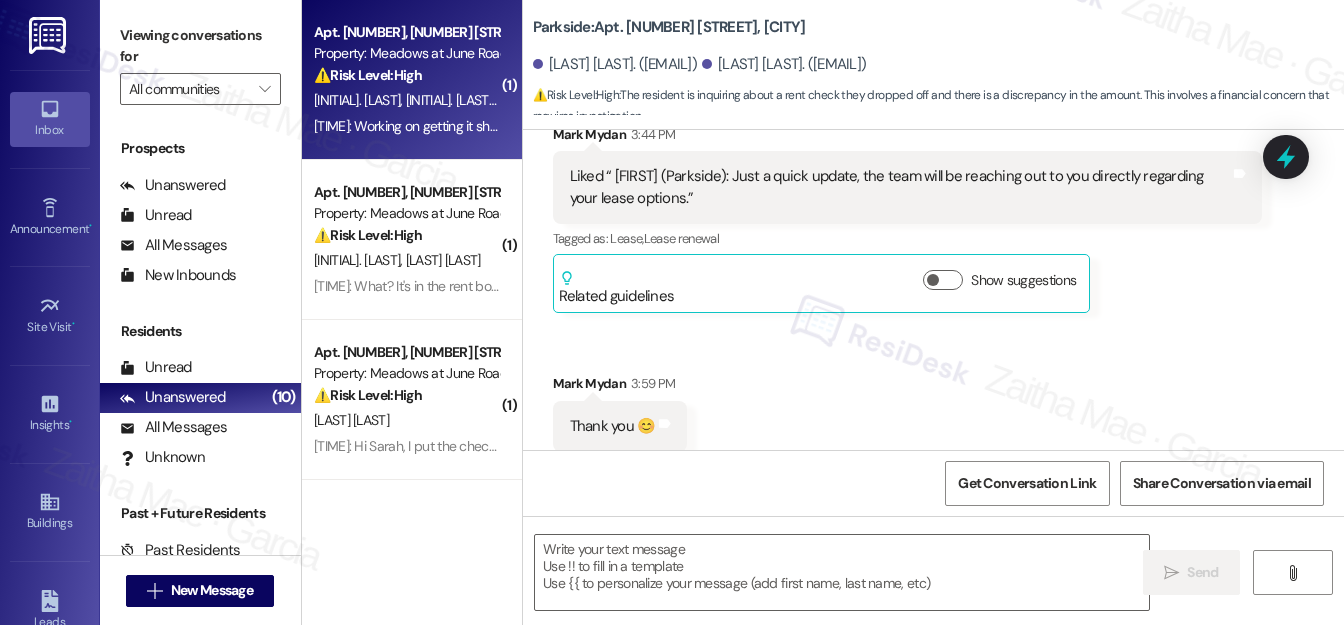 type on "Fetching suggested responses. Please feel free to read through the conversation in the meantime." 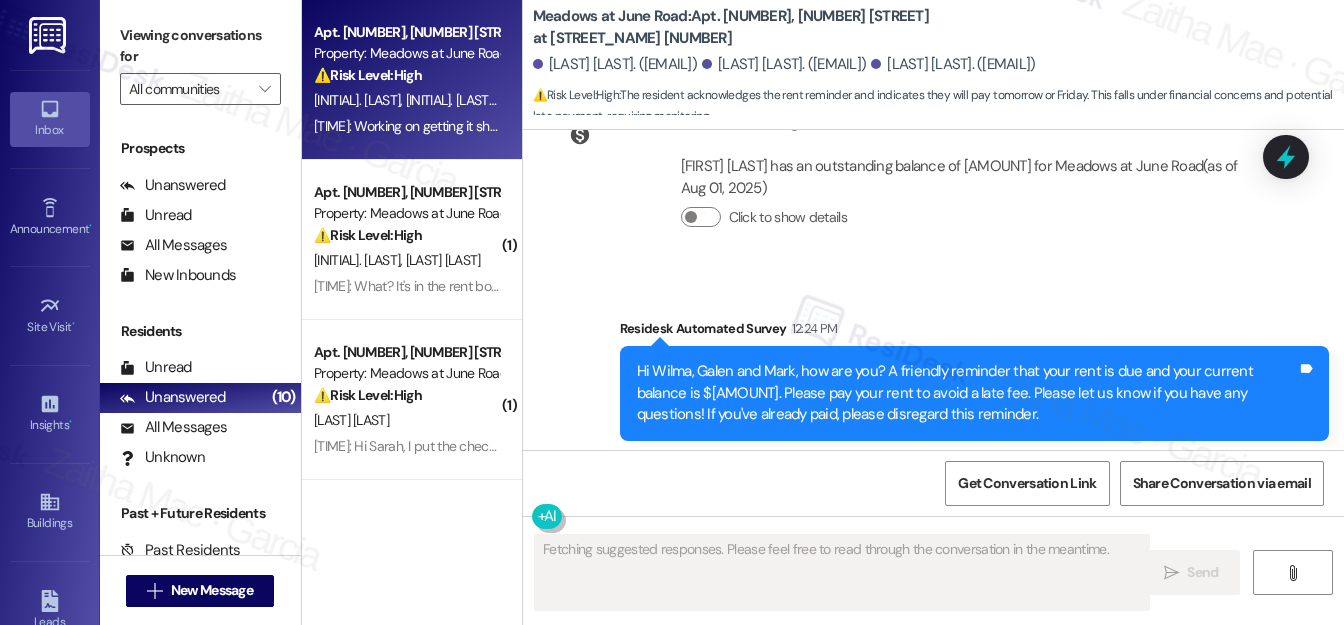 scroll, scrollTop: 6210, scrollLeft: 0, axis: vertical 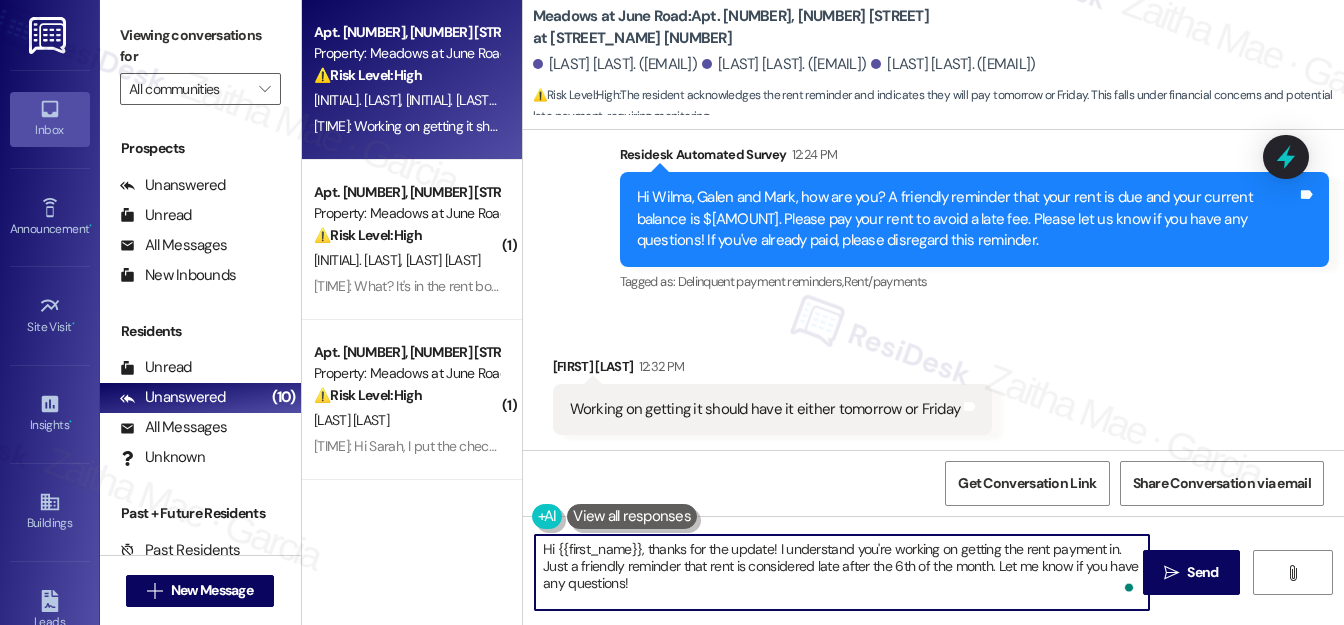 drag, startPoint x: 648, startPoint y: 548, endPoint x: 546, endPoint y: 547, distance: 102.0049 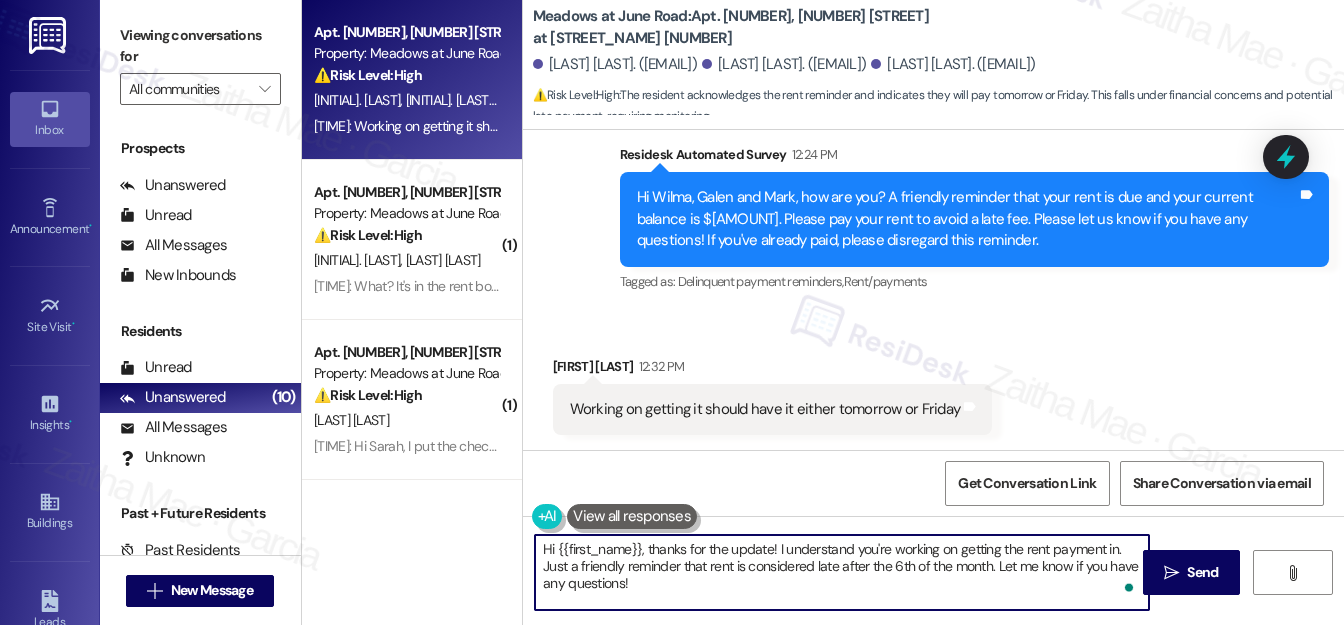 click on "Hi {{first_name}}, thanks for the update! I understand you're working on getting the rent payment in. Just a friendly reminder that rent is considered late after the 6th of the month. Let me know if you have any questions!" at bounding box center [842, 572] 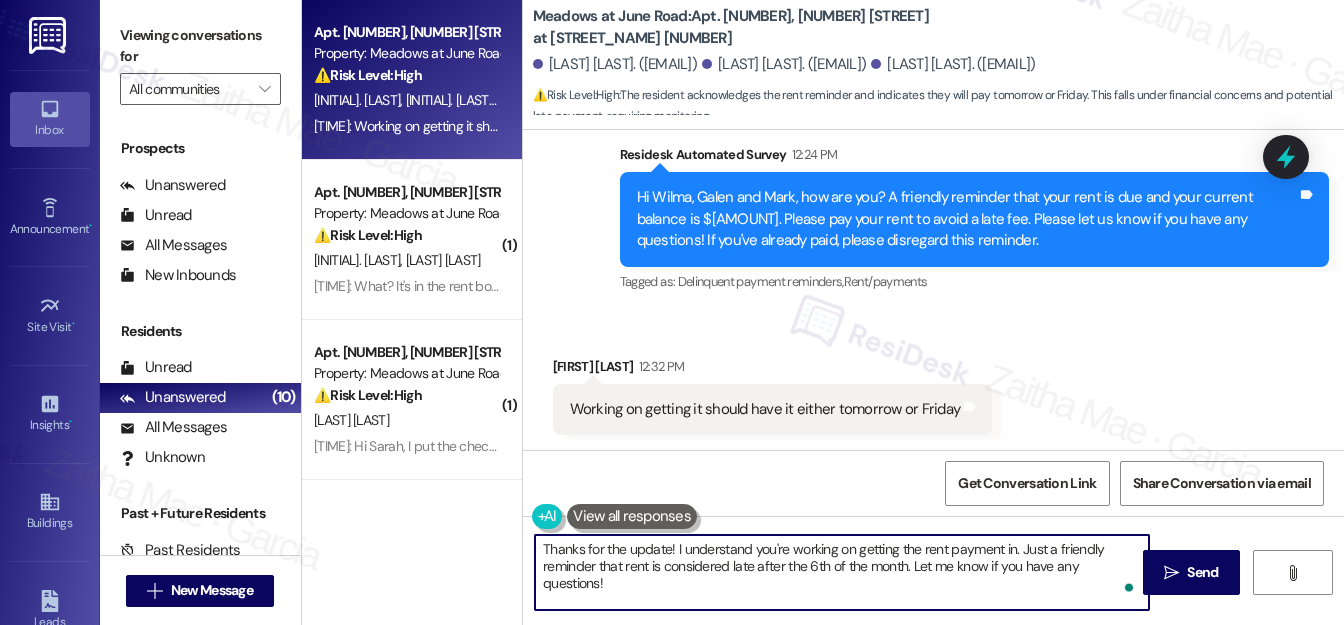 click on "Galen Stocklass 12:32 PM" at bounding box center [773, 370] 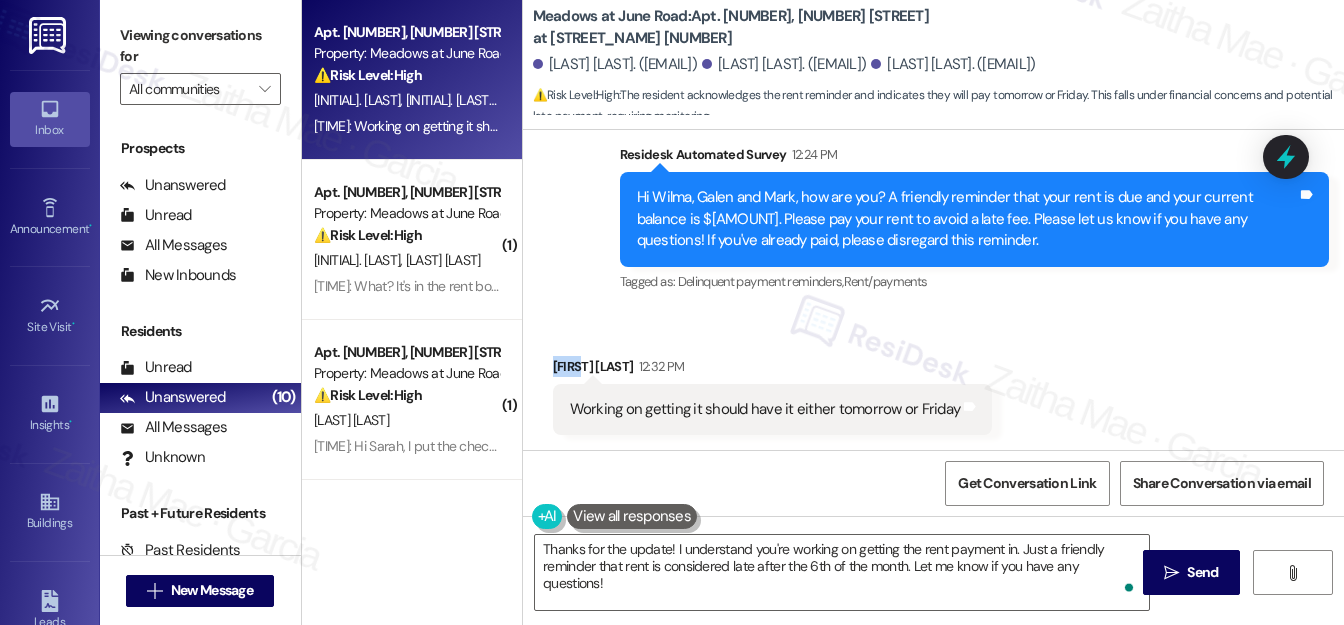 click on "Galen Stocklass 12:32 PM" at bounding box center [773, 370] 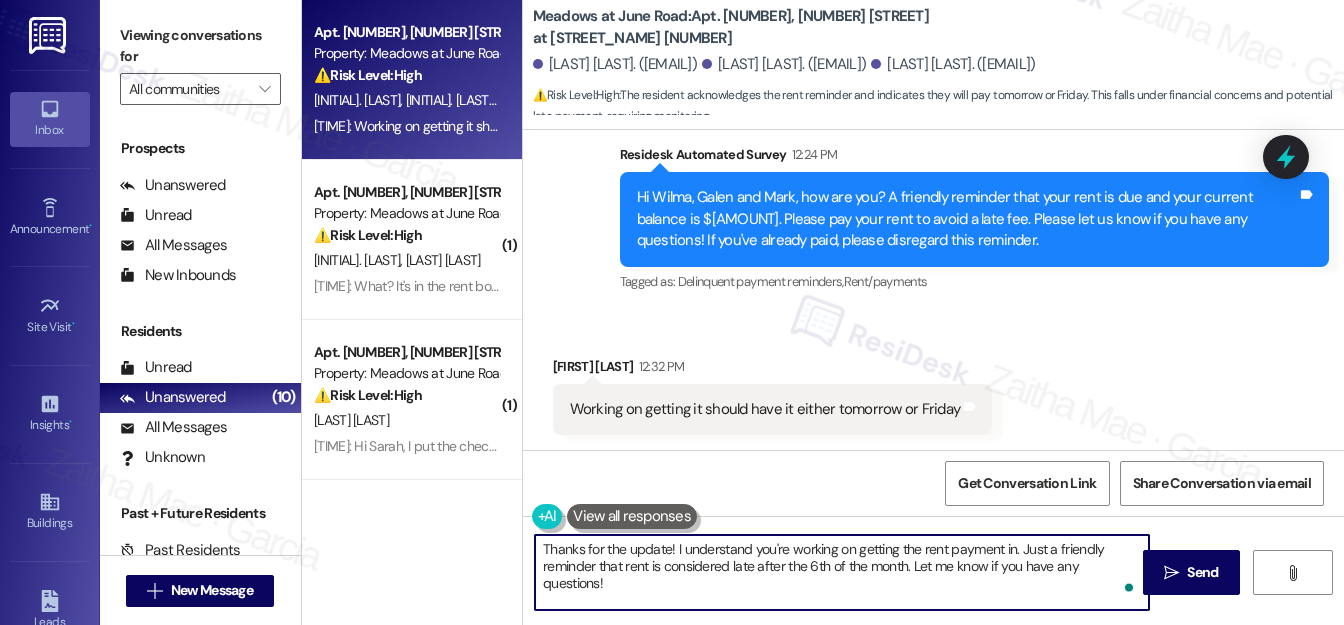 click on "Thanks for the update! I understand you're working on getting the rent payment in. Just a friendly reminder that rent is considered late after the 6th of the month. Let me know if you have any questions!" at bounding box center [842, 572] 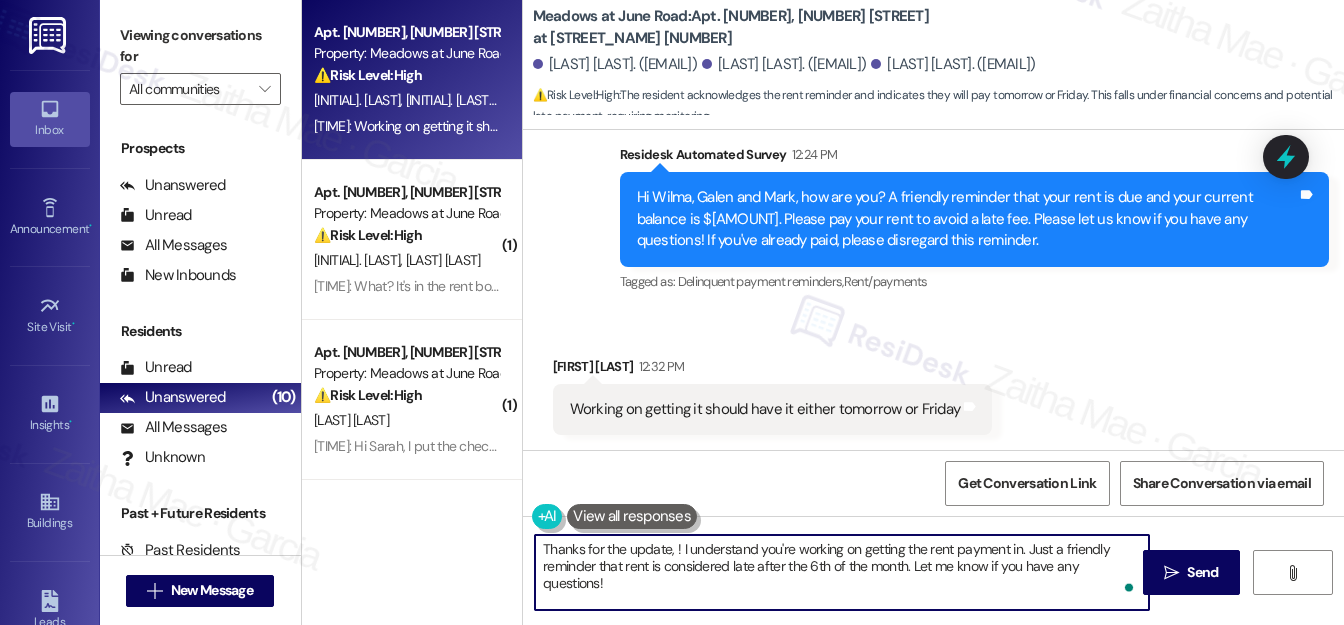 paste on "Galen" 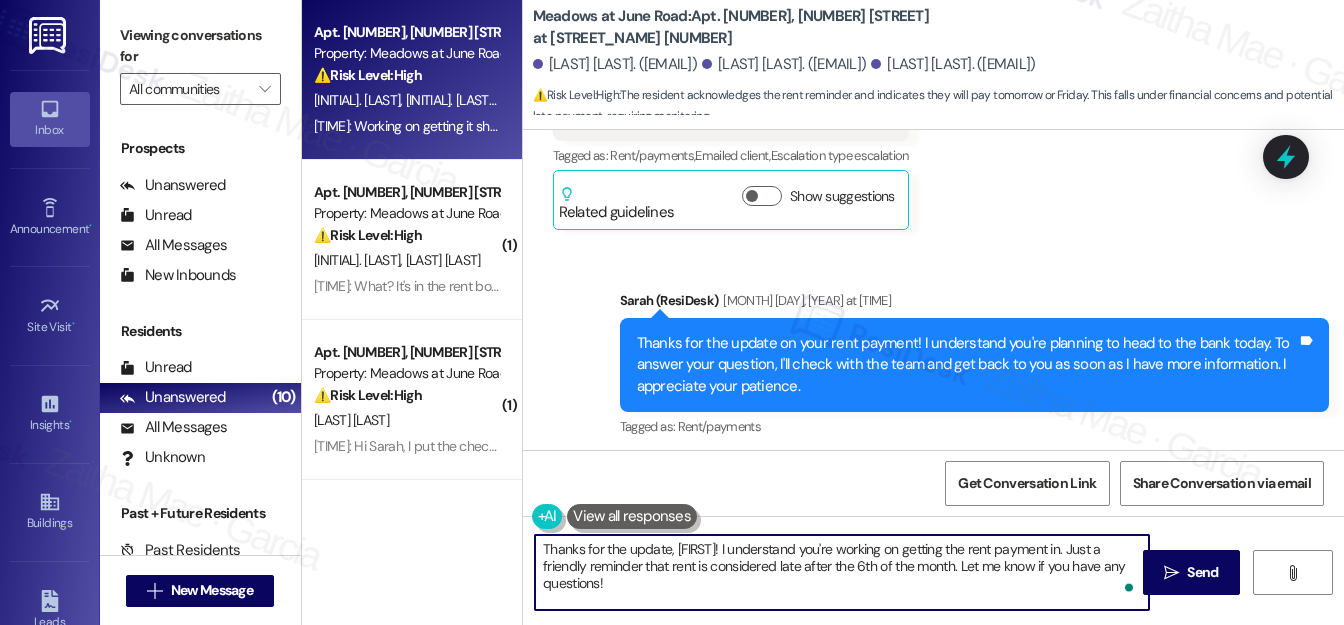 scroll, scrollTop: 2938, scrollLeft: 0, axis: vertical 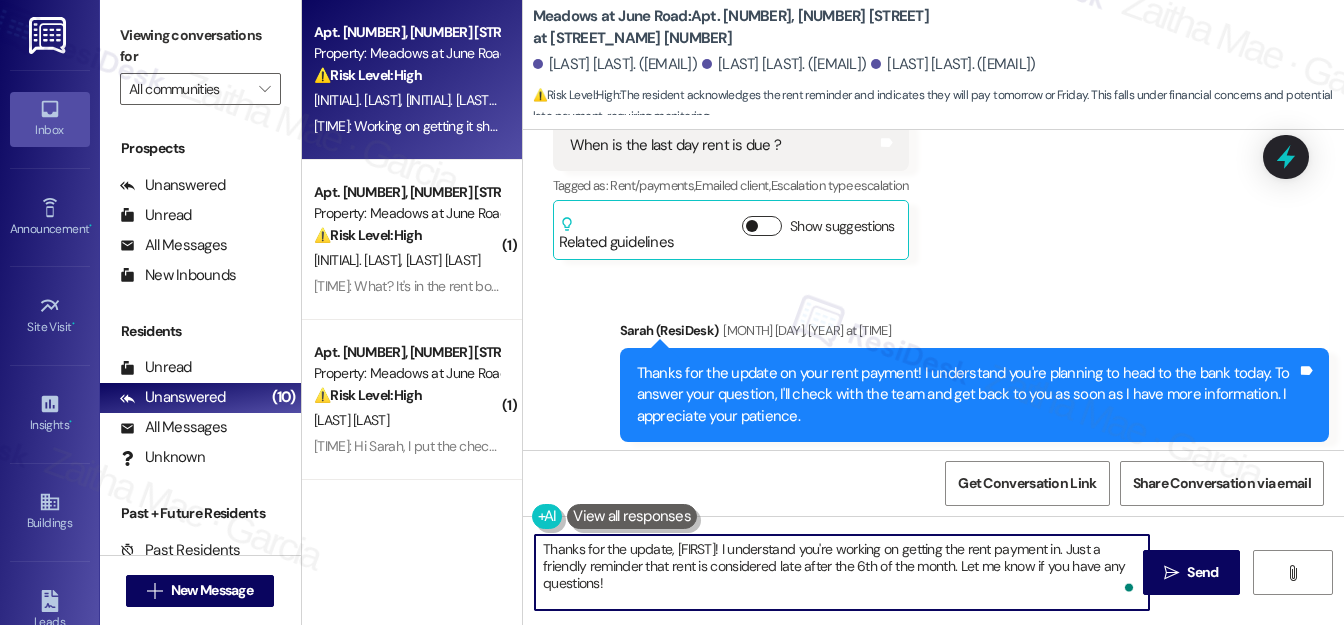 click on "Show suggestions" at bounding box center [762, 226] 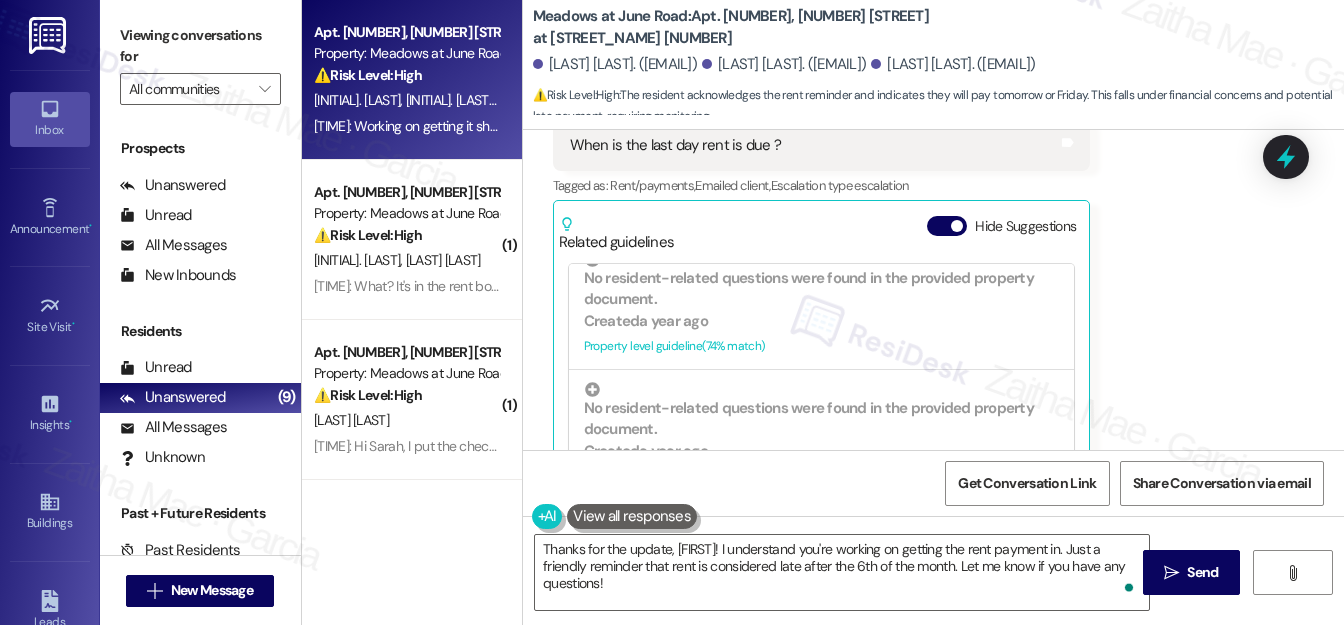 scroll, scrollTop: 746, scrollLeft: 0, axis: vertical 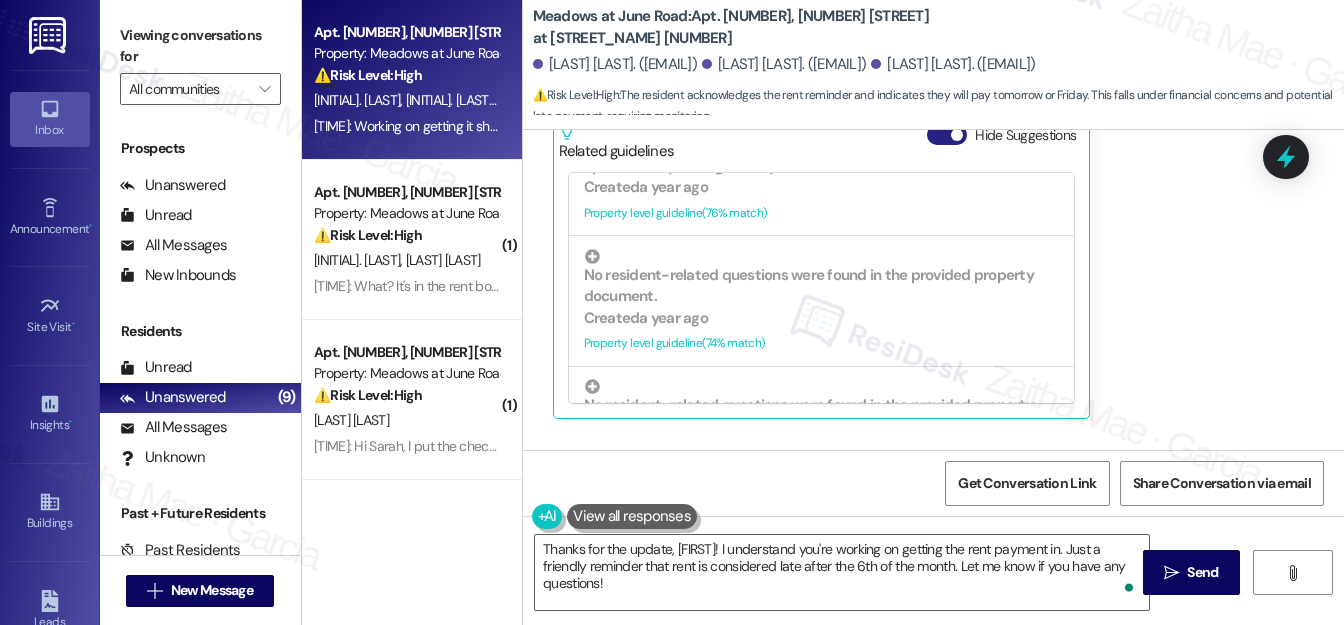 click on "Hide Suggestions" at bounding box center (947, 135) 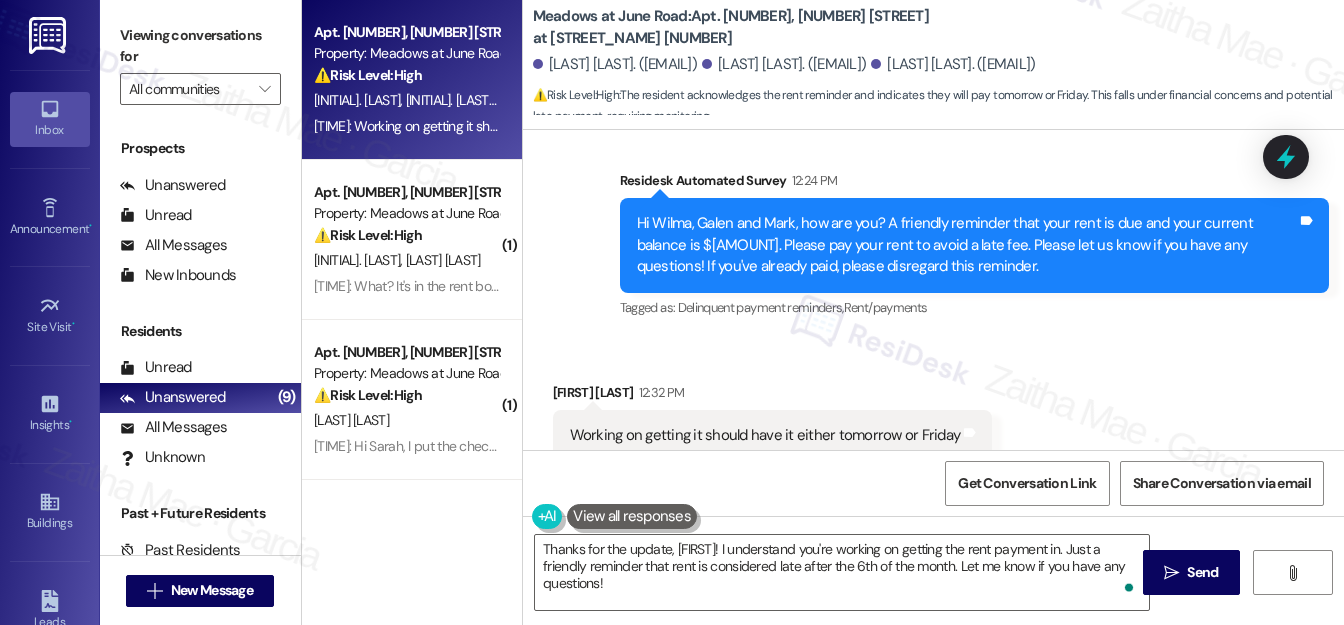 scroll, scrollTop: 6210, scrollLeft: 0, axis: vertical 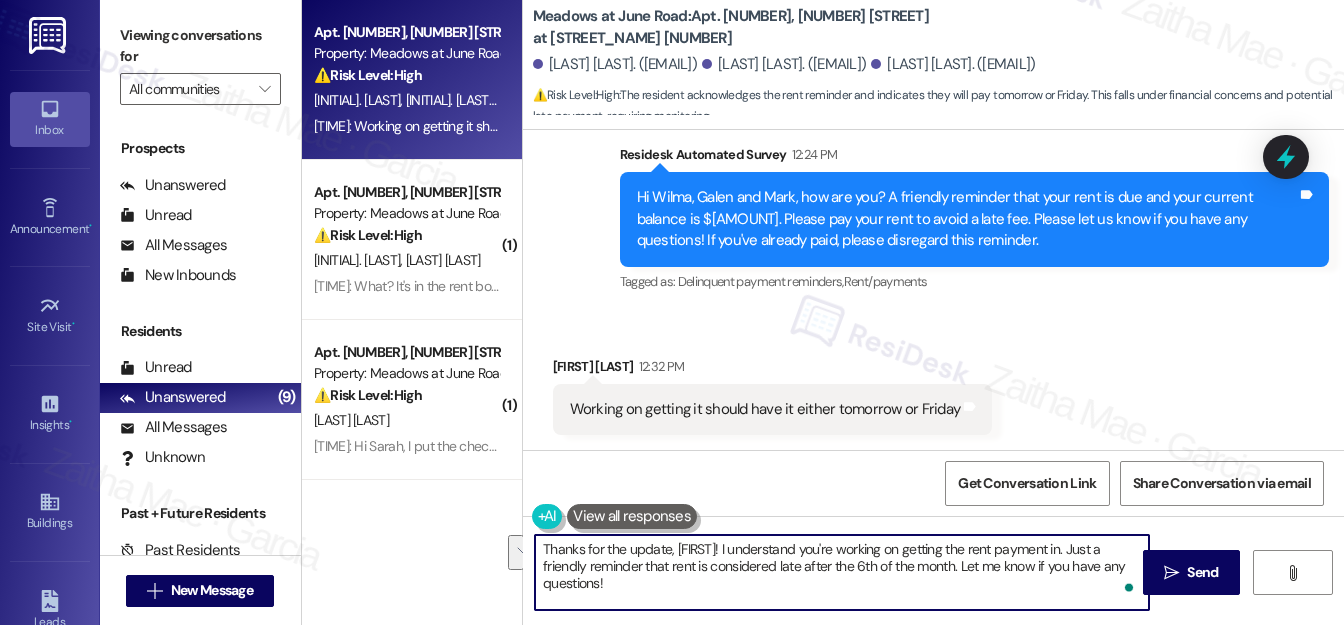 drag, startPoint x: 1056, startPoint y: 548, endPoint x: 906, endPoint y: 575, distance: 152.41063 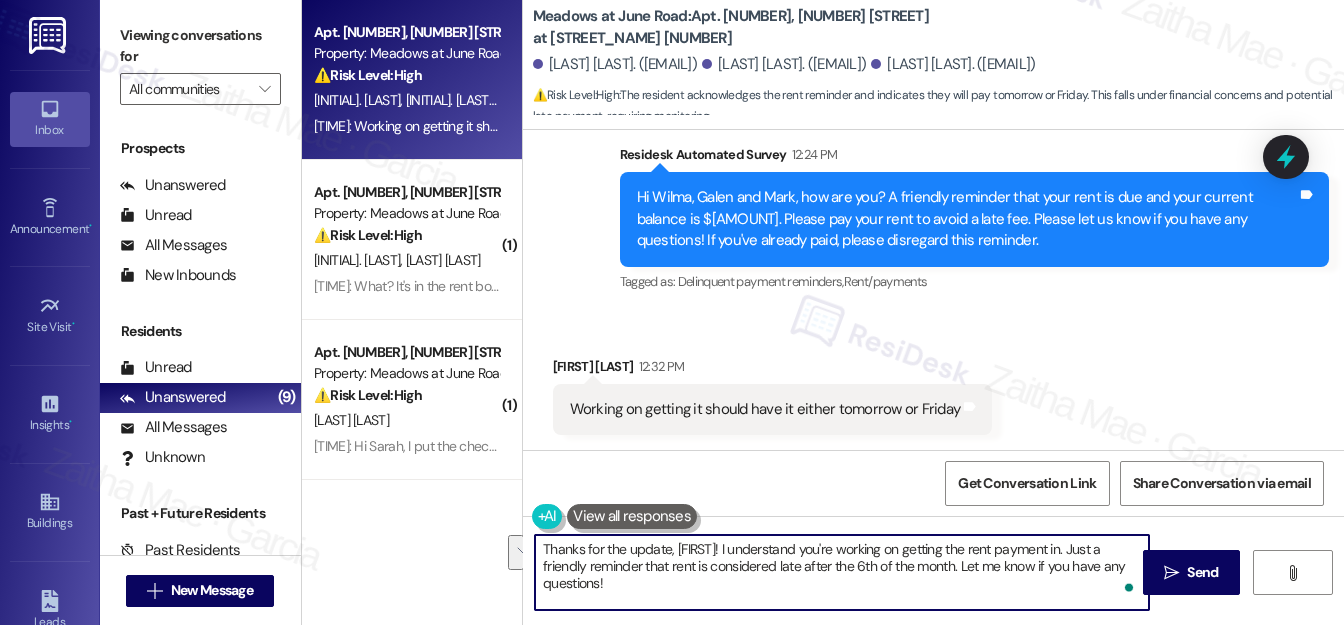 click on "Thanks for the update, Galen! I understand you're working on getting the rent payment in. Just a friendly reminder that rent is considered late after the 6th of the month. Let me know if you have any questions!" at bounding box center (842, 572) 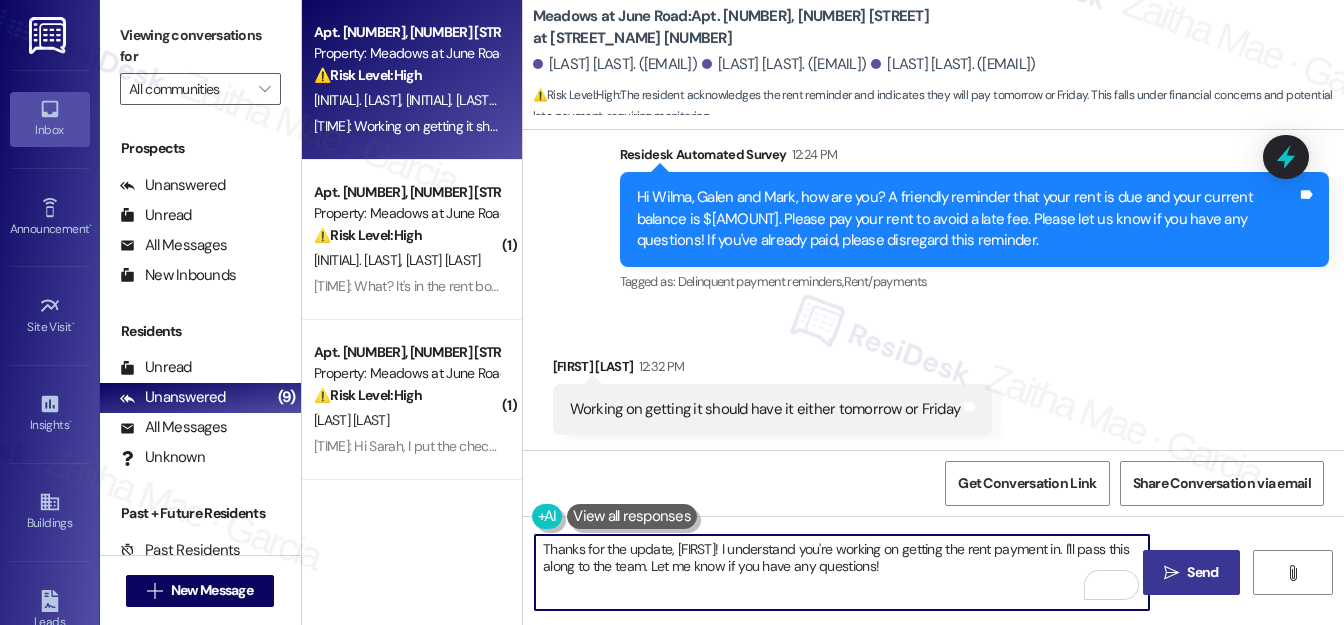 type on "Thanks for the update, Galen! I understand you're working on getting the rent payment in. I'll pass this along to the team. Let me know if you have any questions!" 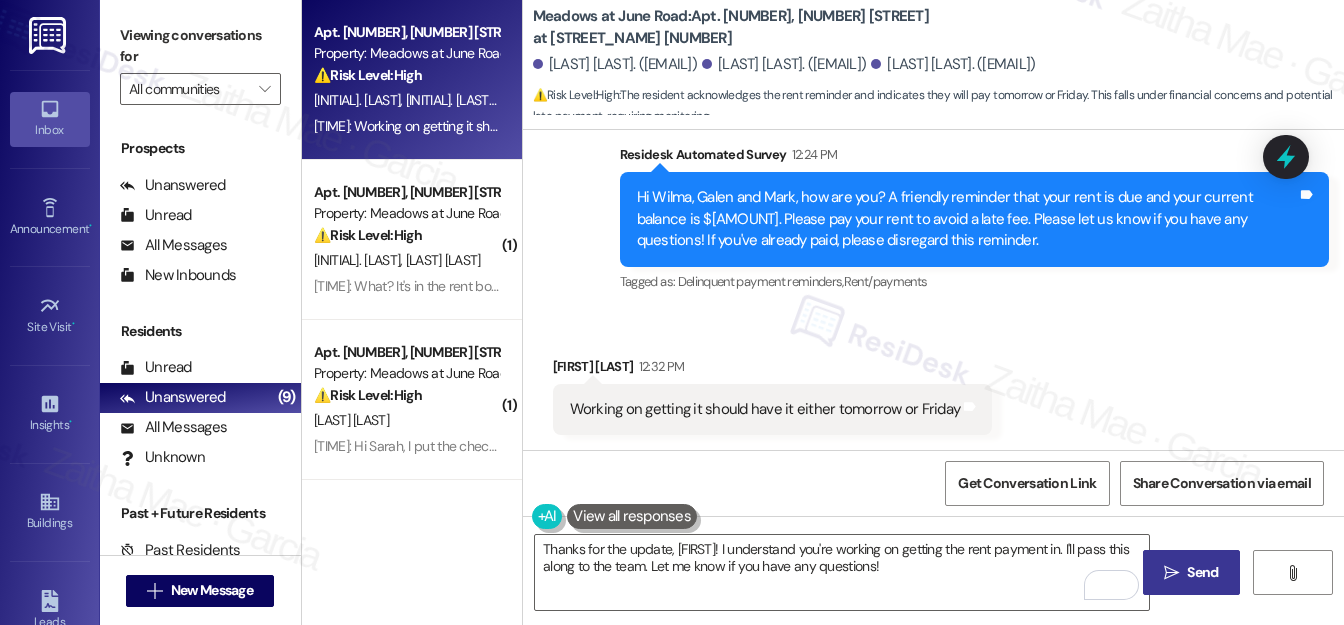 drag, startPoint x: 1198, startPoint y: 574, endPoint x: 1193, endPoint y: 565, distance: 10.29563 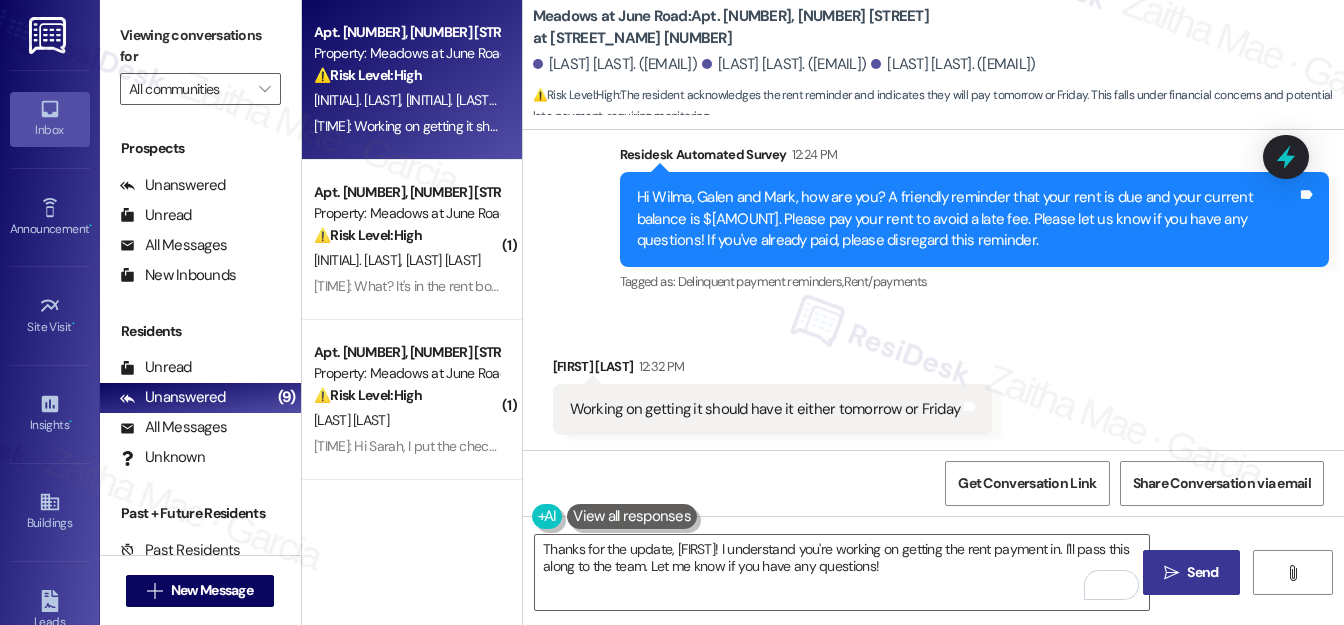 click on "Send" at bounding box center [1202, 572] 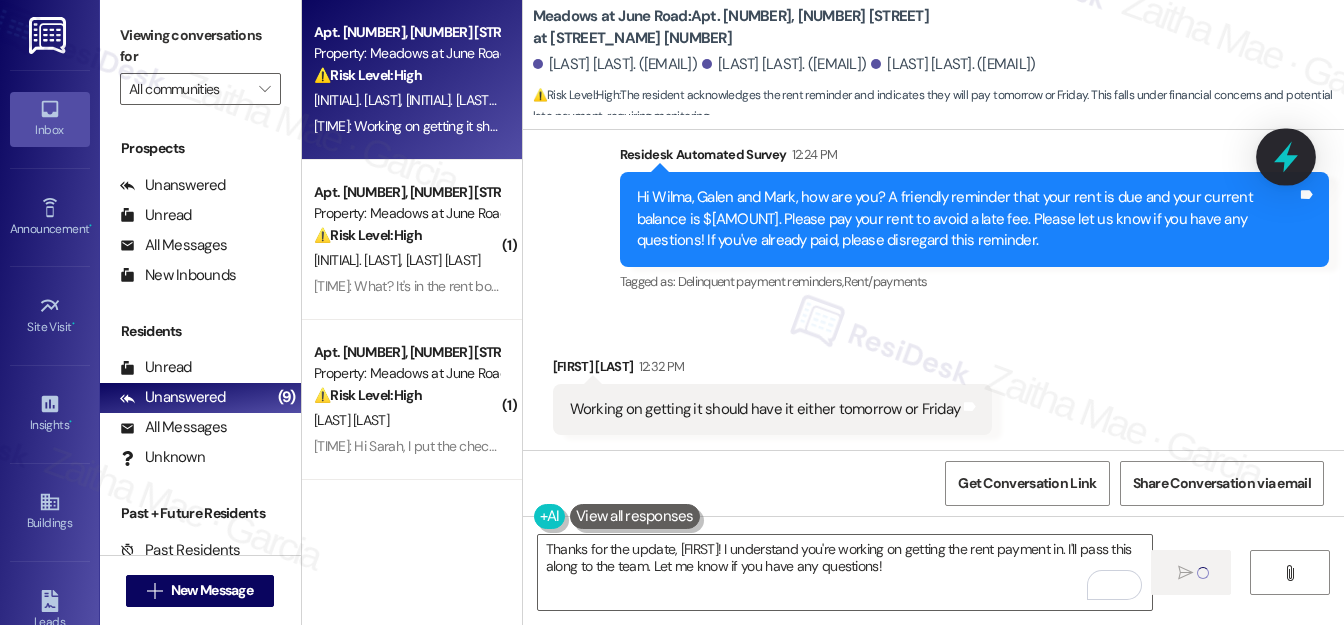 click 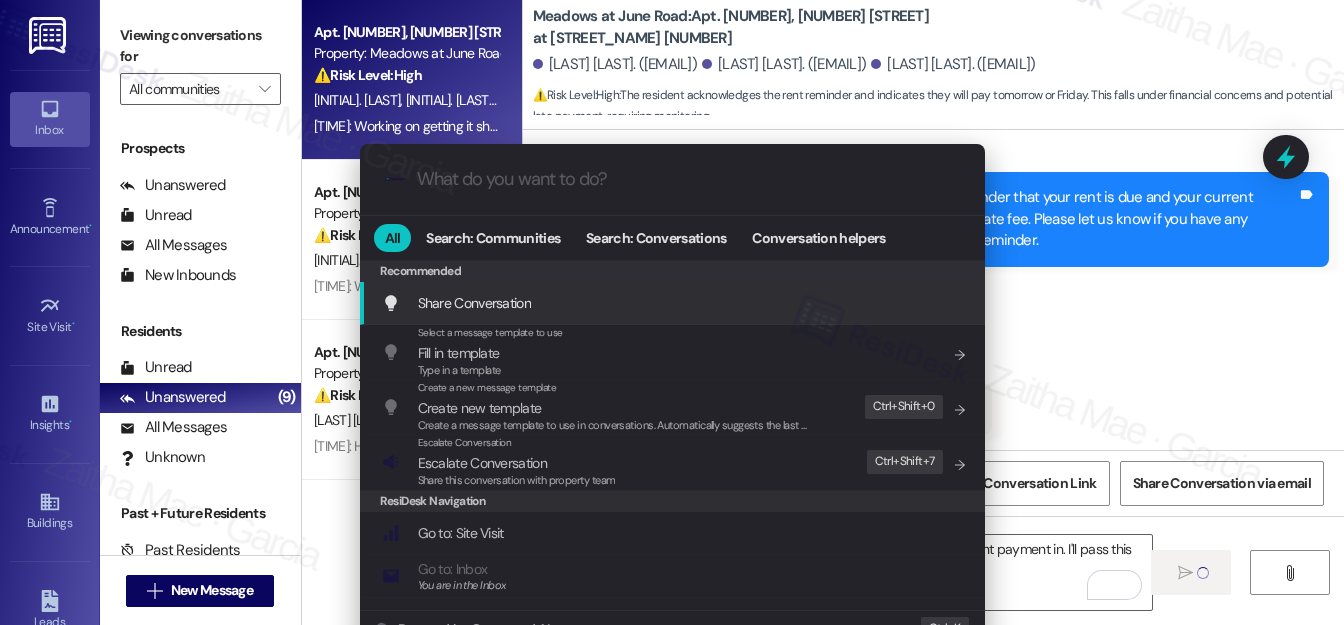type 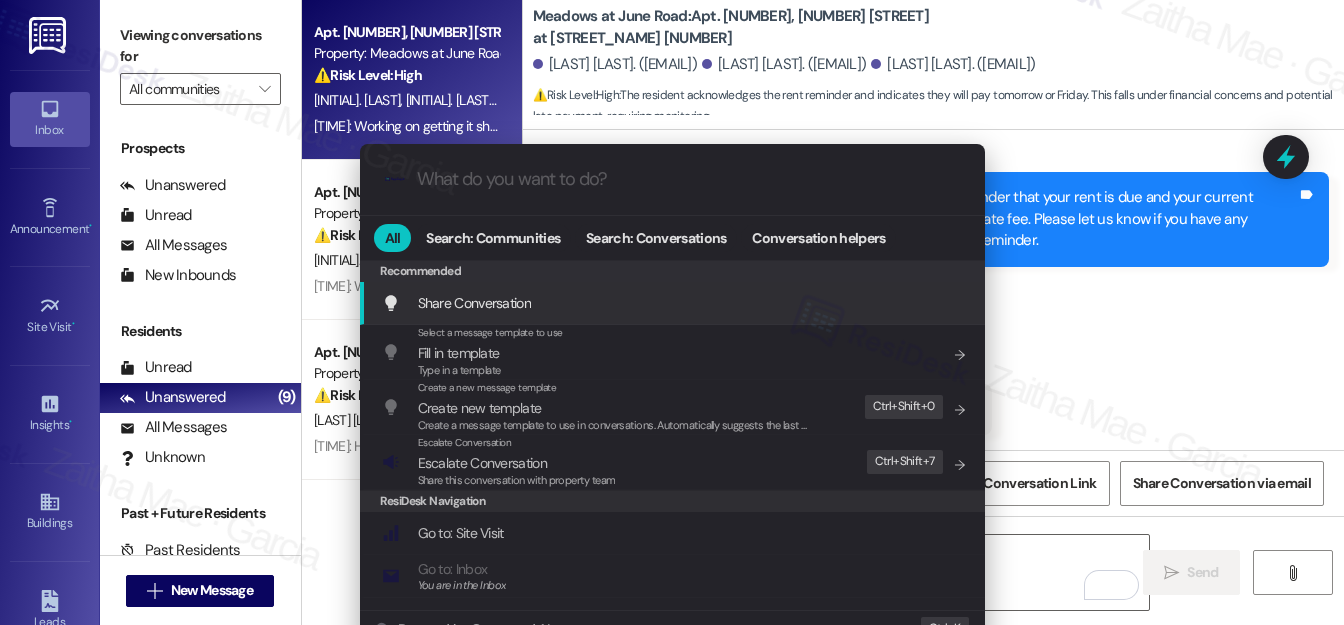 scroll, scrollTop: 6210, scrollLeft: 0, axis: vertical 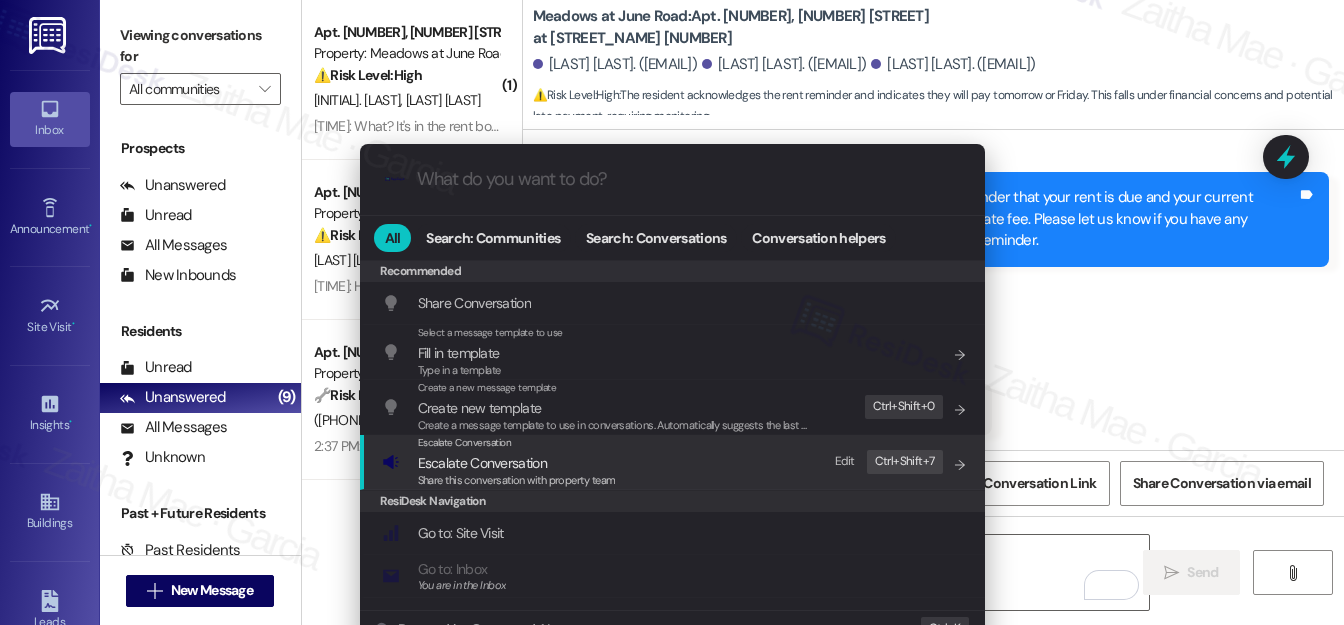 click on "Escalate Conversation" at bounding box center [482, 463] 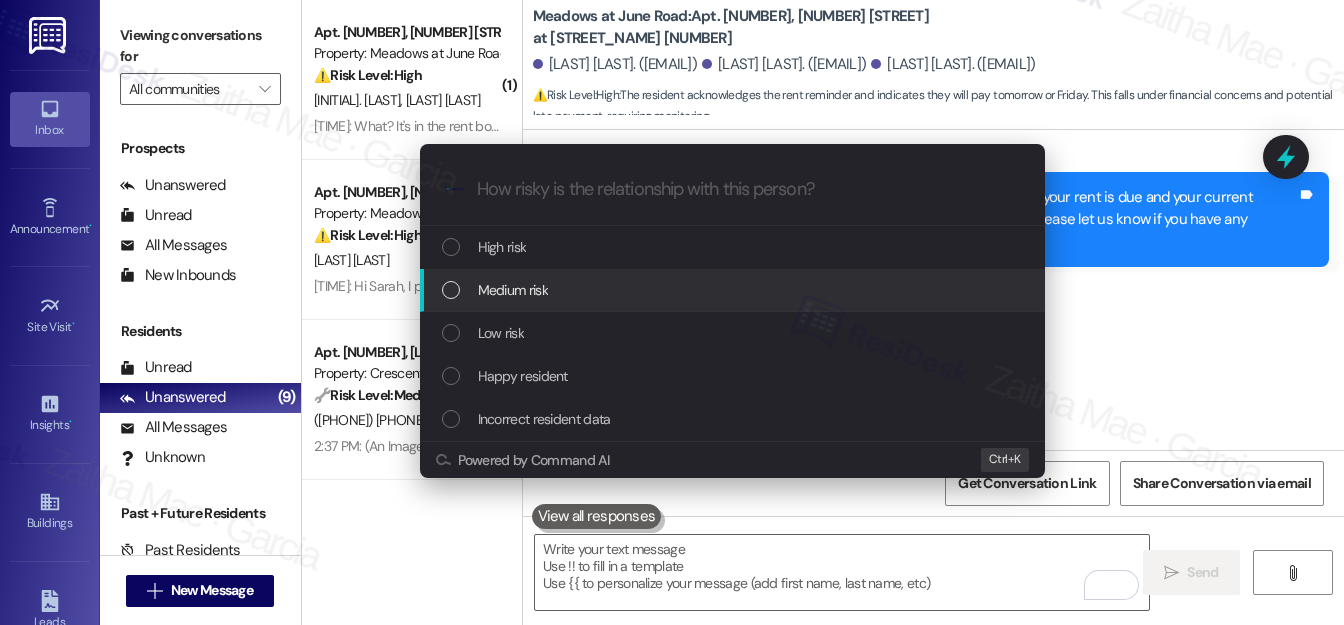 click on "Medium risk" at bounding box center (513, 290) 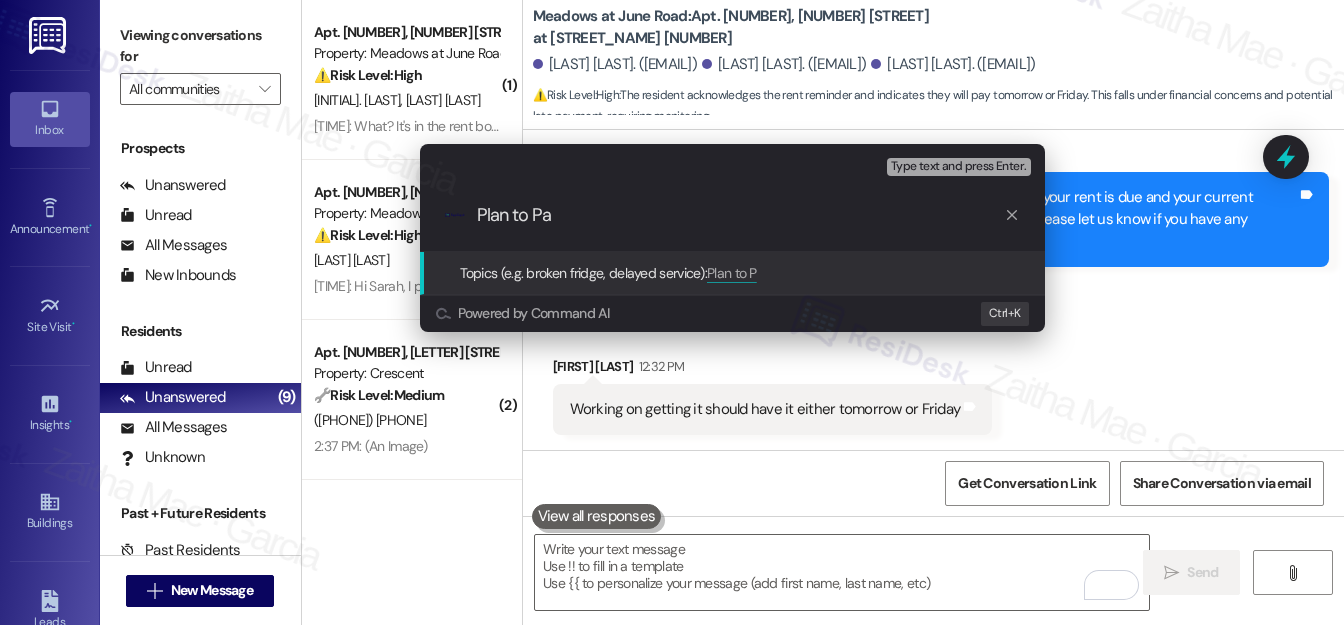 type on "Plan to Pay" 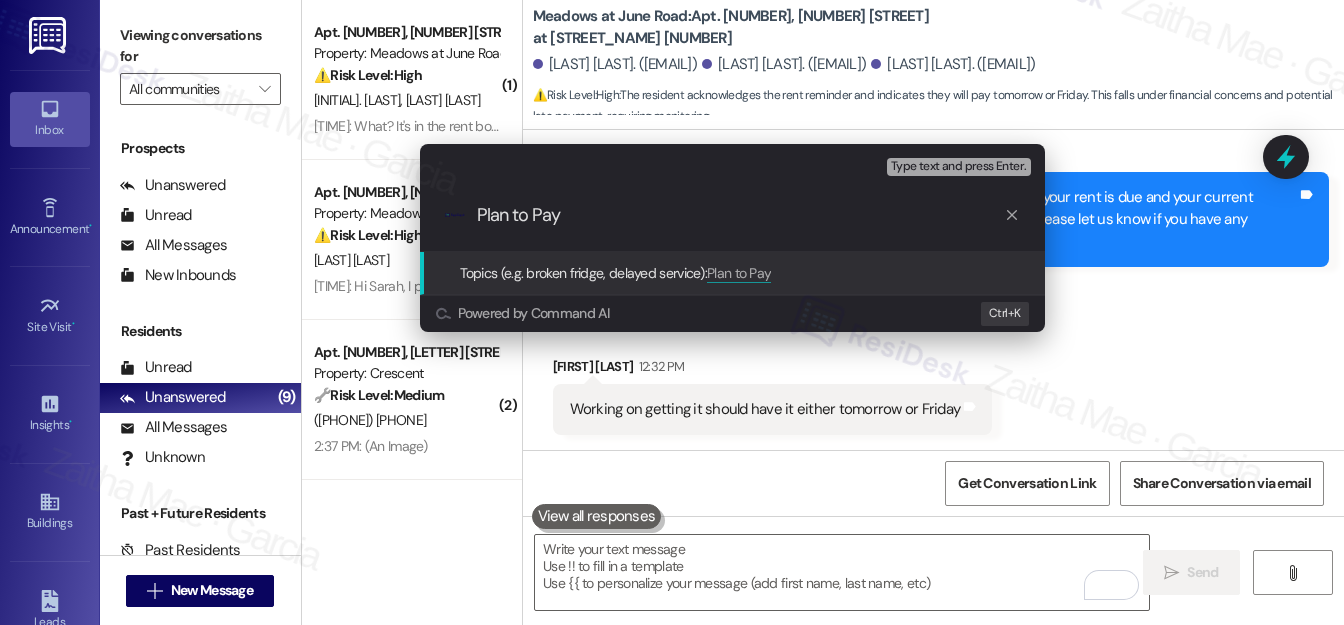 type 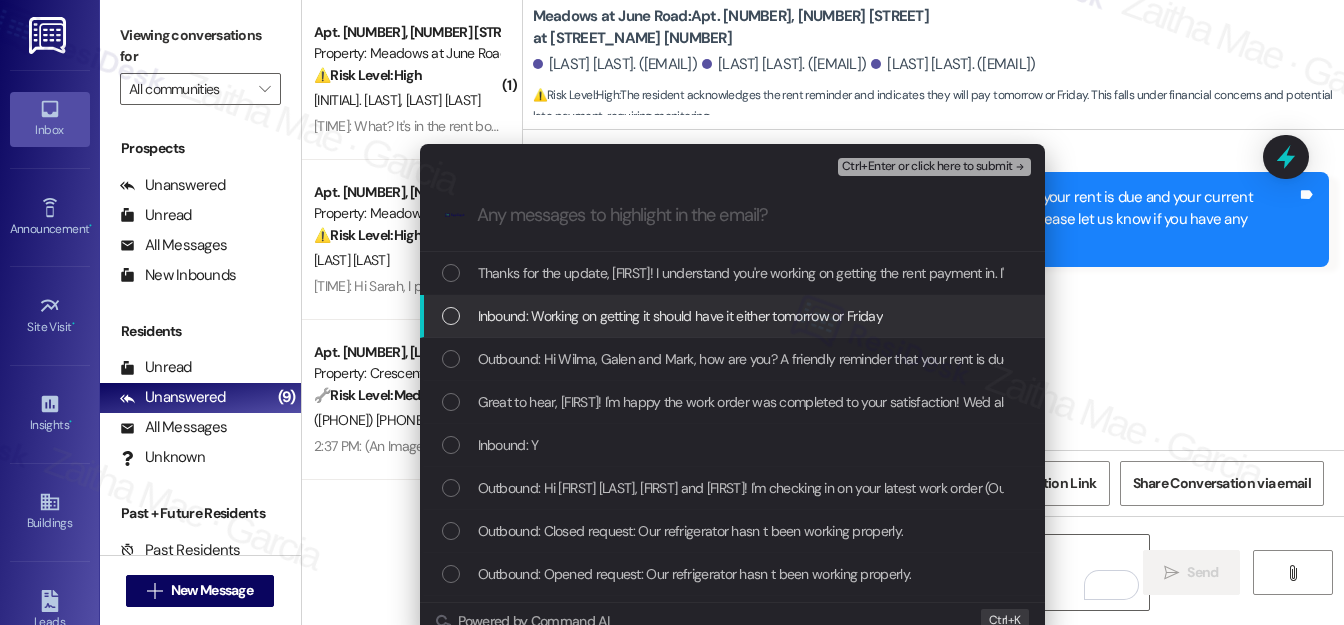 click at bounding box center [451, 316] 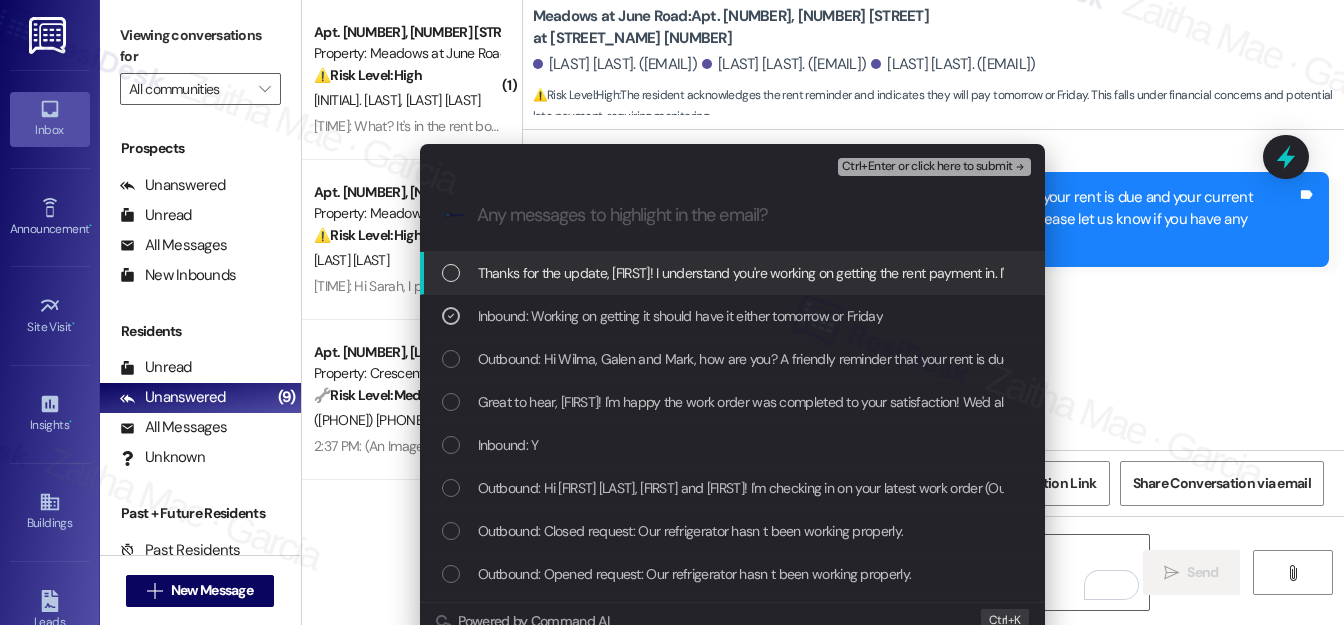 drag, startPoint x: 878, startPoint y: 167, endPoint x: 882, endPoint y: 186, distance: 19.416489 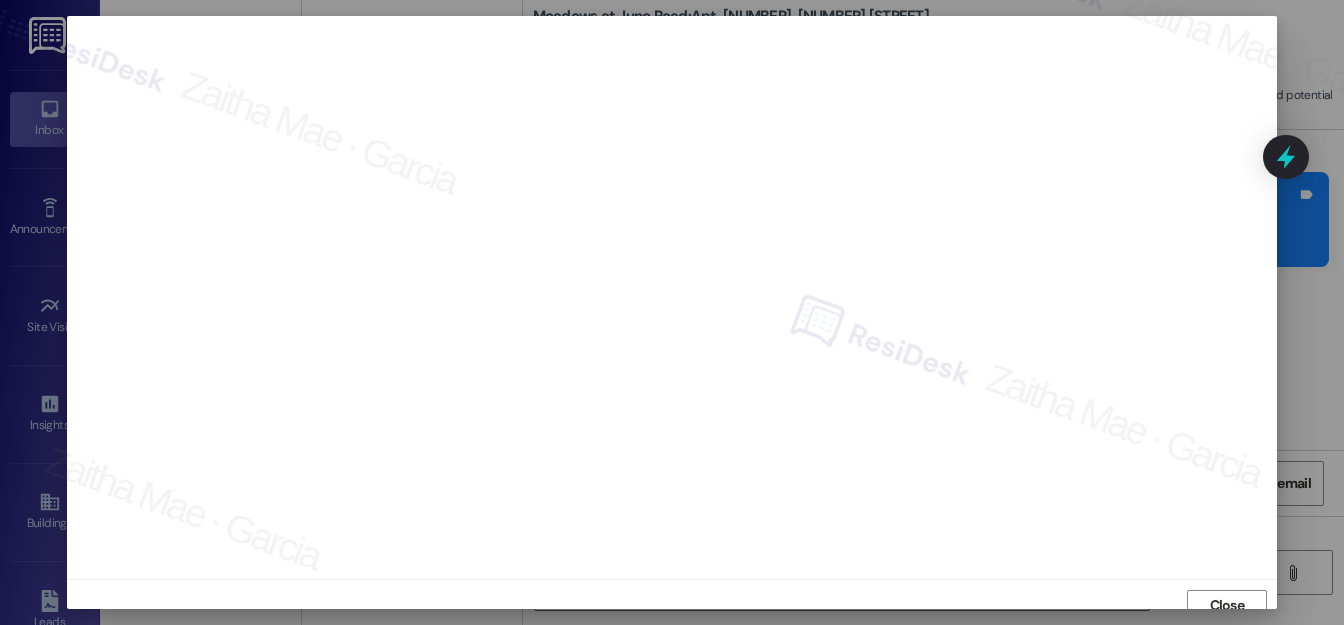 scroll, scrollTop: 12, scrollLeft: 0, axis: vertical 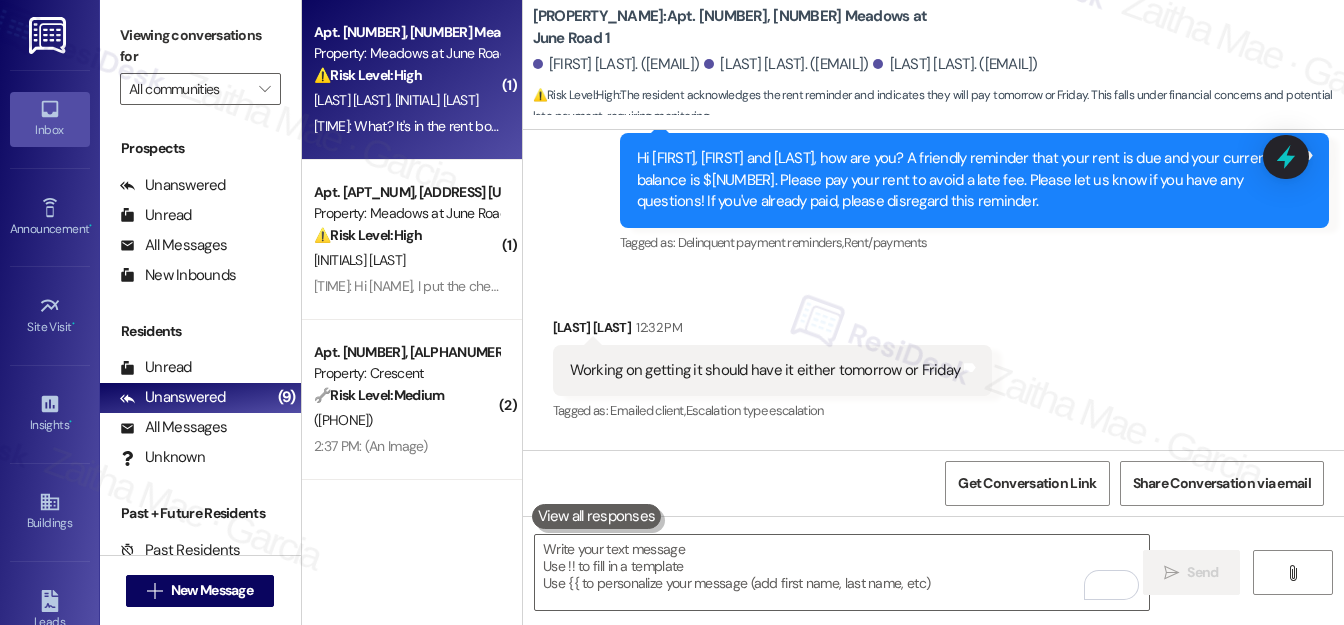 click on "[LAST] [LAST]" at bounding box center [406, 100] 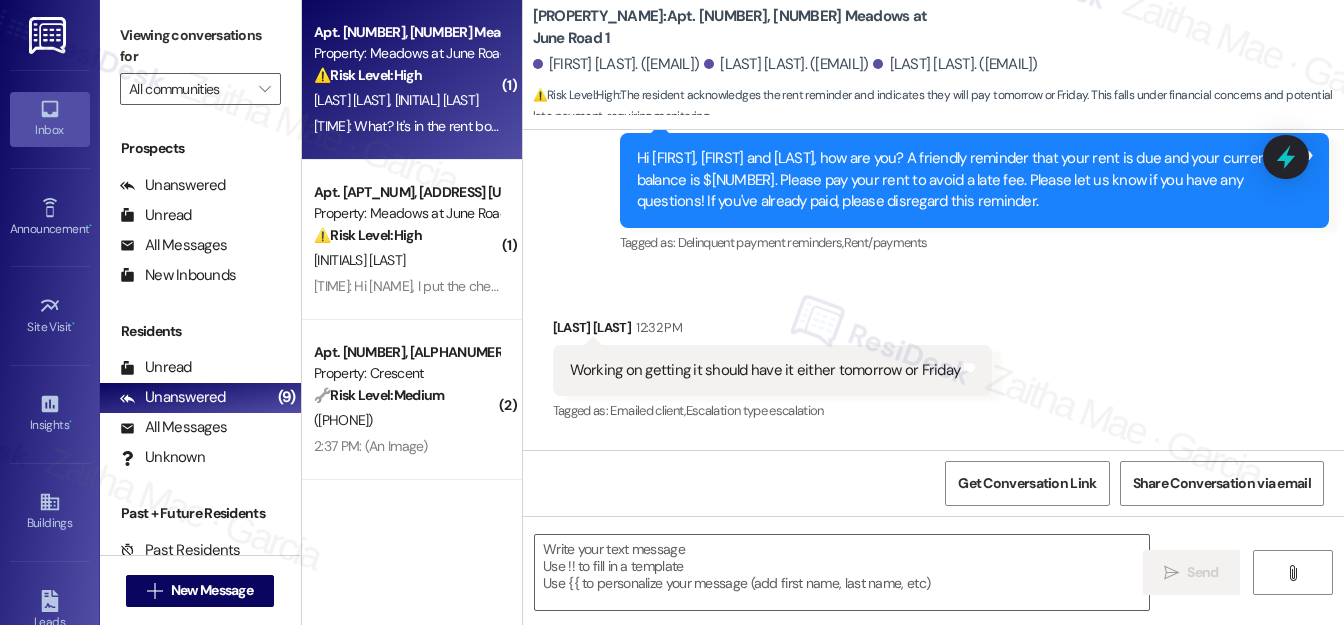 type on "Fetching suggested responses. Please feel free to read through the conversation in the meantime." 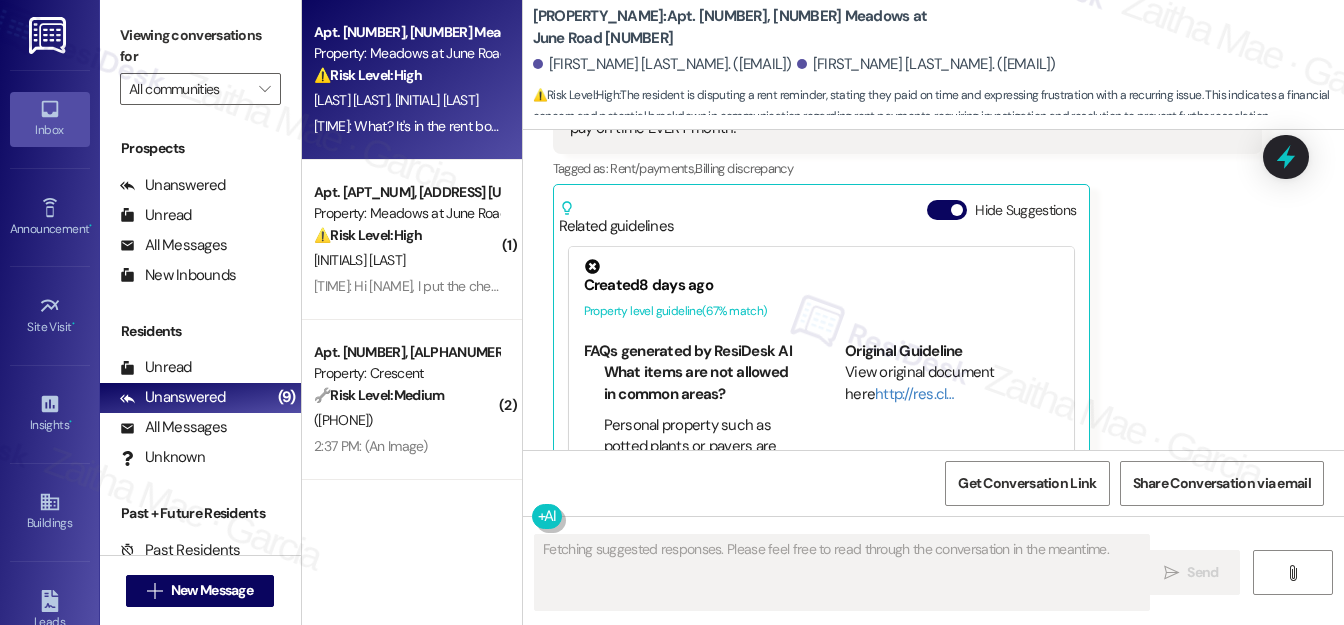 scroll, scrollTop: 10732, scrollLeft: 0, axis: vertical 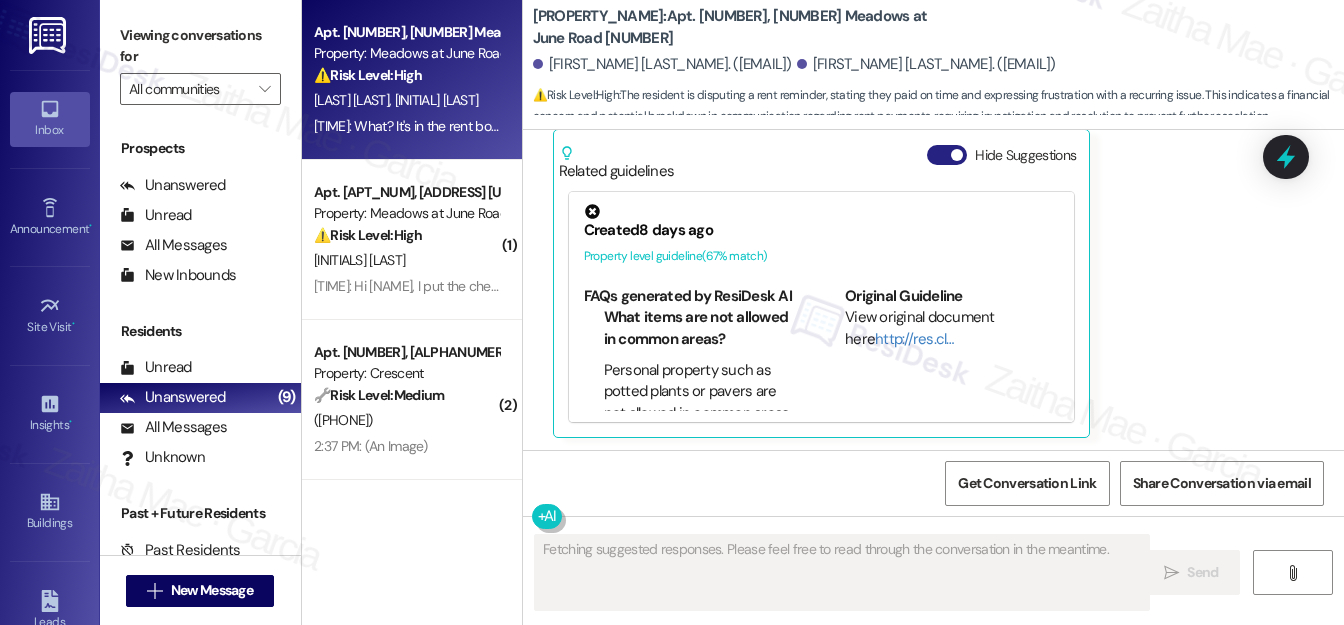 click on "Hide Suggestions" at bounding box center (947, 155) 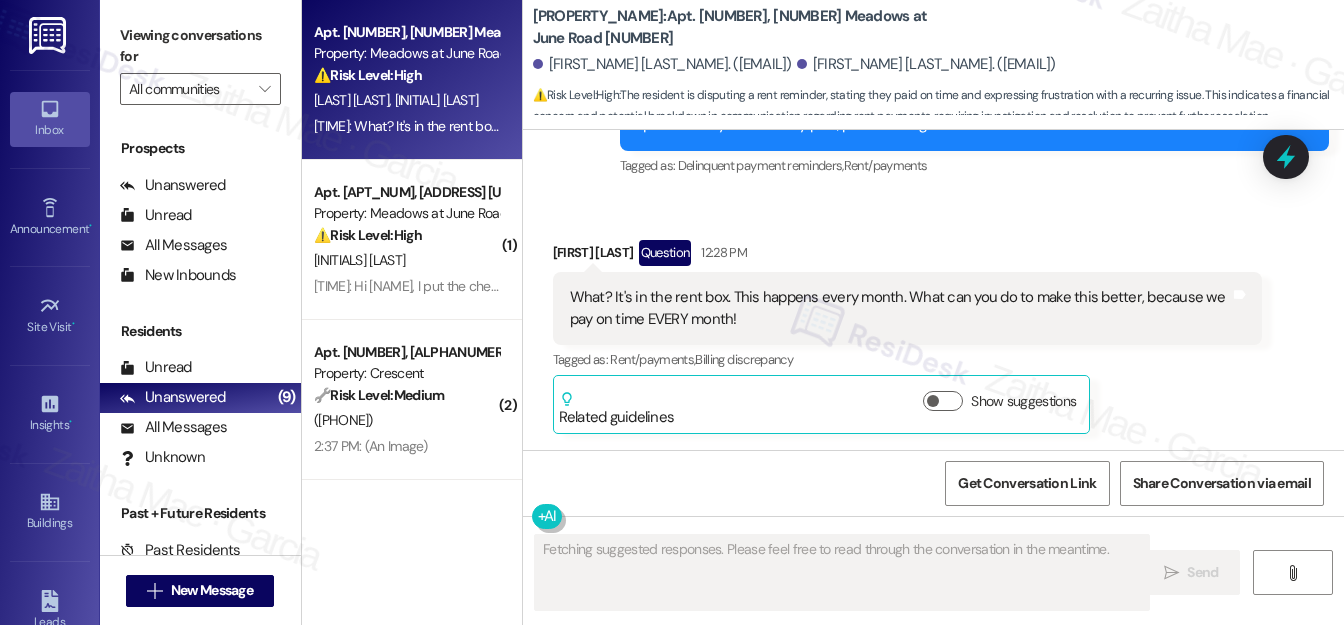 scroll, scrollTop: 10482, scrollLeft: 0, axis: vertical 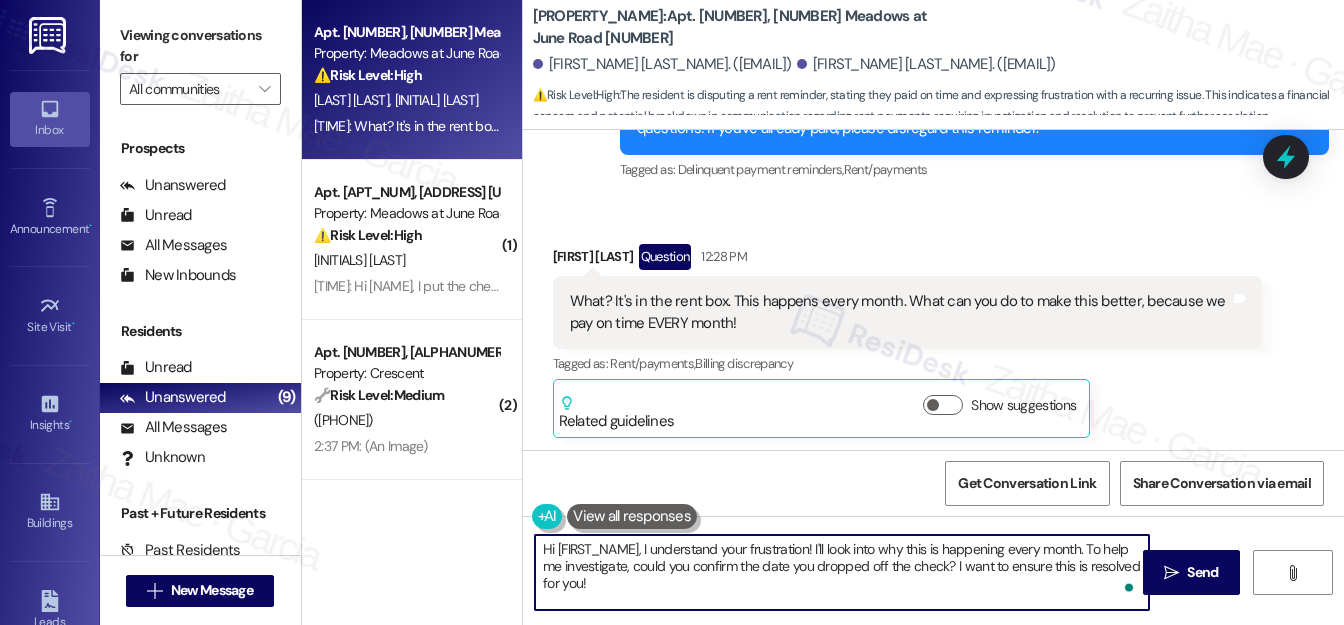 drag, startPoint x: 542, startPoint y: 546, endPoint x: 618, endPoint y: 590, distance: 87.81799 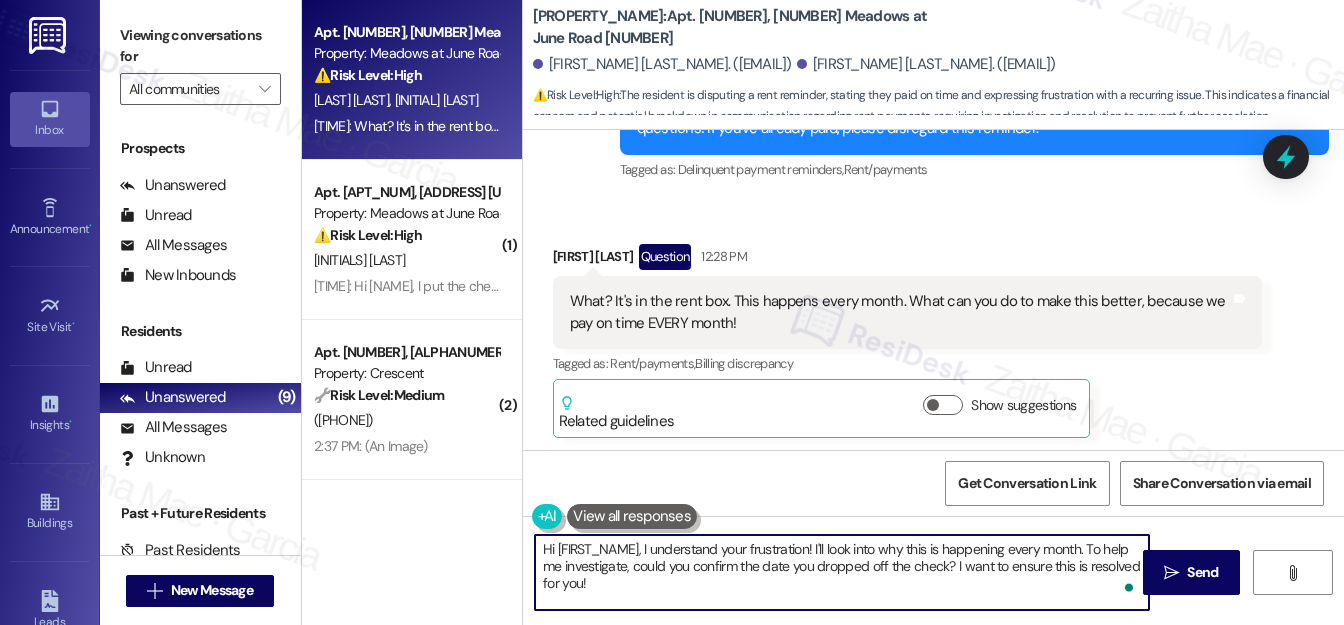 click on "Hi {{first_name}}, I understand your frustration! I'll look into why this is happening every month. To help me investigate, could you confirm the date you dropped off the check? I want to ensure this is resolved for you!" at bounding box center [842, 572] 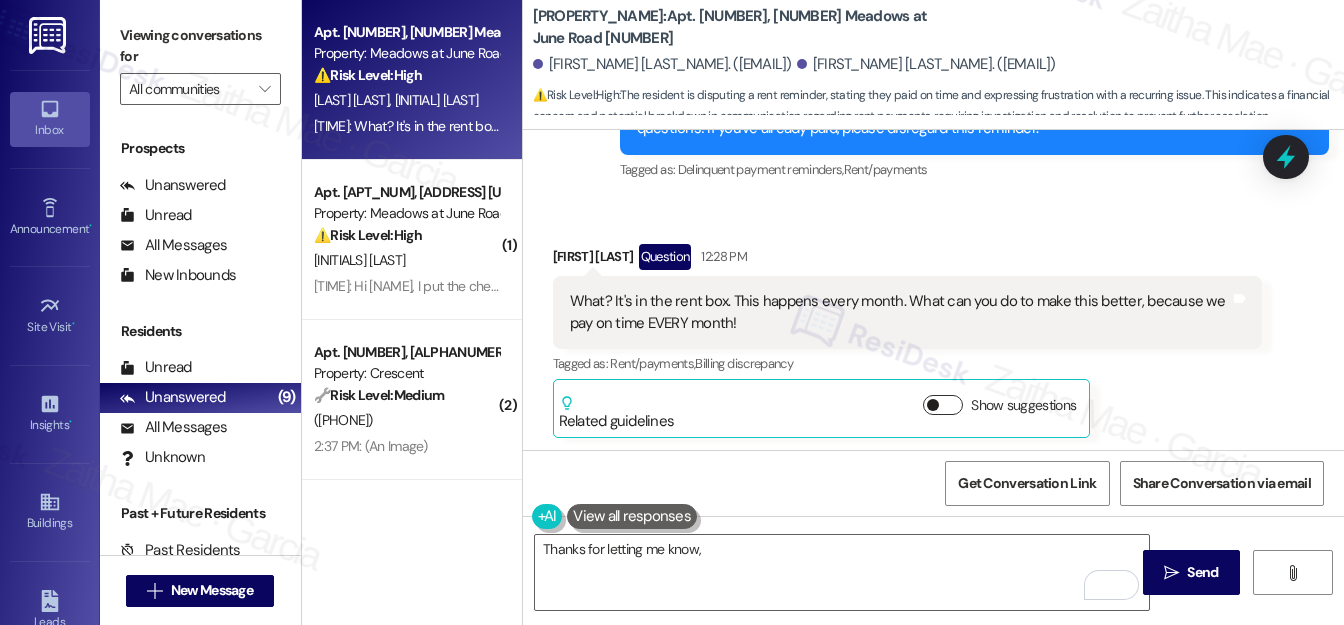 click on "Show suggestions" at bounding box center [943, 405] 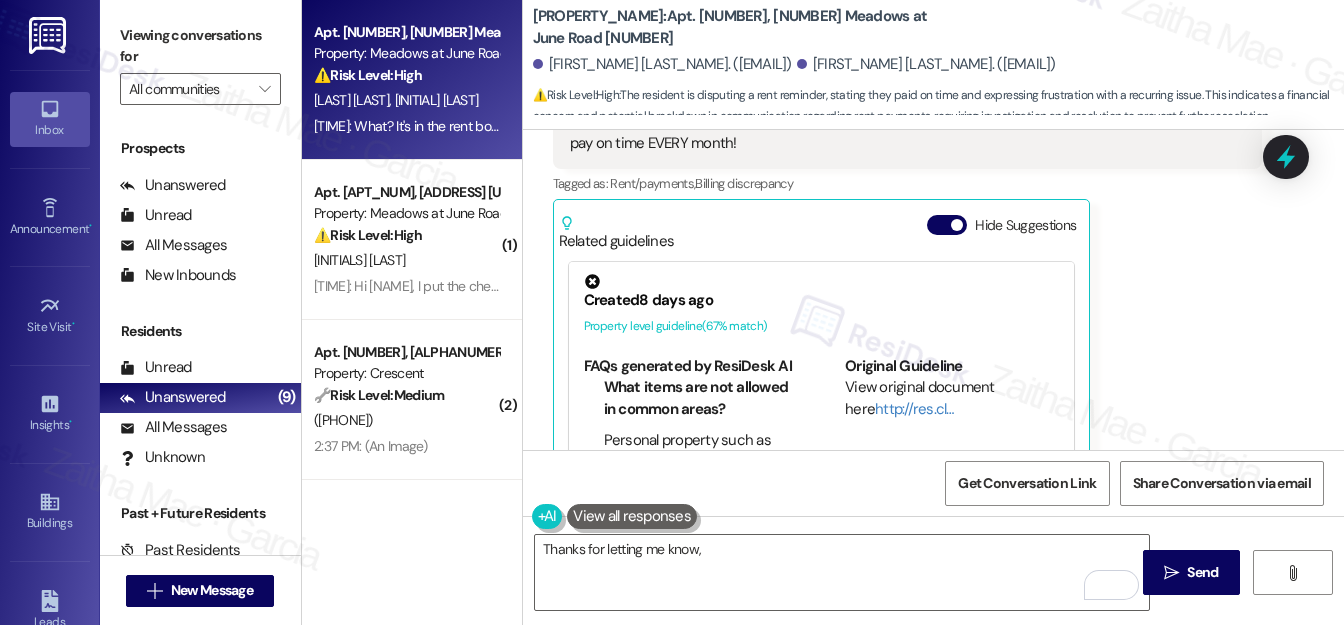 scroll, scrollTop: 10664, scrollLeft: 0, axis: vertical 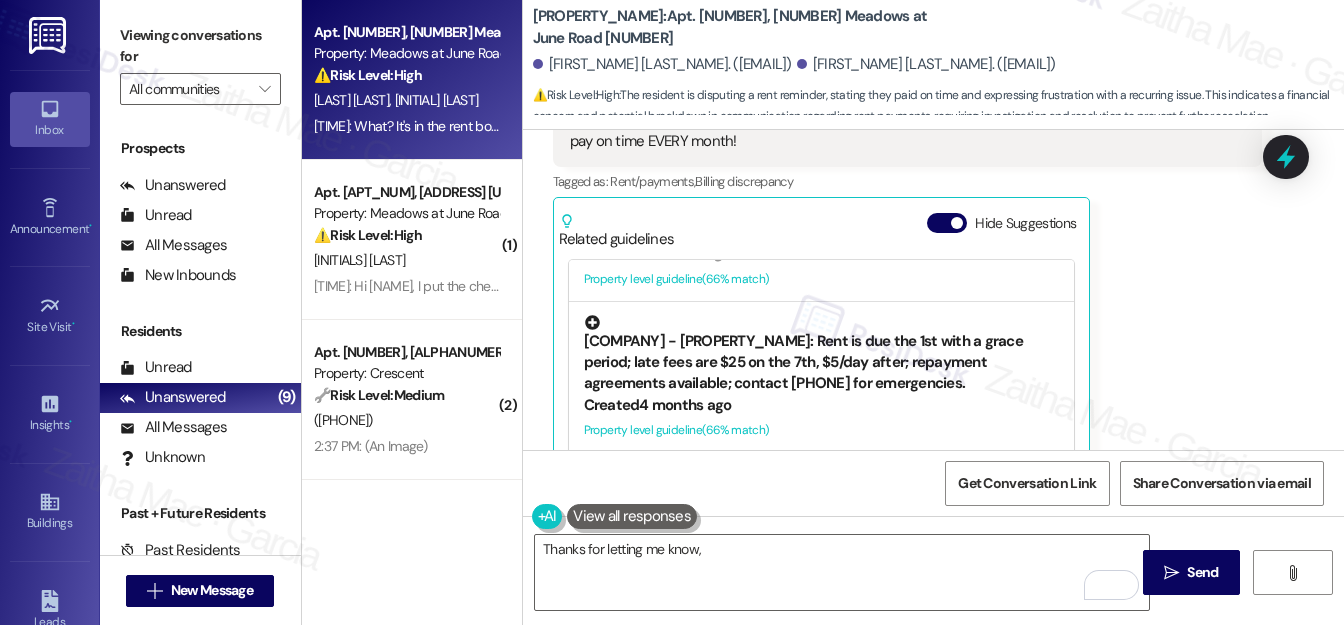drag, startPoint x: 574, startPoint y: 332, endPoint x: 1004, endPoint y: 382, distance: 432.89722 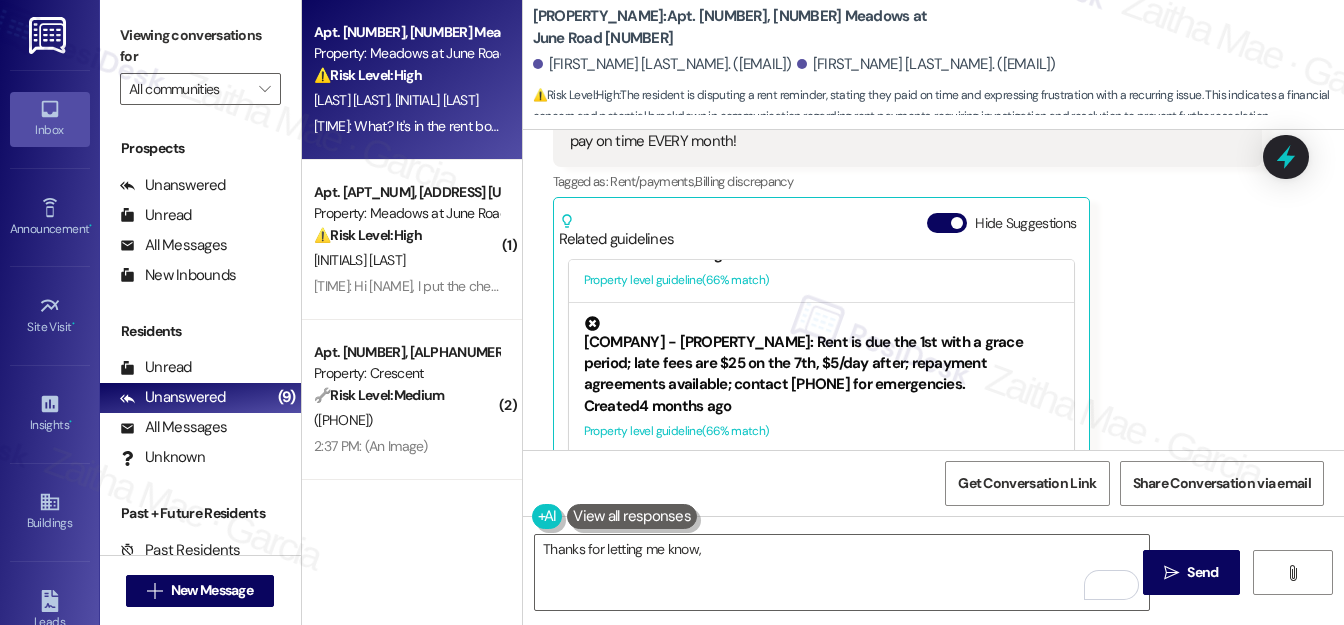 copy on "[COMPANY_NAME] - Meadows at June Road: Rent is due the 1st with a grace period; late fees are $25 on the 7th, $5/day after; repayment agreements available; contact [PHONE] for emergencies." 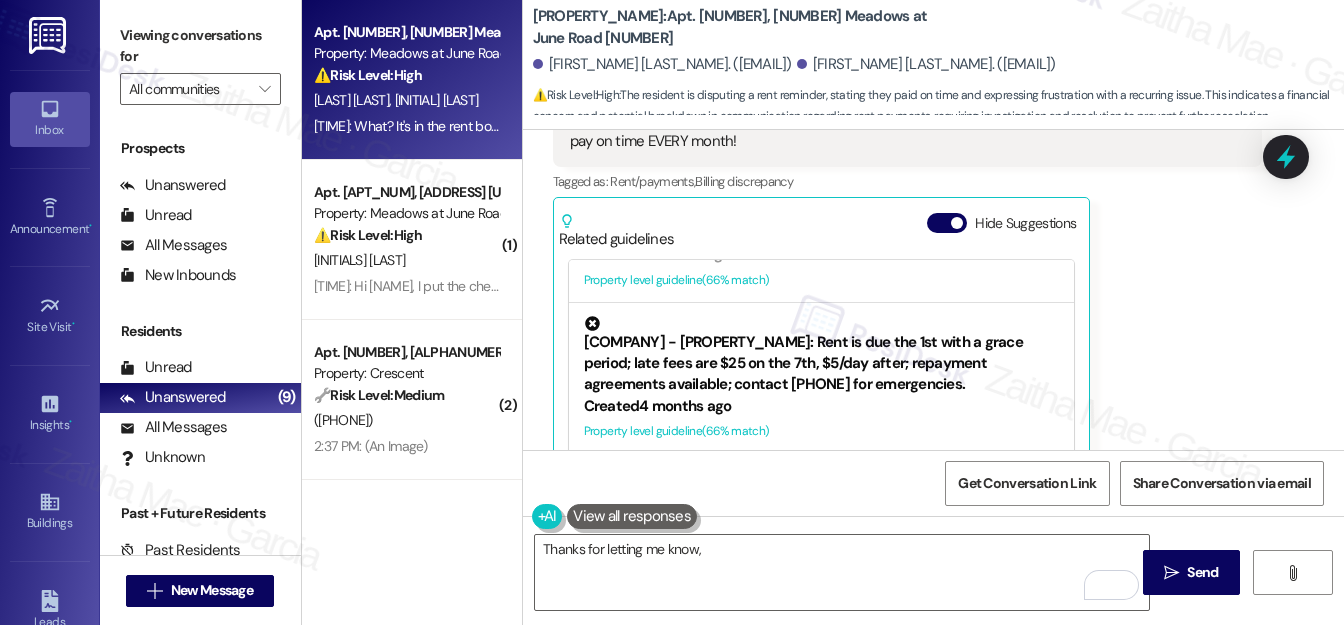 click on "Elon O'Malia Question 12:28 PM What? It's in the rent box. This happens every month. What can you do to make this better, because we pay on time EVERY month! Tags and notes Tagged as:   Rent/payments ,  Click to highlight conversations about Rent/payments Billing discrepancy Click to highlight conversations about Billing discrepancy  Related guidelines Hide Suggestions Created  8 days ago Property level guideline  ( 67 % match) FAQs generated by ResiDesk AI What items are not allowed in common areas? Personal property such as potted plants or pavers are not allowed in common areas, including outside patios. Can I place my potted plants on the patio outside my unit? No, residents are not allowed to place personal property, including potted plants, on outside patios or any common areas. Are there any exceptions to the rule about personal property in common areas? The document does not mention any exceptions. All personal property is prohibited in common areas, including outside patios. Original Guideline  ( 67" at bounding box center (907, 284) 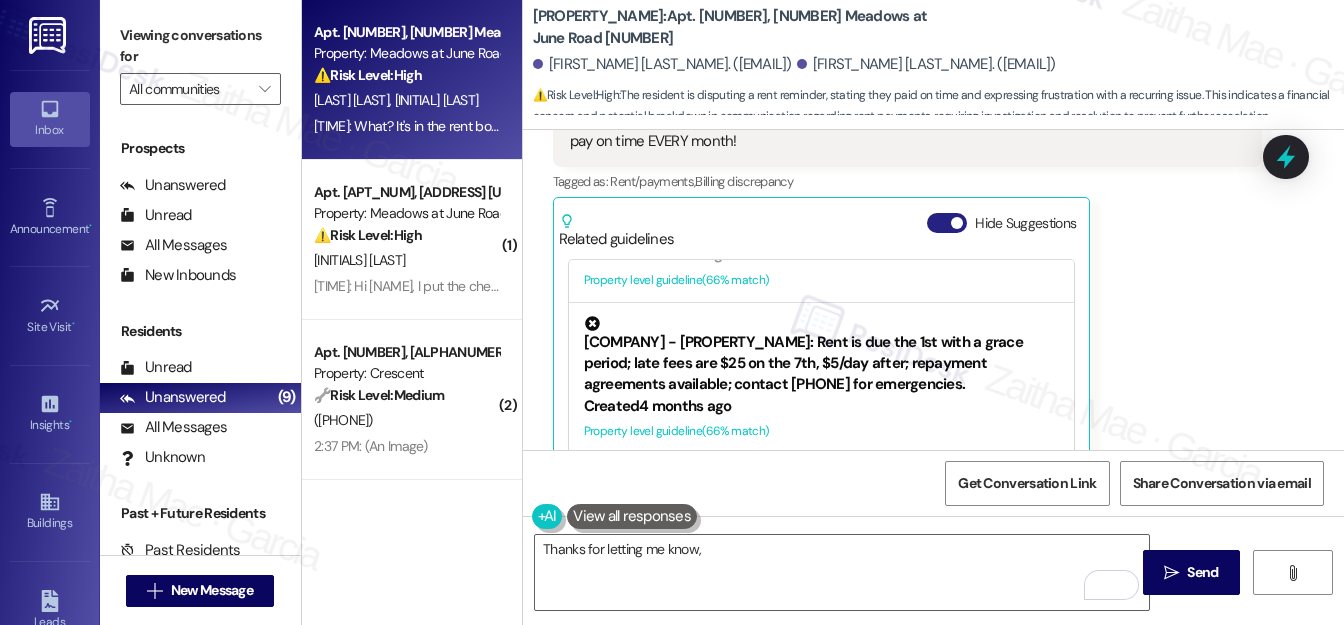 click on "Hide Suggestions" at bounding box center [947, 223] 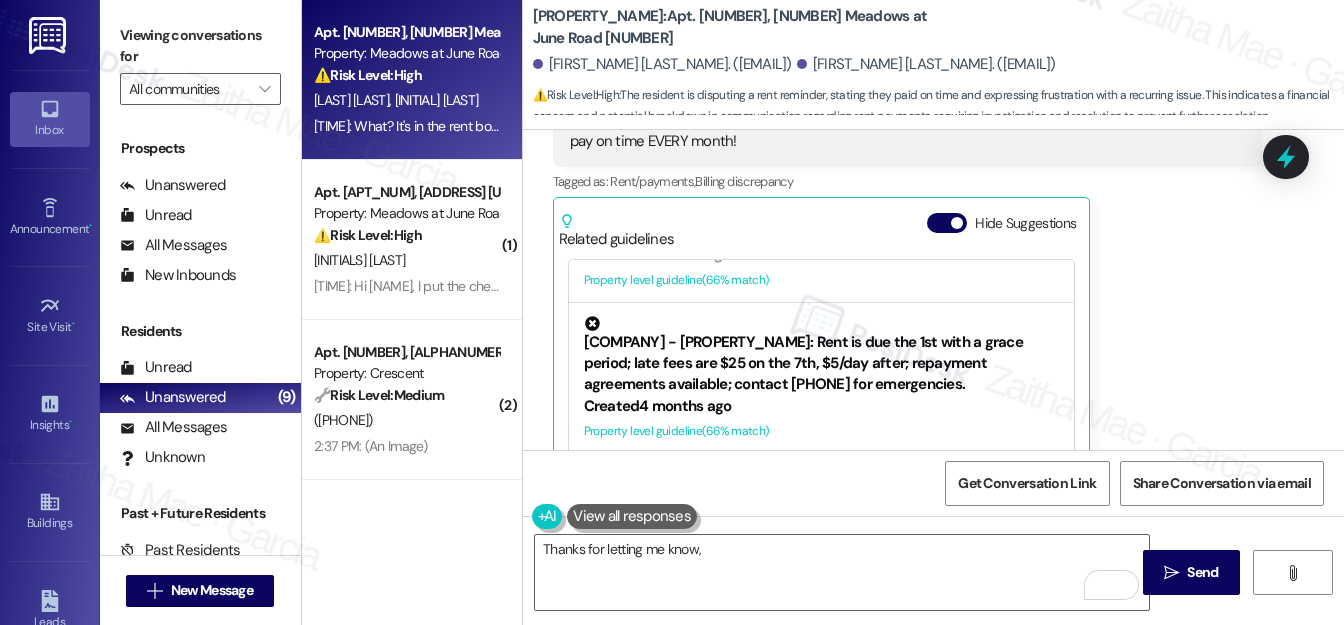 scroll, scrollTop: 10482, scrollLeft: 0, axis: vertical 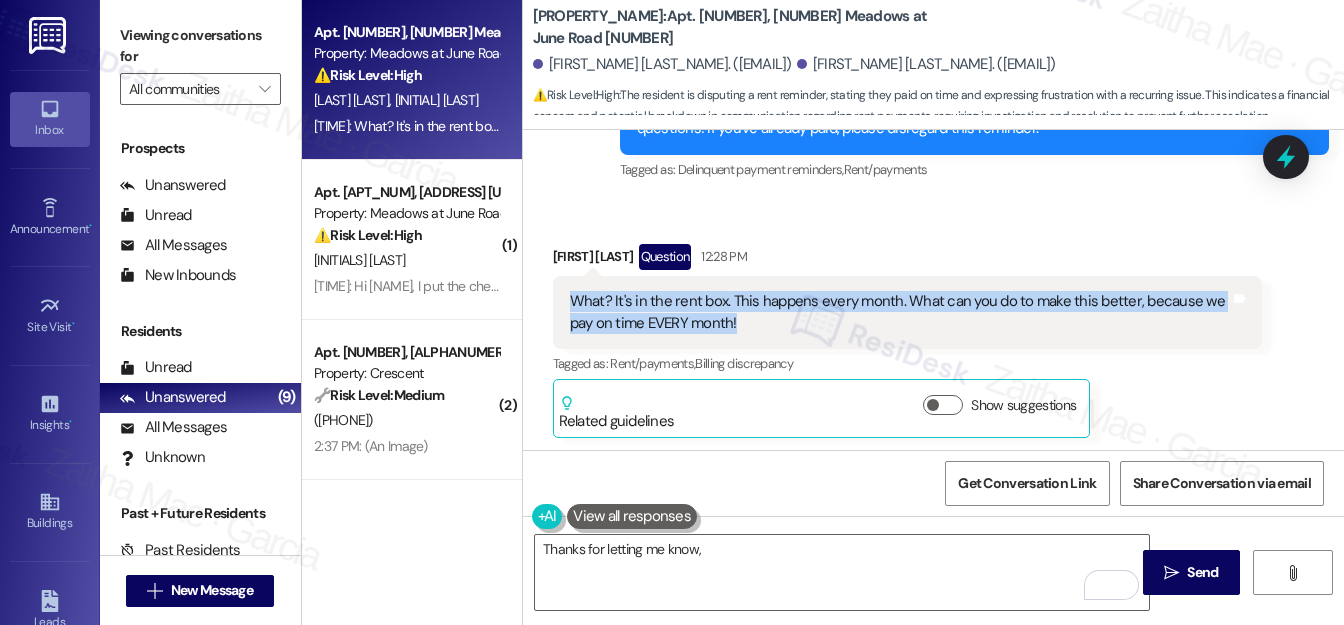 drag, startPoint x: 565, startPoint y: 292, endPoint x: 754, endPoint y: 317, distance: 190.64627 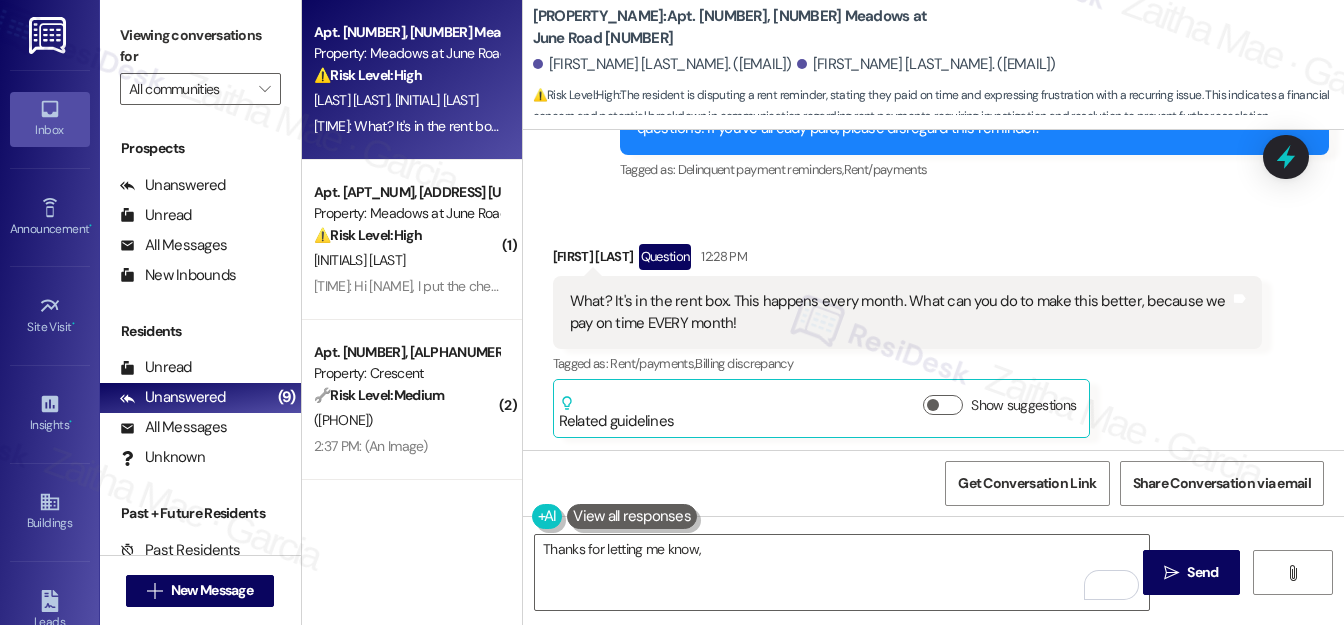 click on "Received via SMS Elon O'Malia Question 12:28 PM What? It's in the rent box. This happens every month. What can you do to make this better, because we pay on time EVERY month! Tags and notes Tagged as:   Rent/payments ,  Click to highlight conversations about Rent/payments Billing discrepancy Click to highlight conversations about Billing discrepancy  Related guidelines Show suggestions" at bounding box center (907, 341) 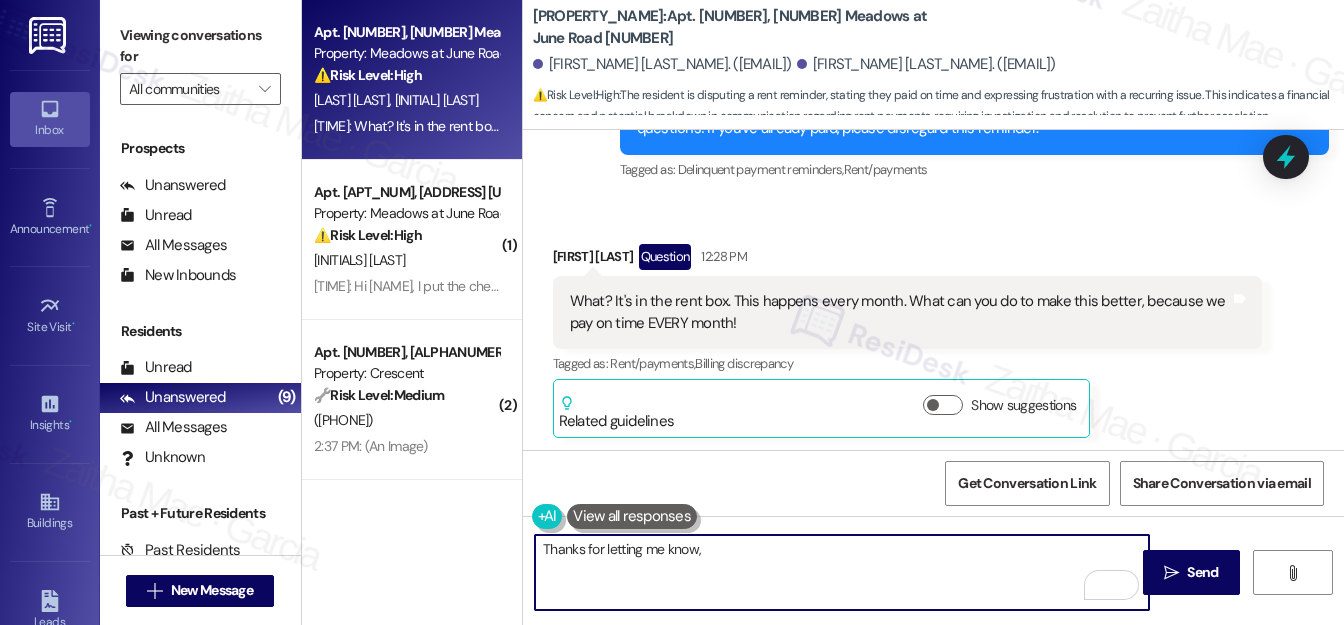 click on "Thanks for letting me know," at bounding box center [842, 572] 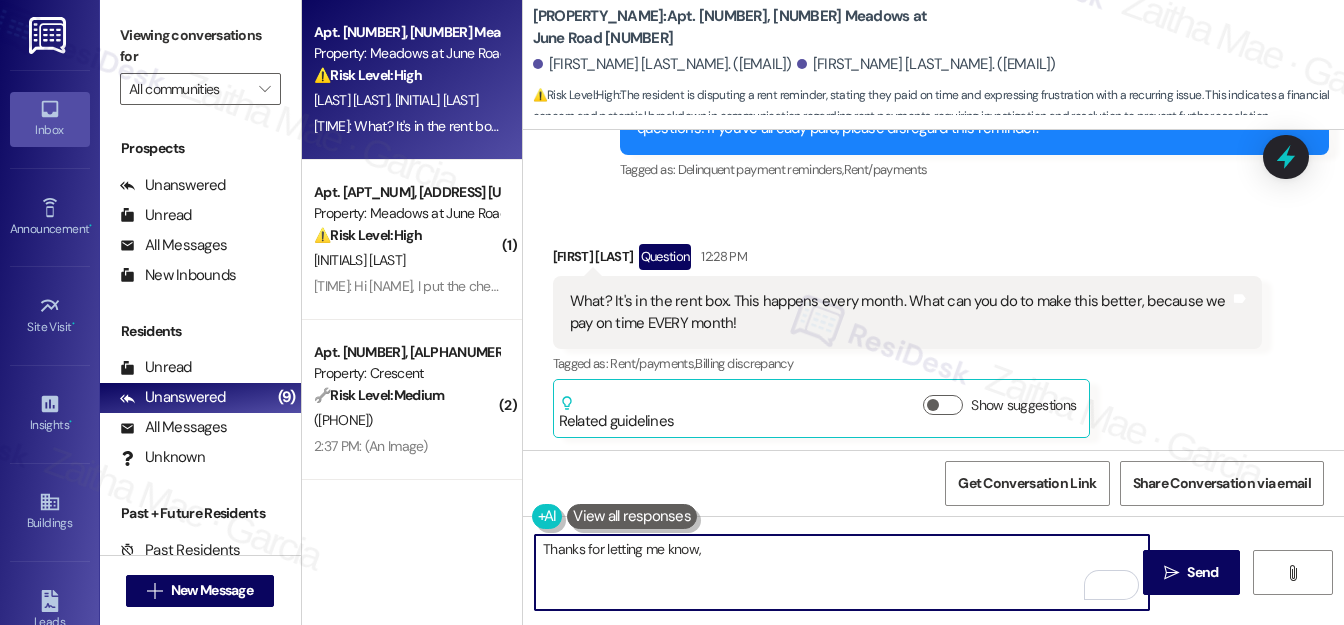click at bounding box center [632, 516] 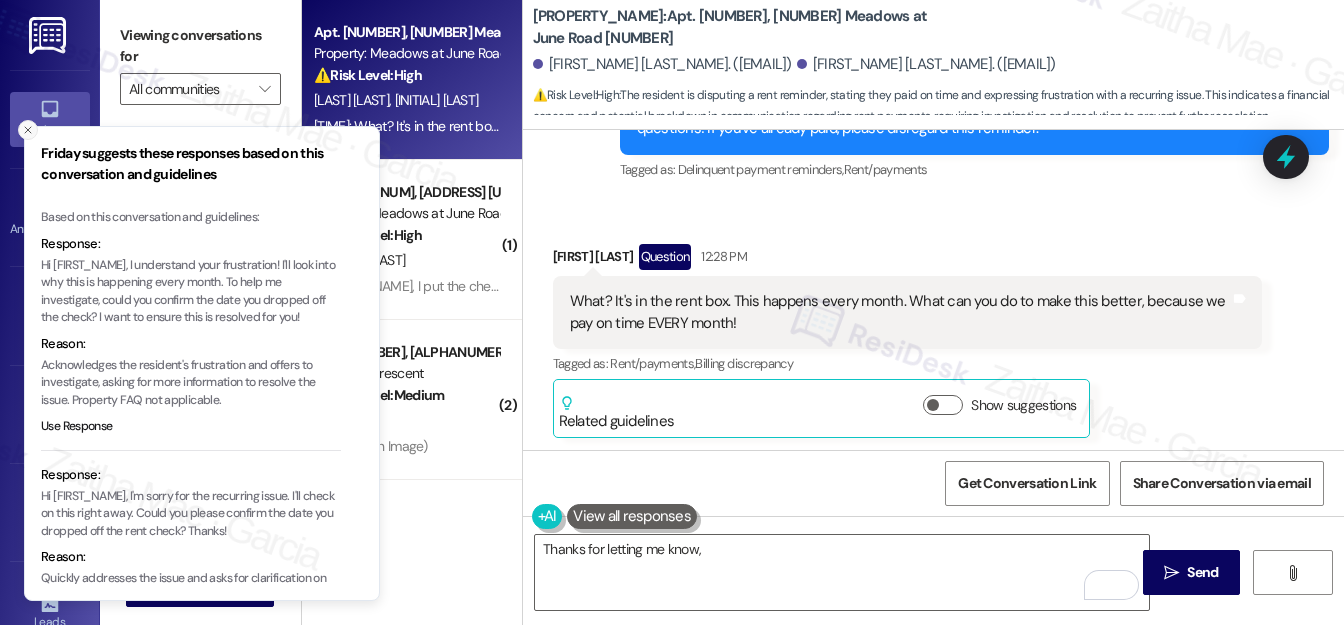 click 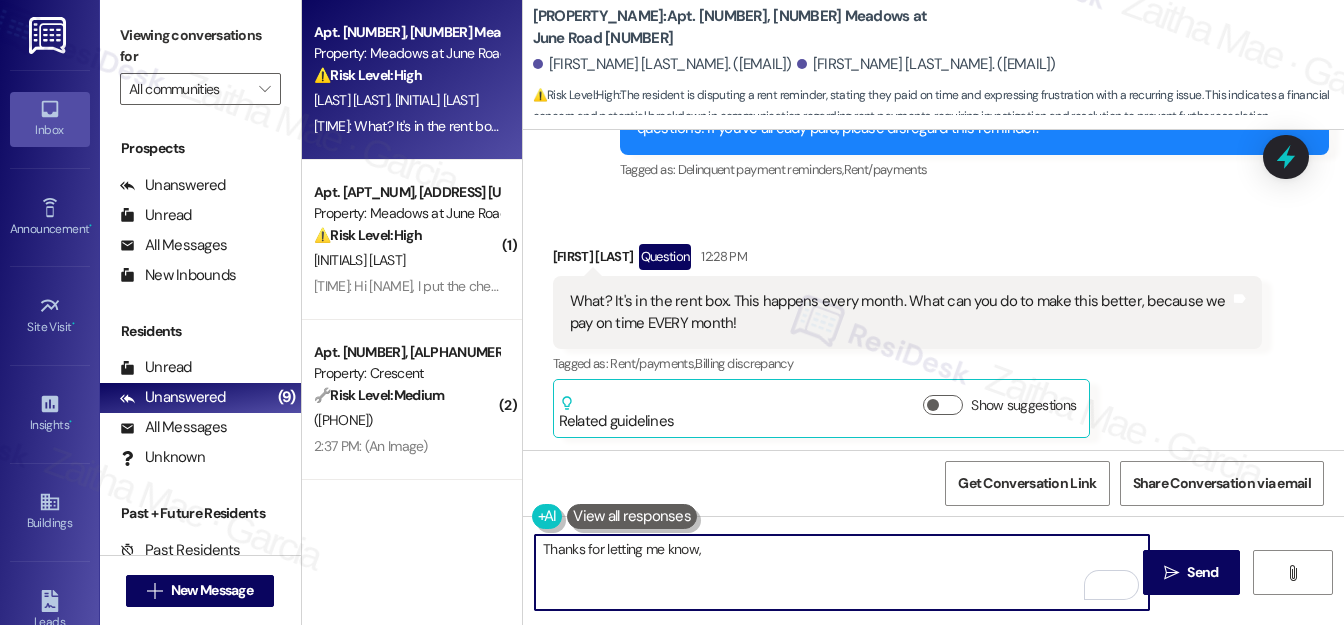 click on "Thanks for letting me know," at bounding box center (842, 572) 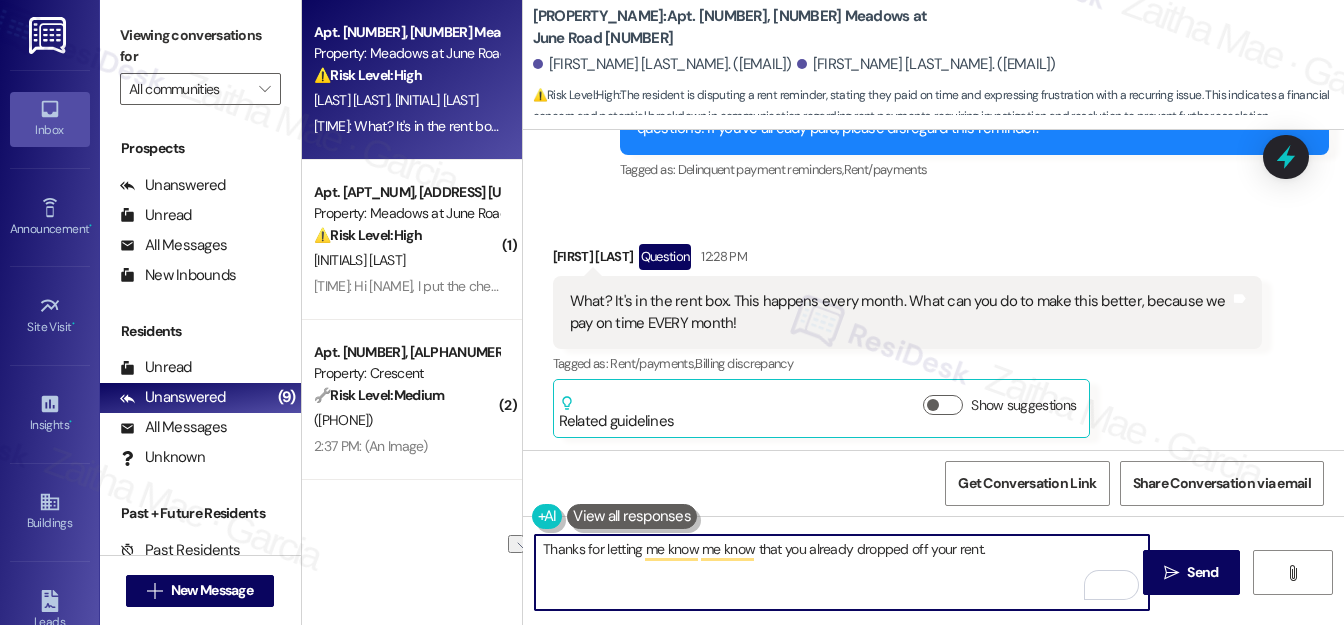 drag, startPoint x: 1003, startPoint y: 548, endPoint x: 542, endPoint y: 555, distance: 461.05313 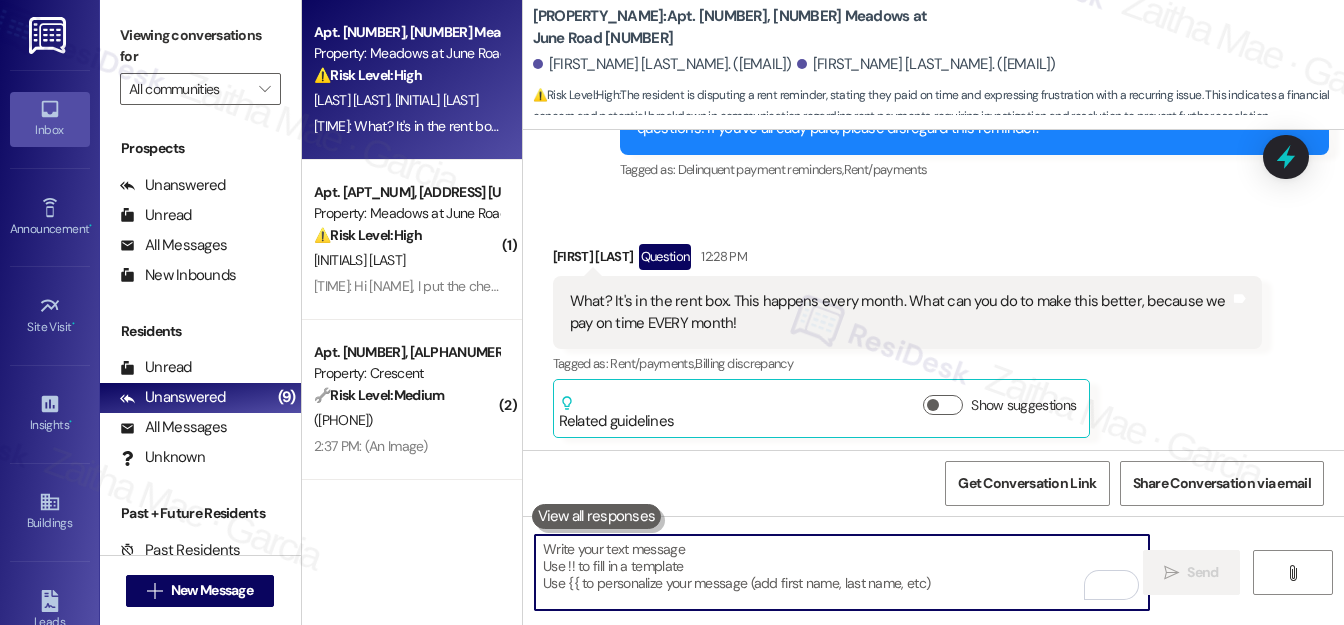 paste on "Thanks for letting me know you’ve already dropped off your rent." 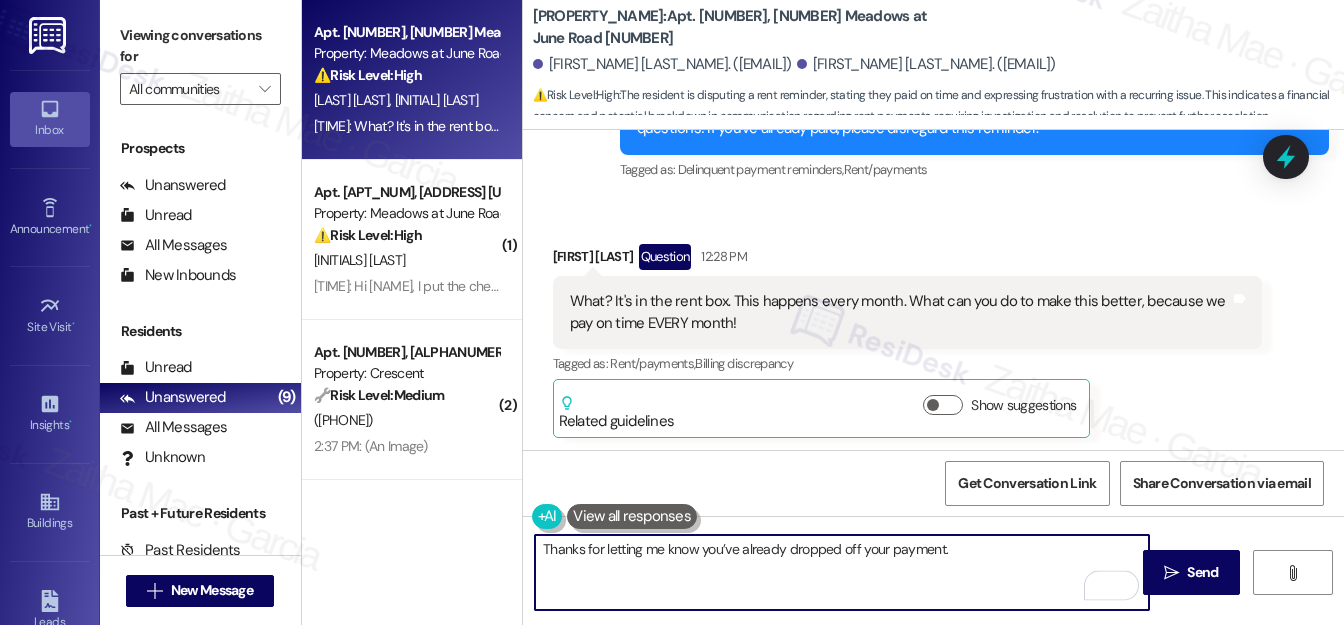 paste on "I understand how frustrating it can be to receive rent reminders after you’ve already made your payment. Please know that the automated message is sent to all residents as a friendly reminder to help avoid late fees. If you’ve already paid, you can simply disregard the message." 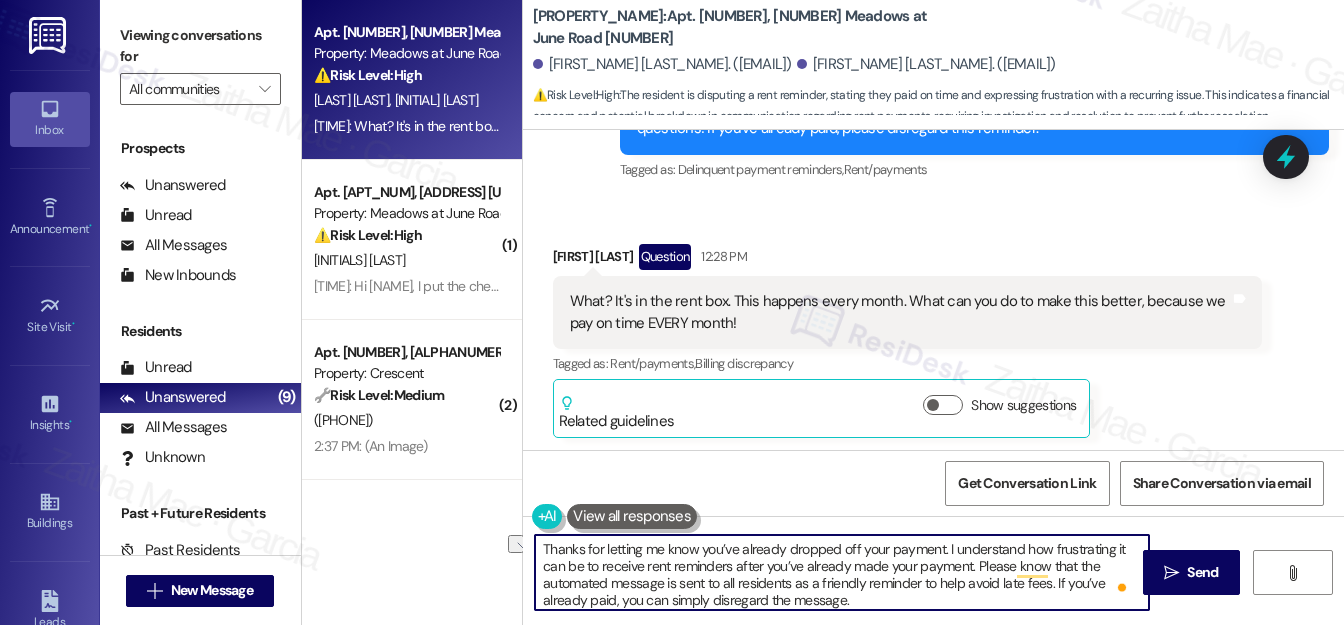 drag, startPoint x: 943, startPoint y: 549, endPoint x: 702, endPoint y: 544, distance: 241.05186 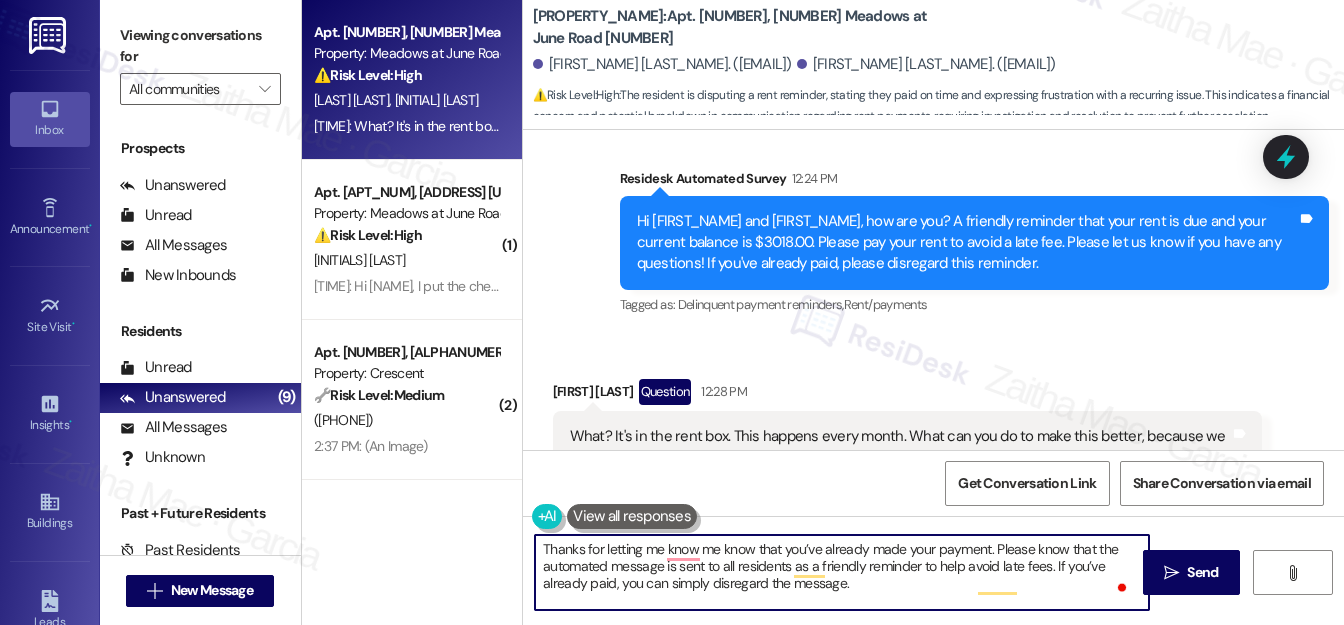scroll, scrollTop: 10482, scrollLeft: 0, axis: vertical 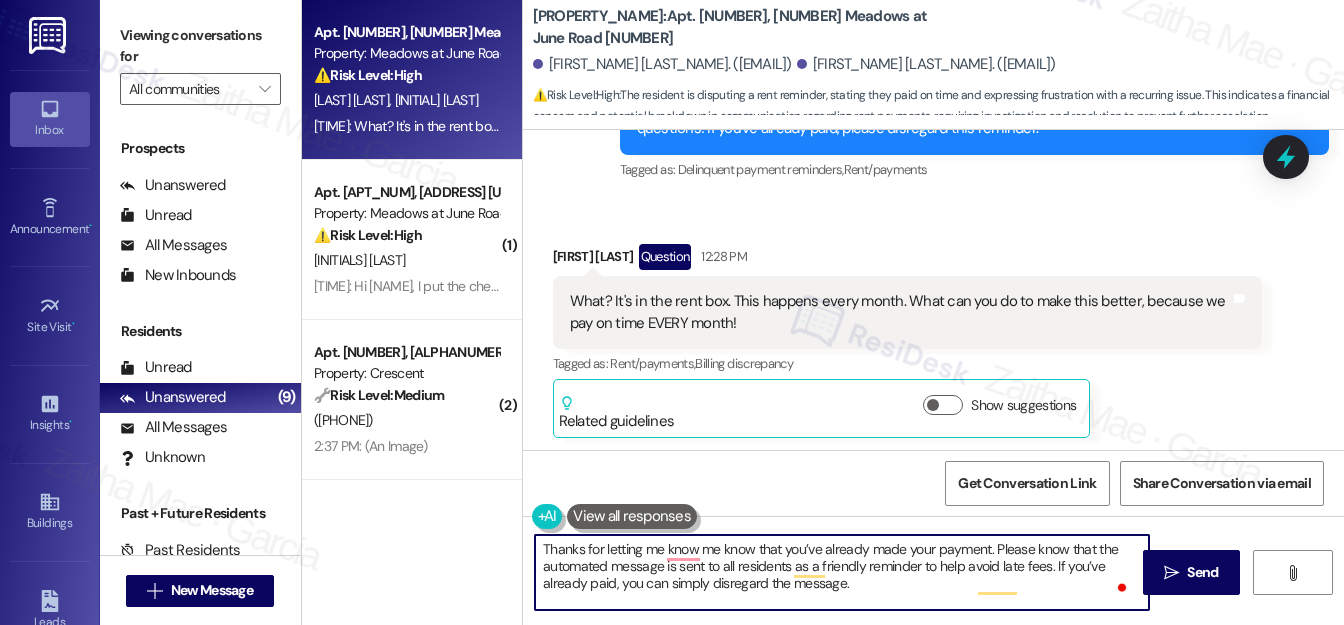click on "Elon O'Malia Question 12:28 PM" at bounding box center [907, 260] 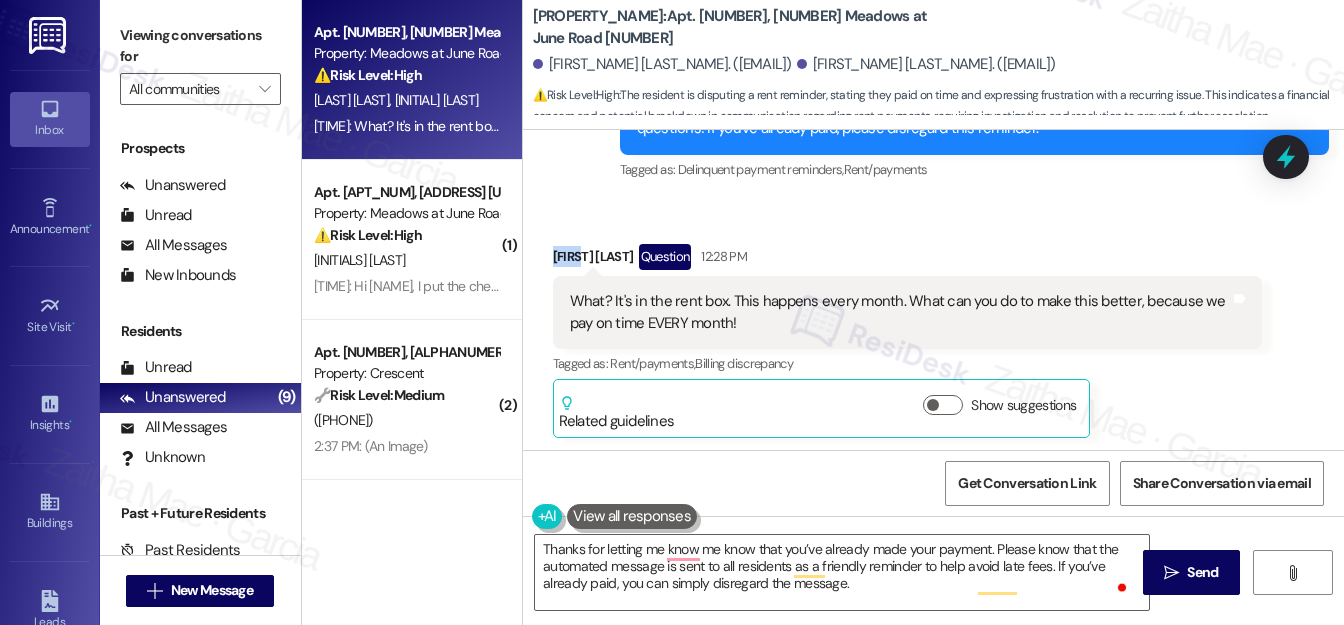 click on "Elon O'Malia Question 12:28 PM" at bounding box center [907, 260] 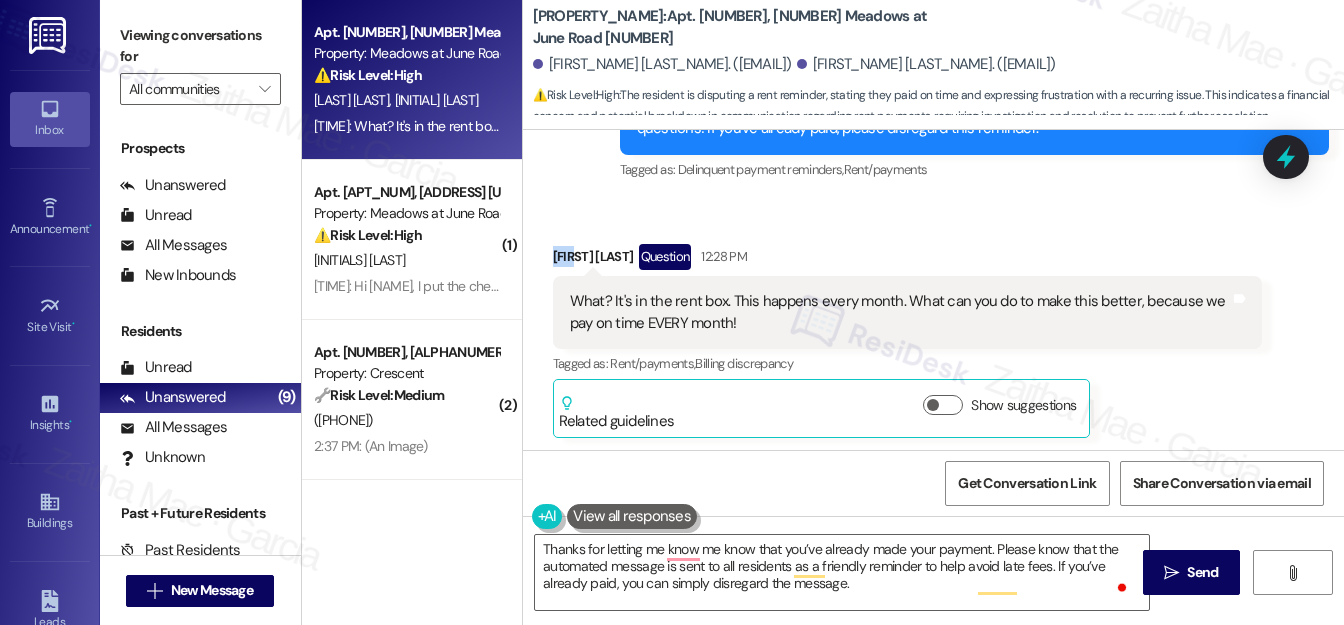 copy on "Elon" 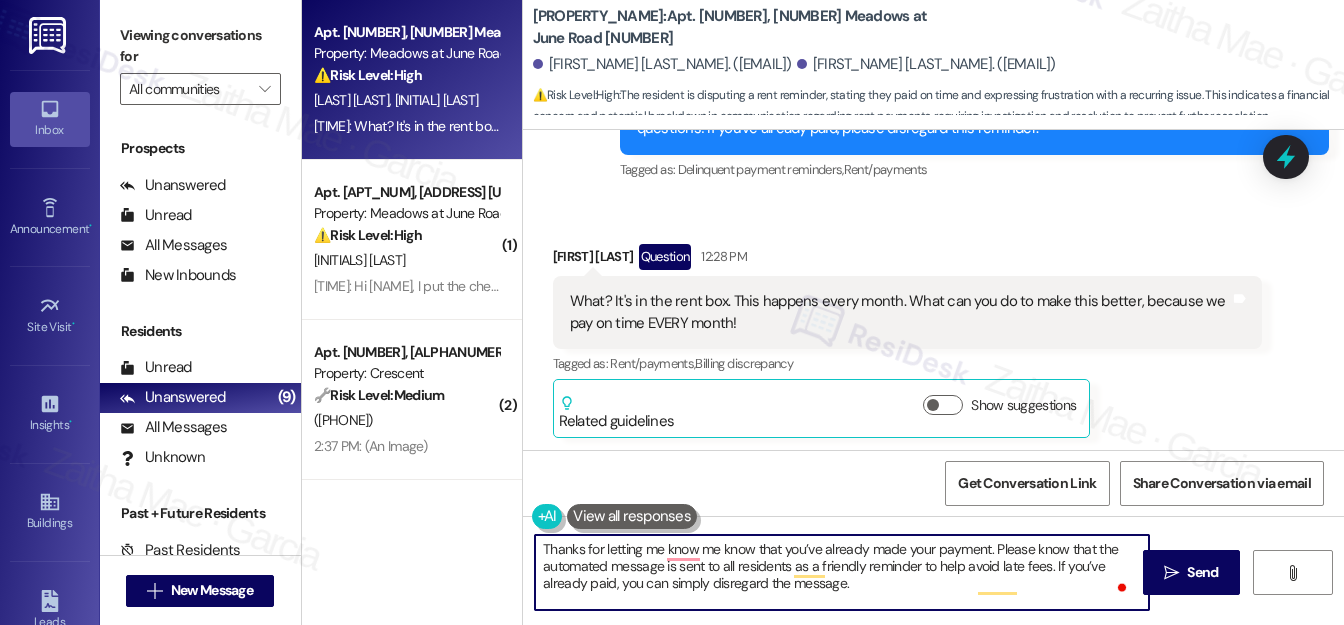 click on "Thanks for letting me know,  I understand how frustrating it can be to receive rent reminders after you’ve already made your payment. Please know that the automated message is sent to all residents as a friendly reminder to help avoid late fees. If you’ve already paid, you can simply disregard the message." at bounding box center [842, 572] 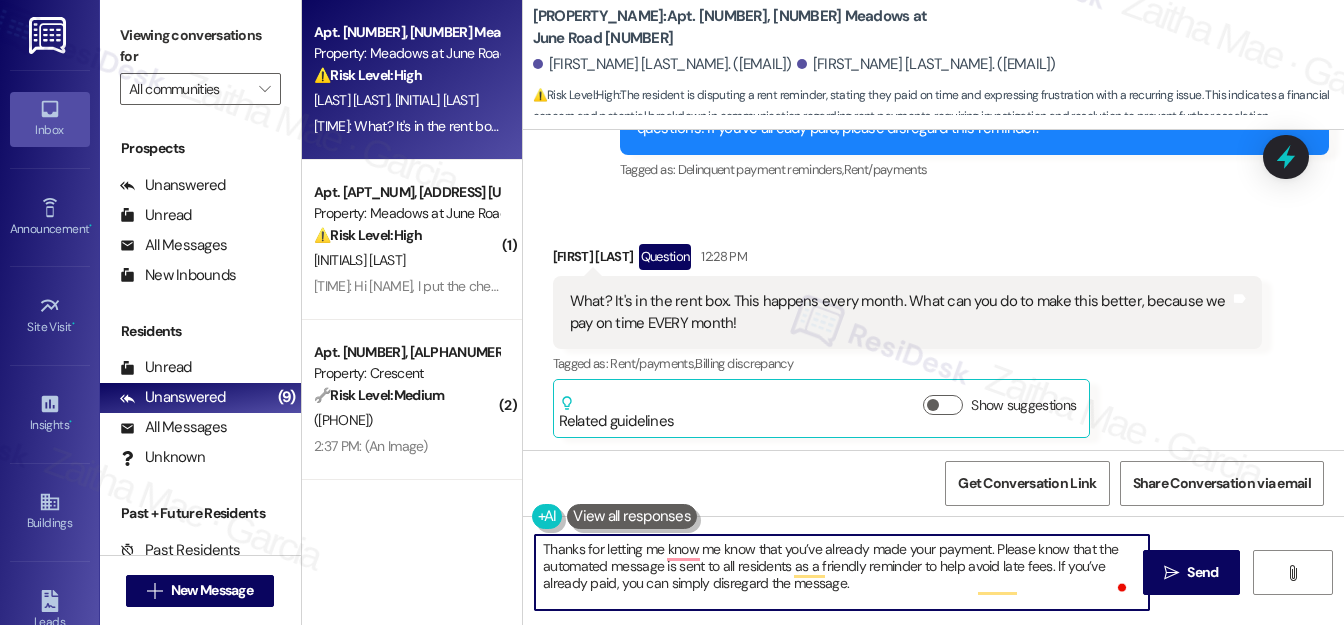 paste on "Elon" 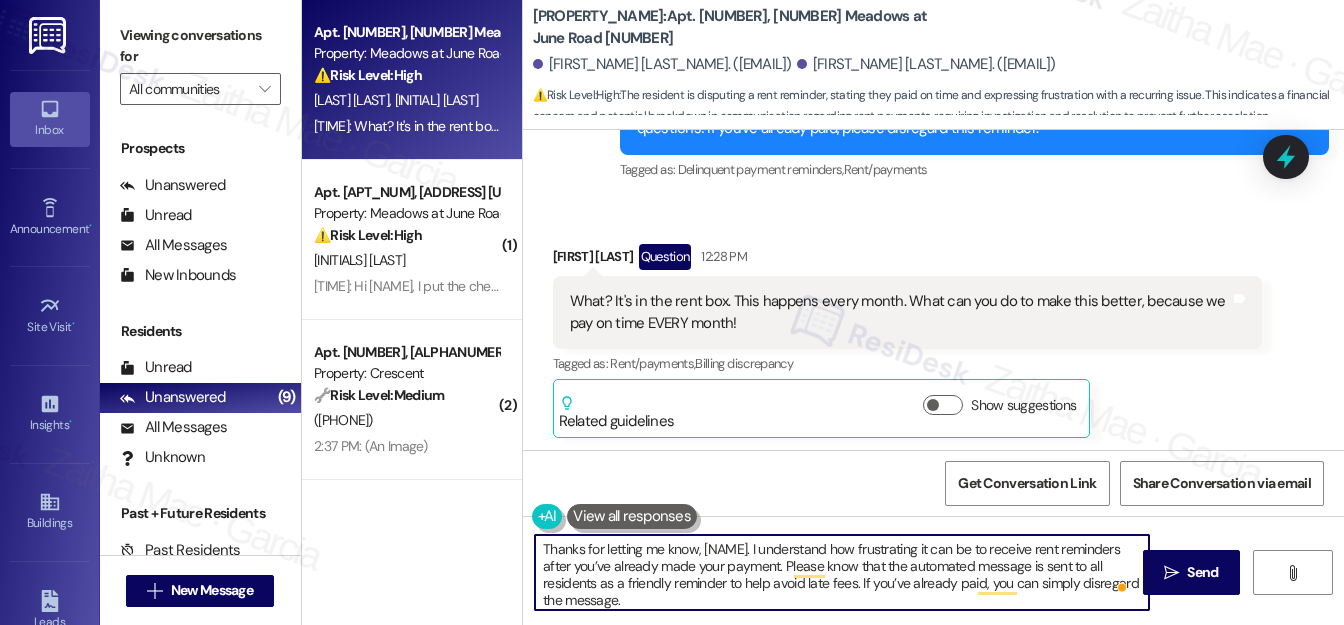 click on "Thanks for letting me know, Elon. I understand how frustrating it can be to receive rent reminders after you’ve already made your payment. Please know that the automated message is sent to all residents as a friendly reminder to help avoid late fees. If you’ve already paid, you can simply disregard the message." at bounding box center (842, 572) 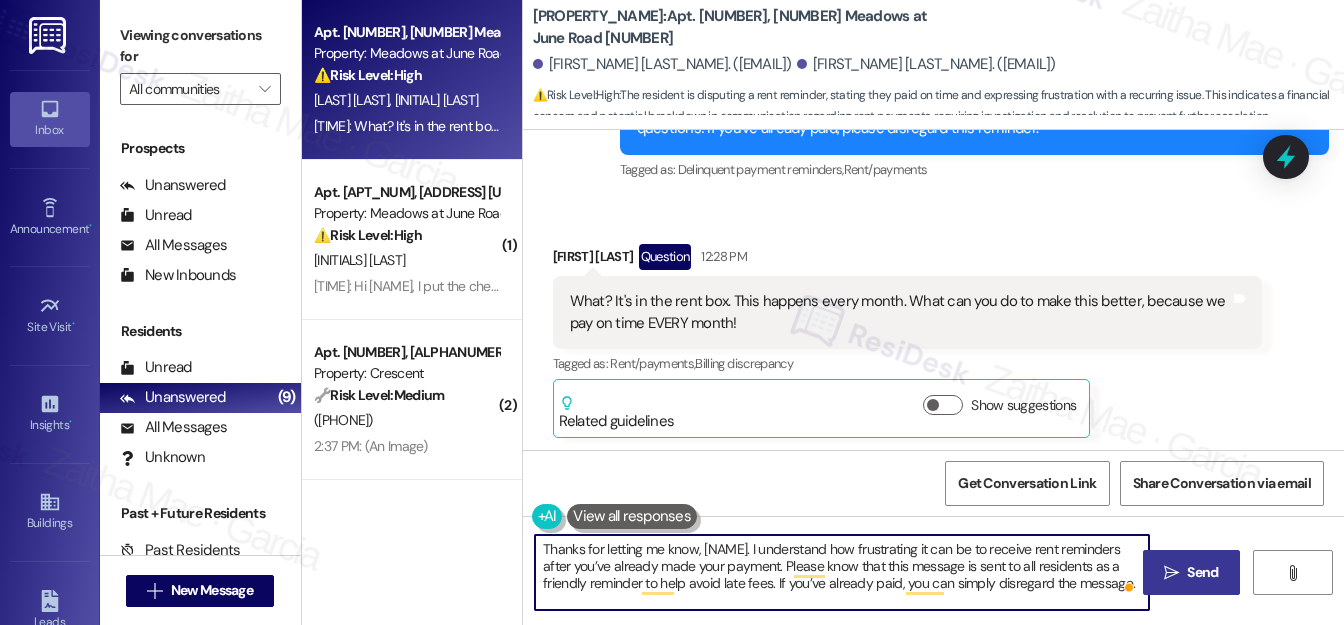 type on "Thanks for letting me know, Elon. I understand how frustrating it can be to receive rent reminders after you’ve already made your payment. Please know that this message is sent to all residents as a friendly reminder to help avoid late fees. If you’ve already paid, you can simply disregard the message." 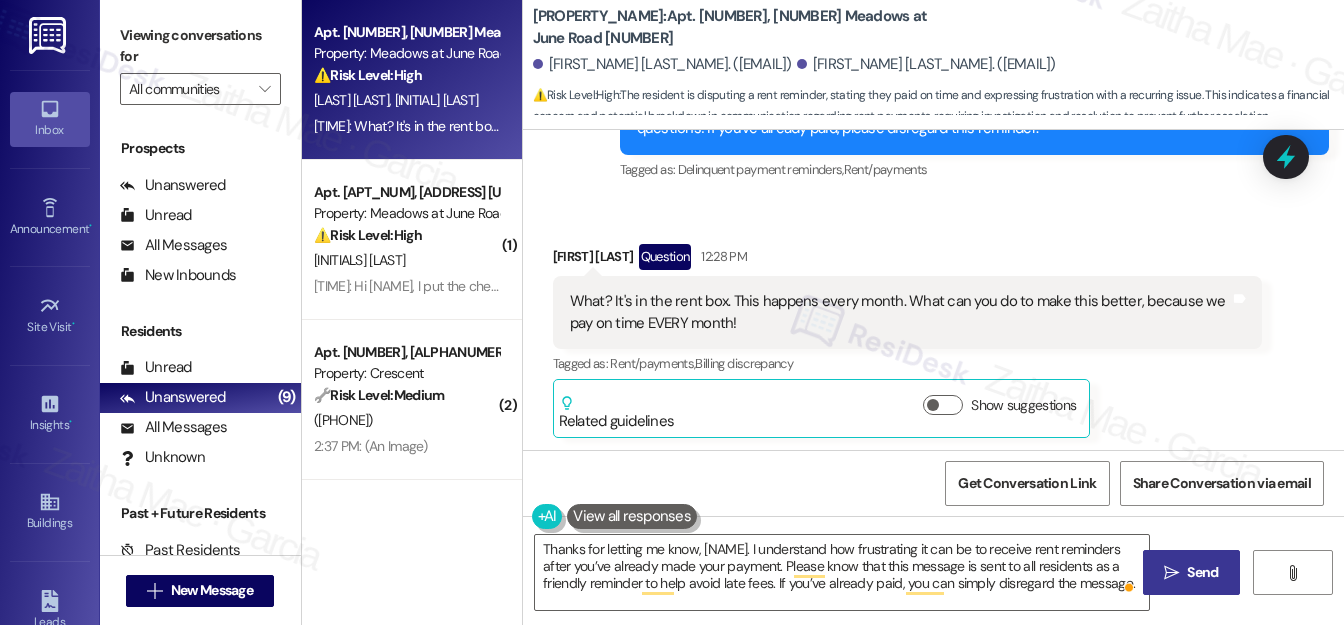 click on " Send" at bounding box center (1191, 572) 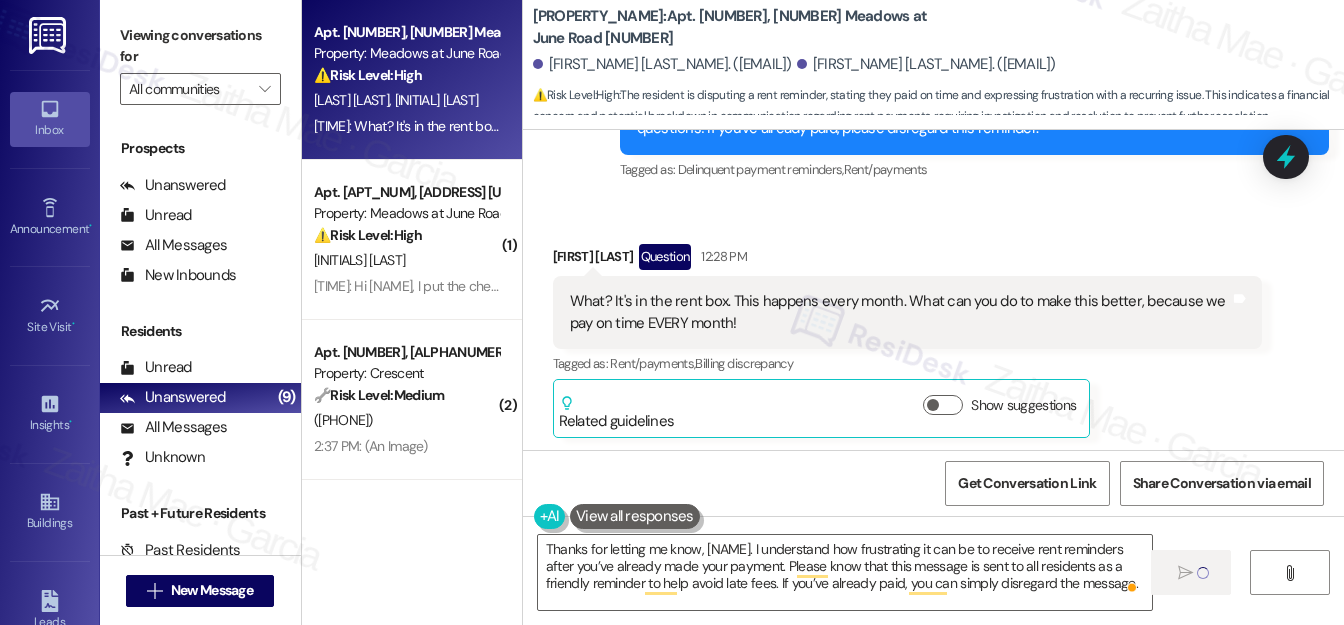 type 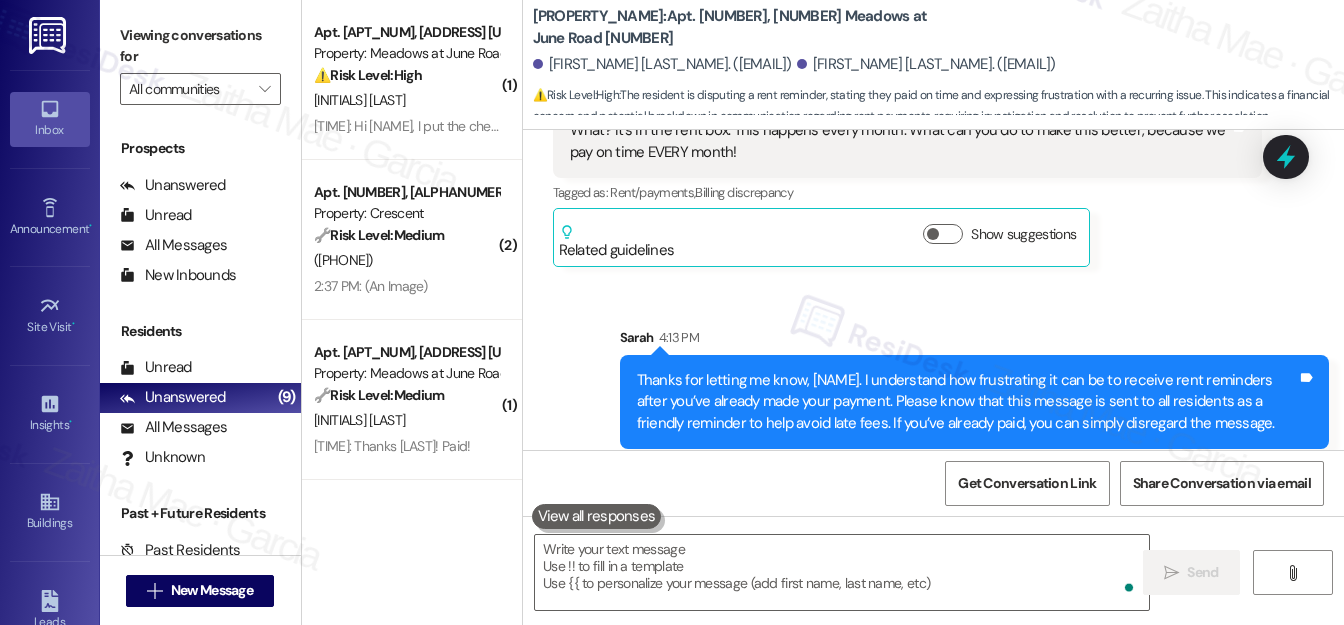 scroll, scrollTop: 10664, scrollLeft: 0, axis: vertical 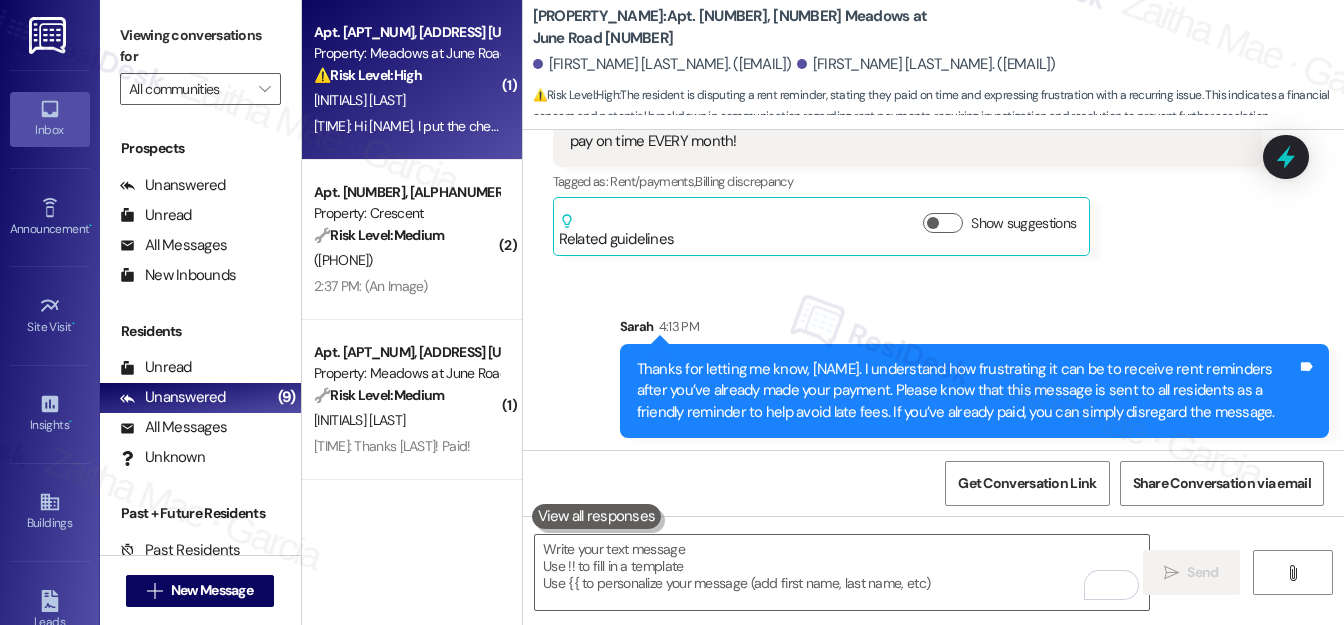 click on "[INITIALS] [LAST_NAME]" at bounding box center [406, 100] 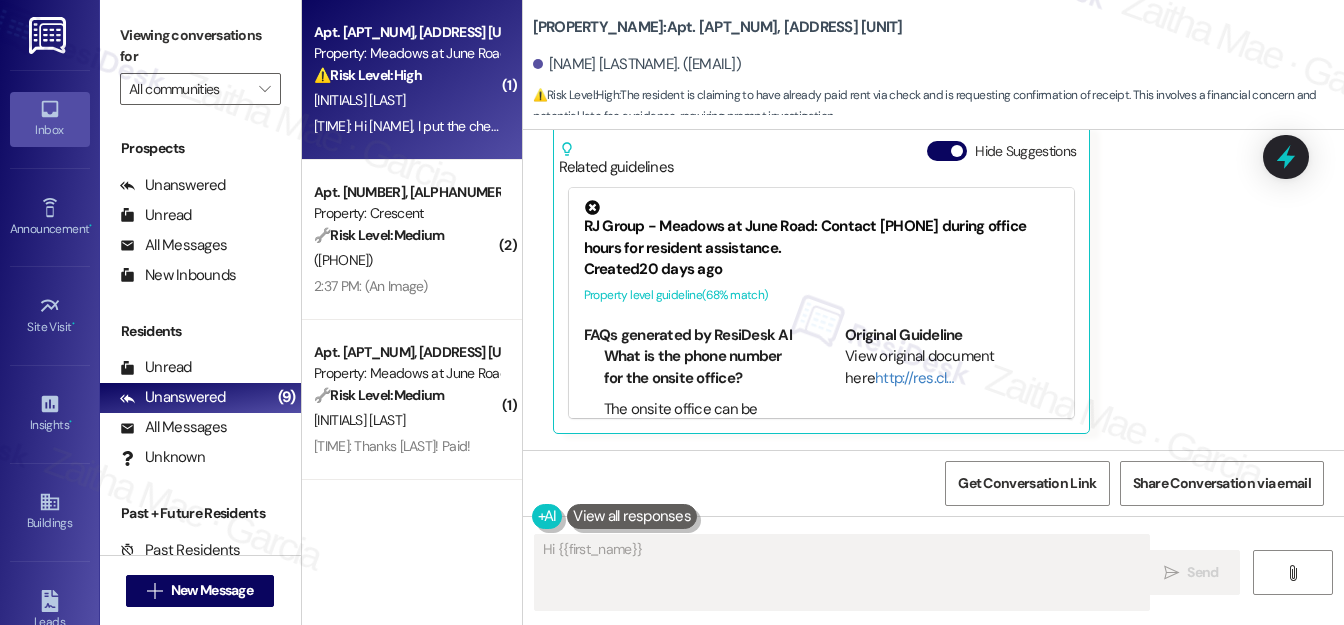 scroll, scrollTop: 1032, scrollLeft: 0, axis: vertical 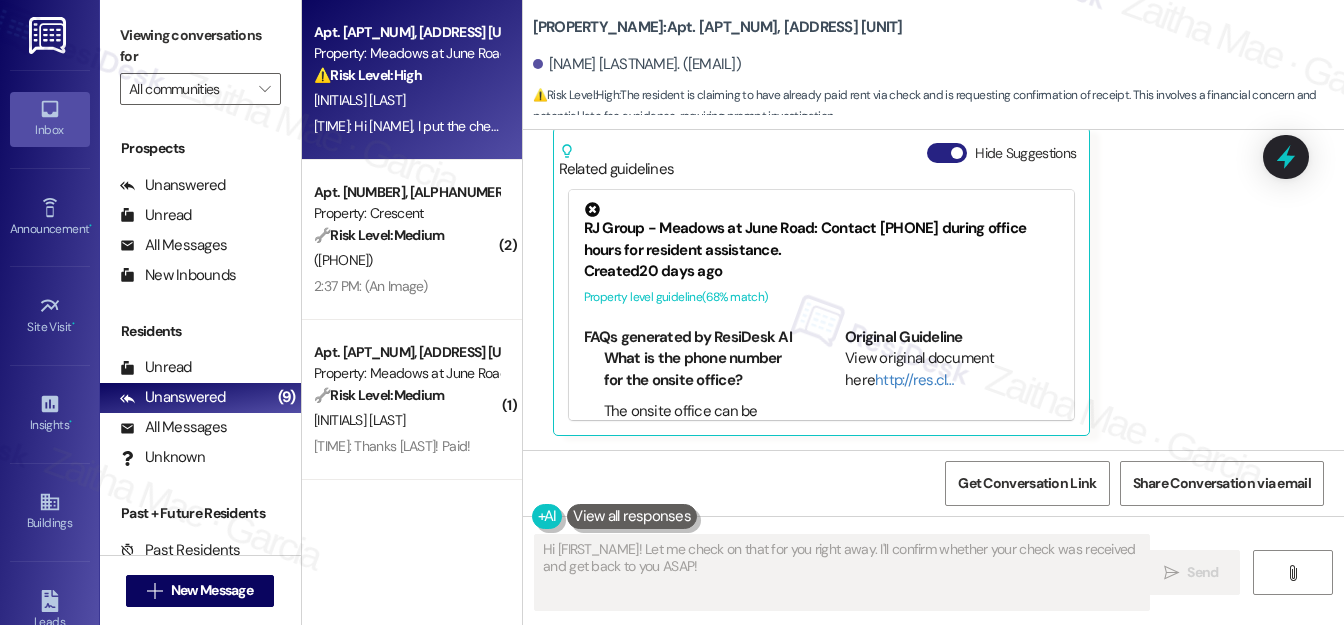 click on "Hide Suggestions" at bounding box center [947, 153] 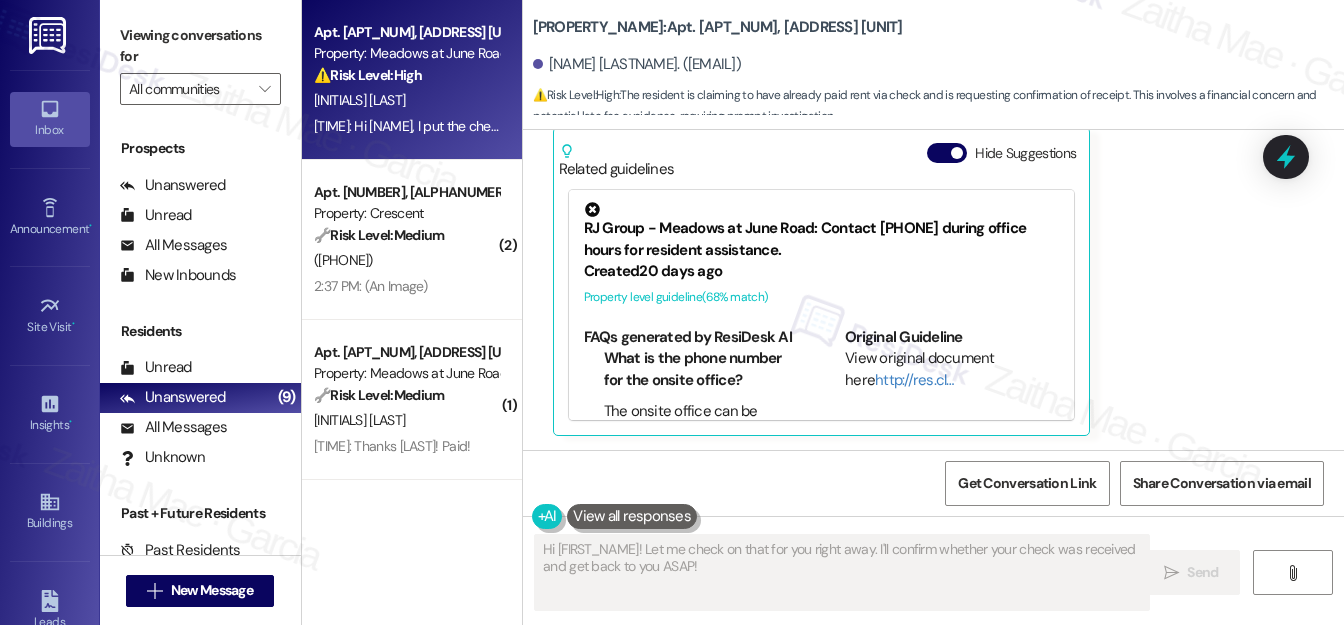 scroll, scrollTop: 783, scrollLeft: 0, axis: vertical 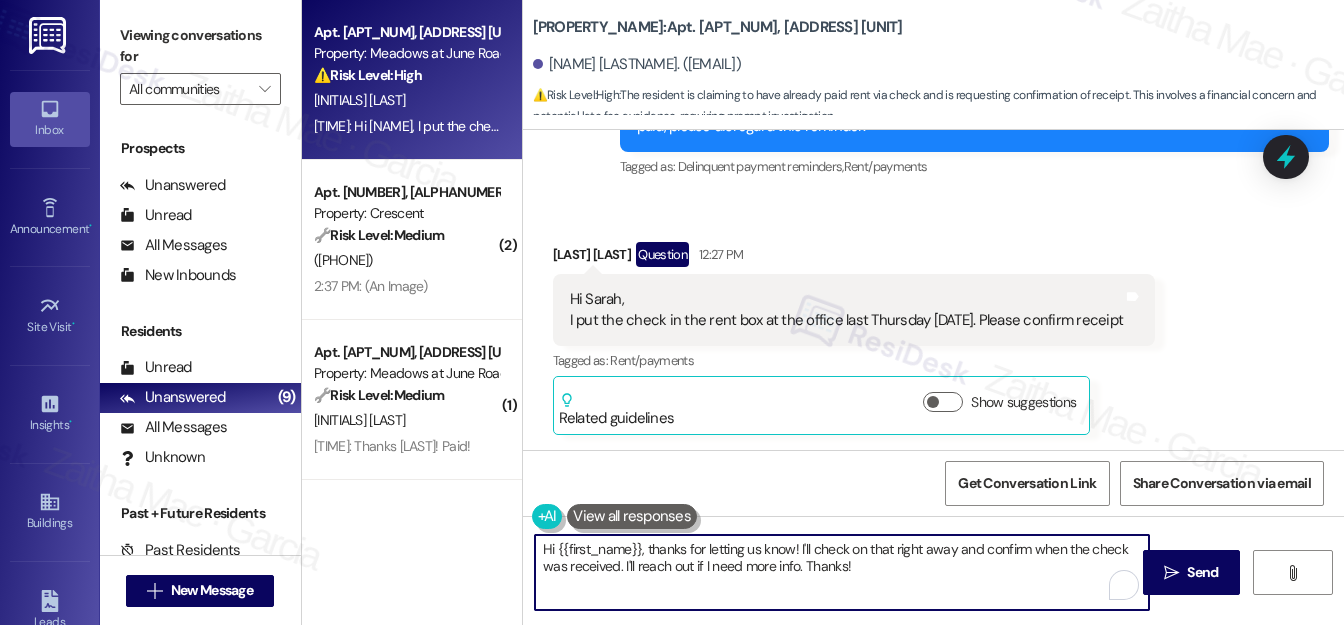 drag, startPoint x: 648, startPoint y: 547, endPoint x: 533, endPoint y: 550, distance: 115.03912 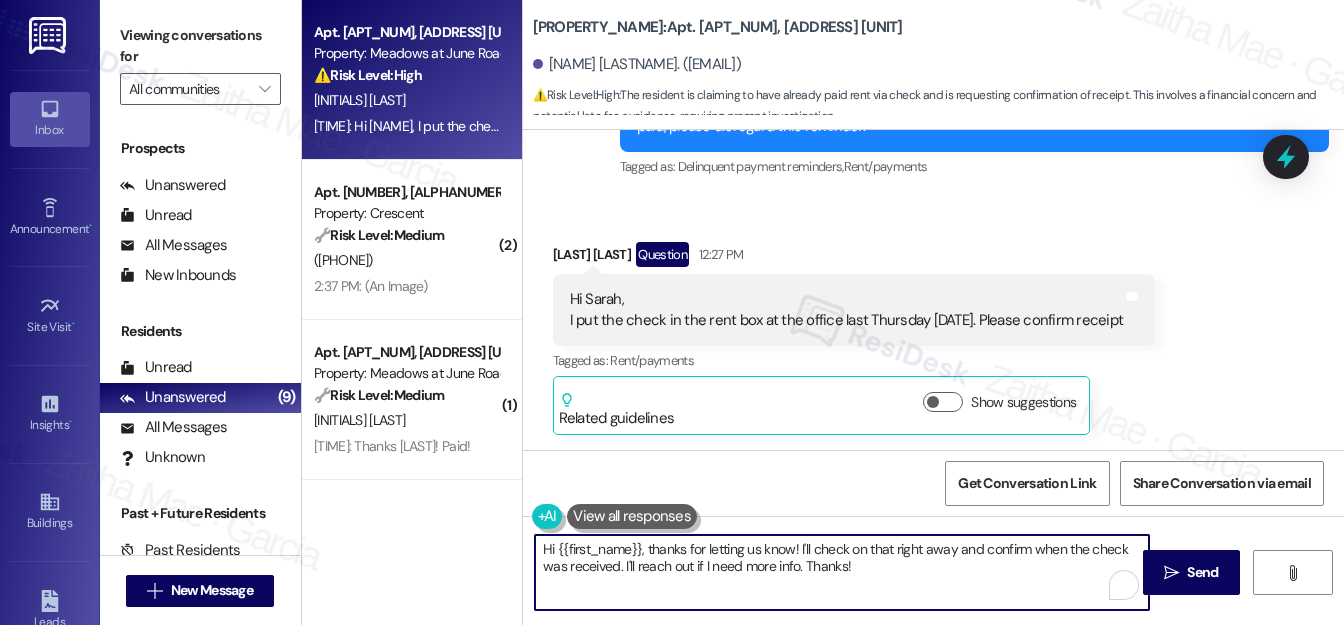 click on "Hi {{first_name}}, thanks for letting us know! I'll check on that right away and confirm when the check was received. I'll reach out if I need more info. Thanks!" at bounding box center [842, 572] 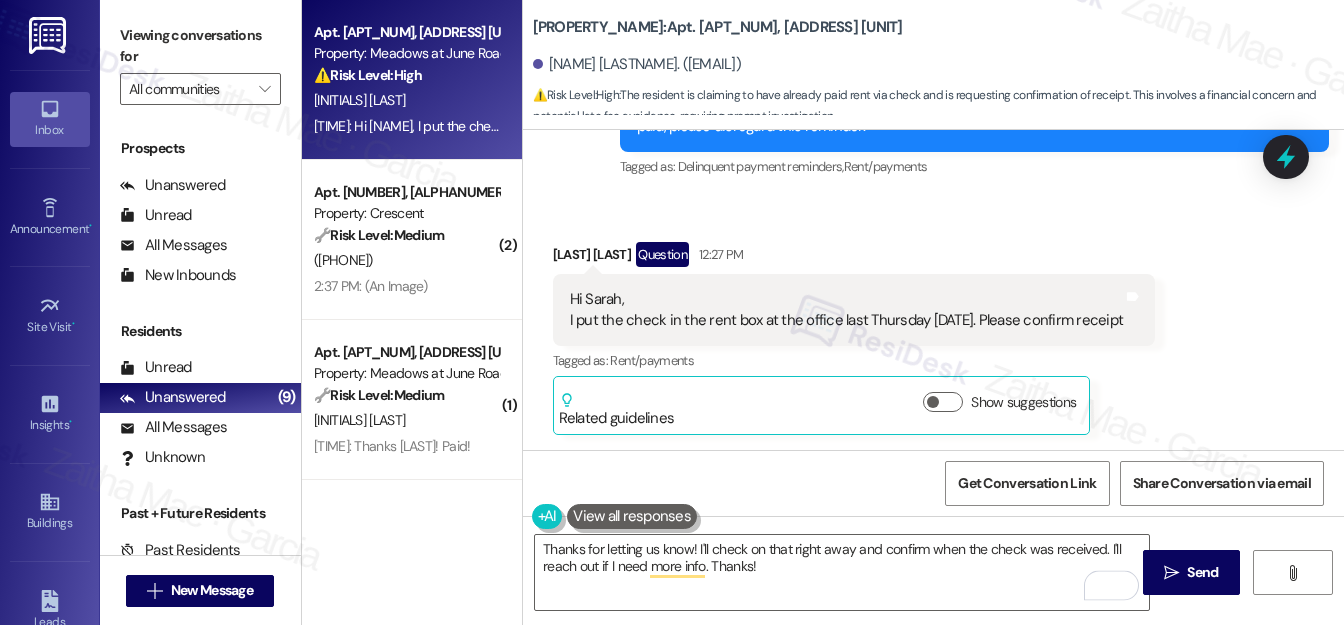 click on "Salwa Asaad Question 12:27 PM" at bounding box center (854, 258) 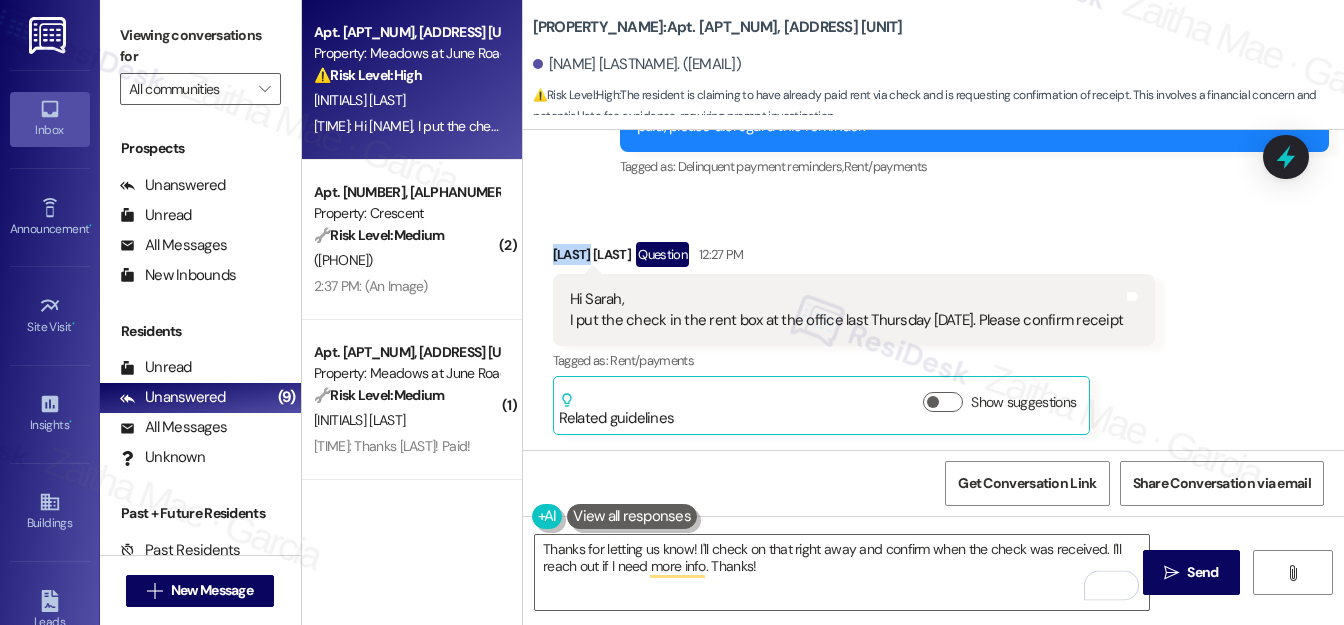 click on "Salwa Asaad Question 12:27 PM" at bounding box center [854, 258] 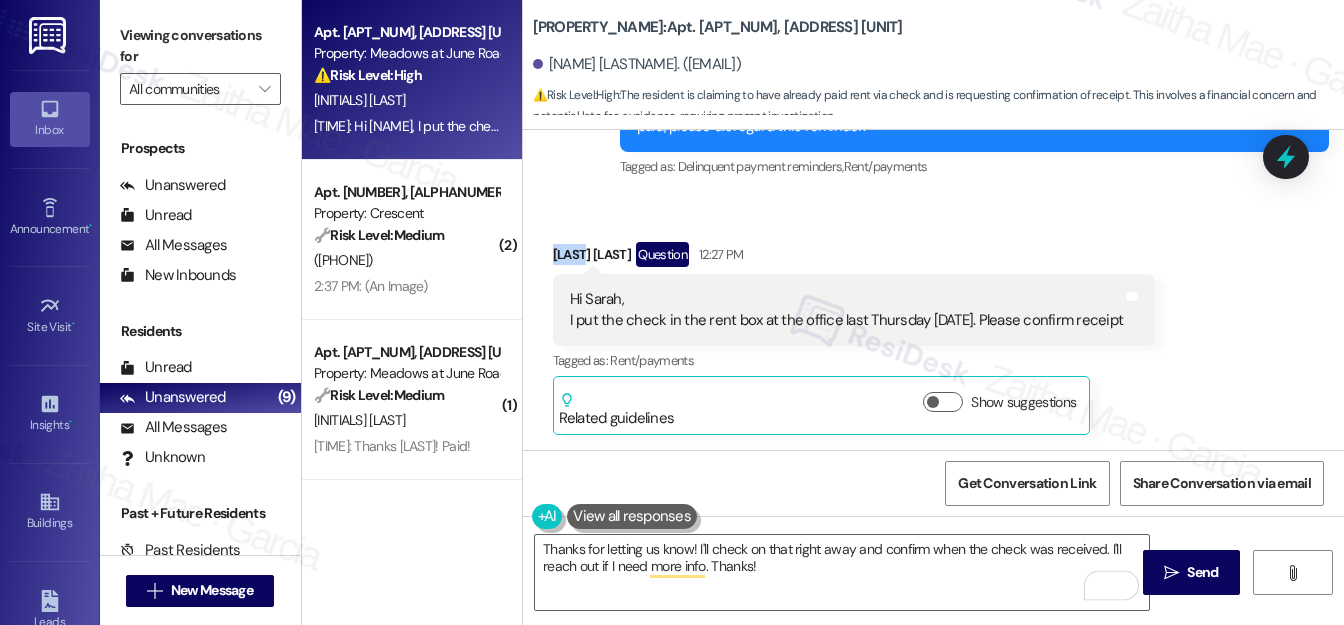 copy on "Salwa" 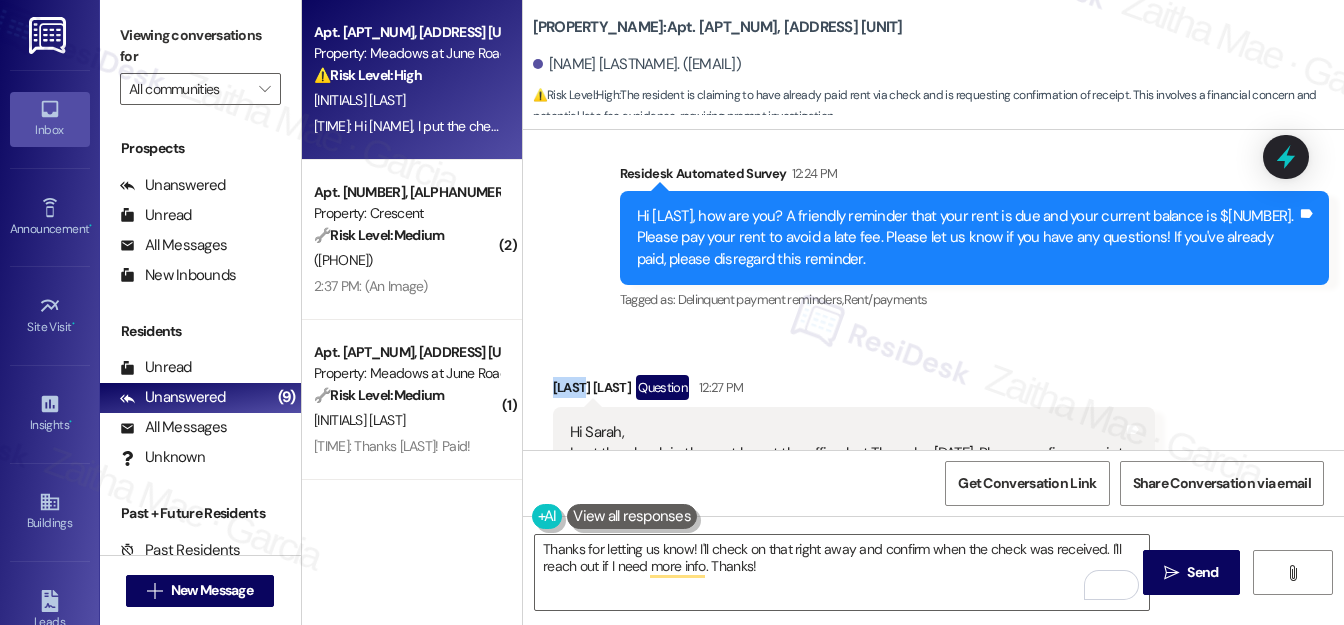scroll, scrollTop: 692, scrollLeft: 0, axis: vertical 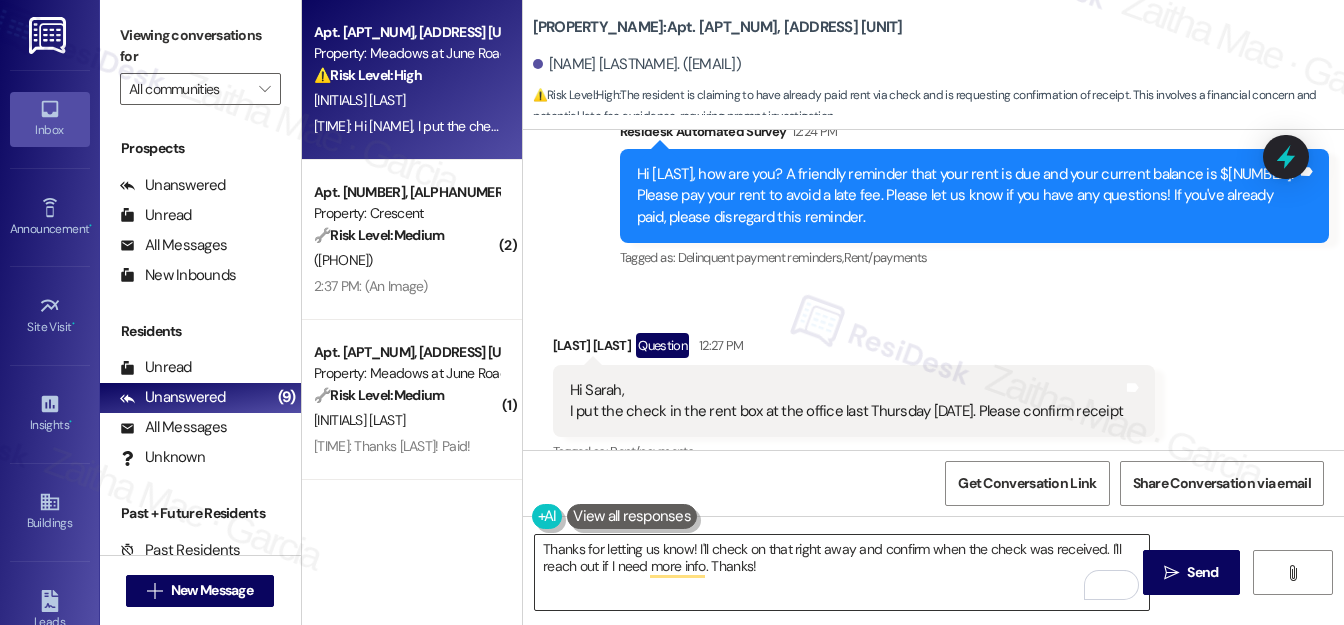 click on "Thanks for letting us know! I'll check on that right away and confirm when the check was received. I'll reach out if I need more info. Thanks!" at bounding box center (842, 572) 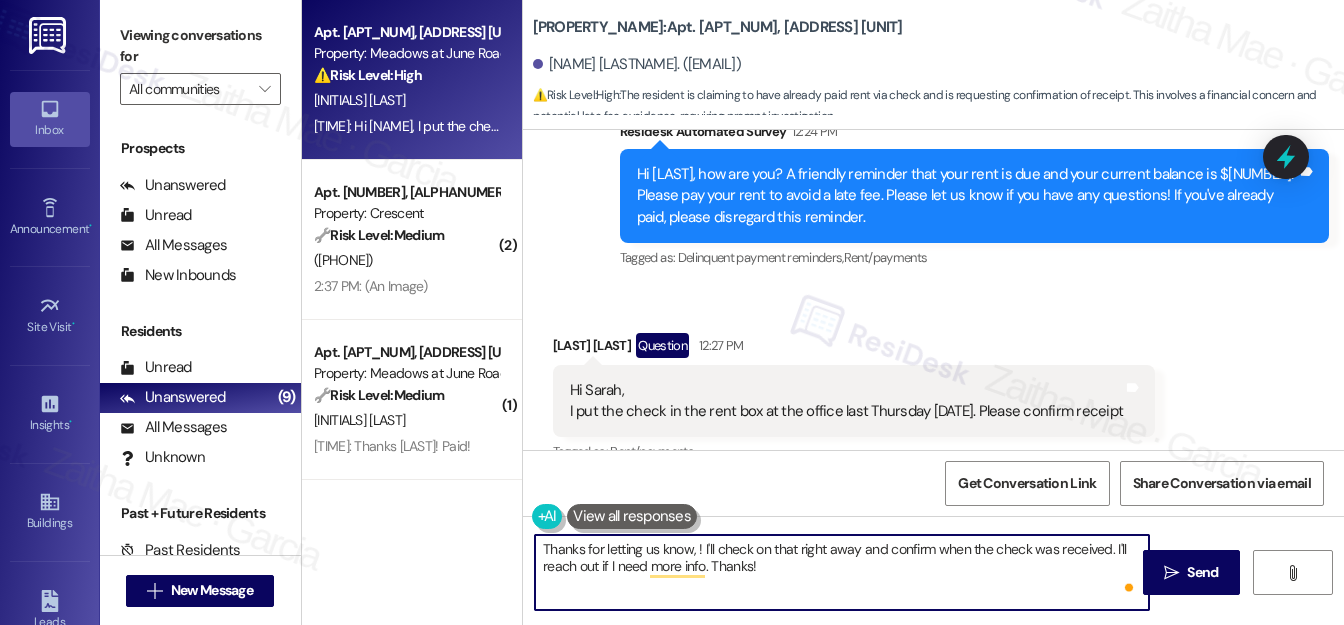 paste on "Salwa" 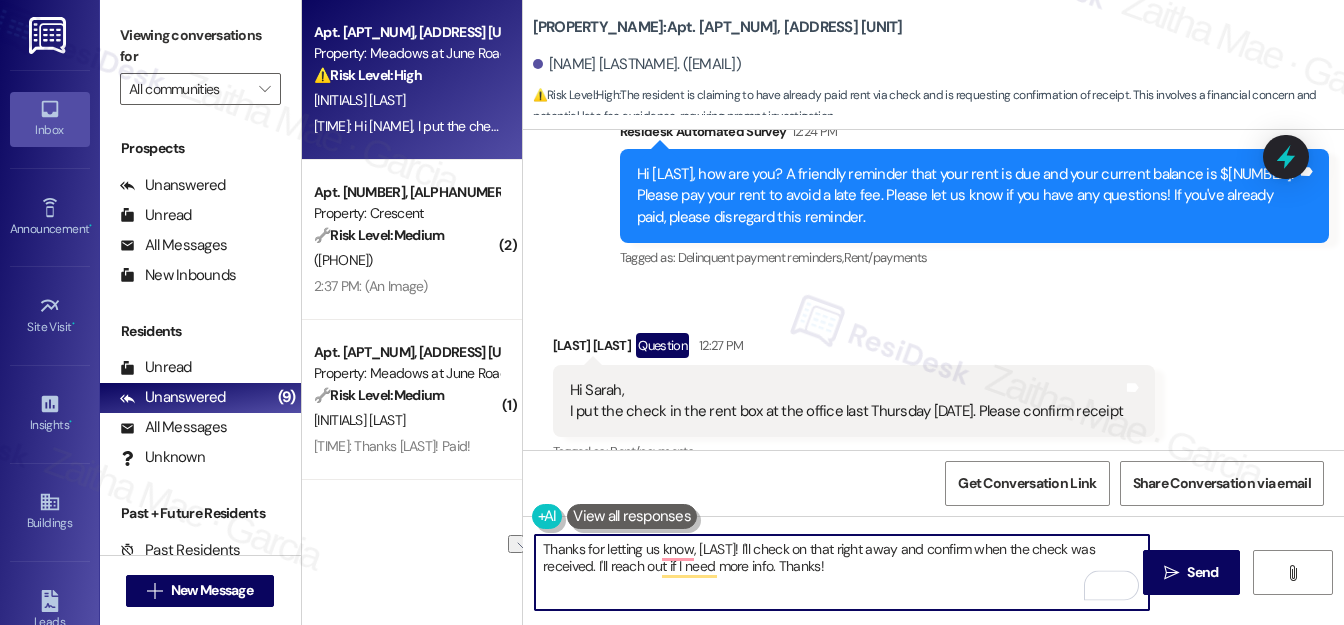drag, startPoint x: 892, startPoint y: 544, endPoint x: 829, endPoint y: 543, distance: 63.007935 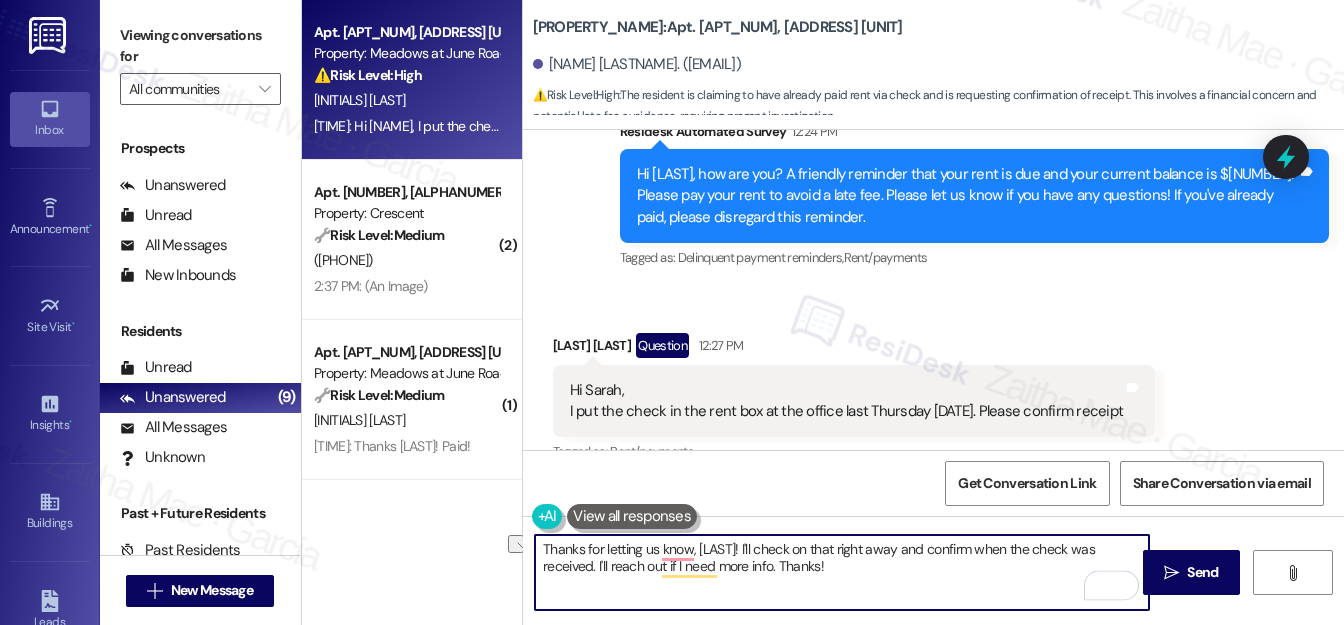 click on "Thanks for letting us know, Salwa! I'll check on that right away and confirm when the check was received. I'll reach out if I need more info. Thanks!" at bounding box center [842, 572] 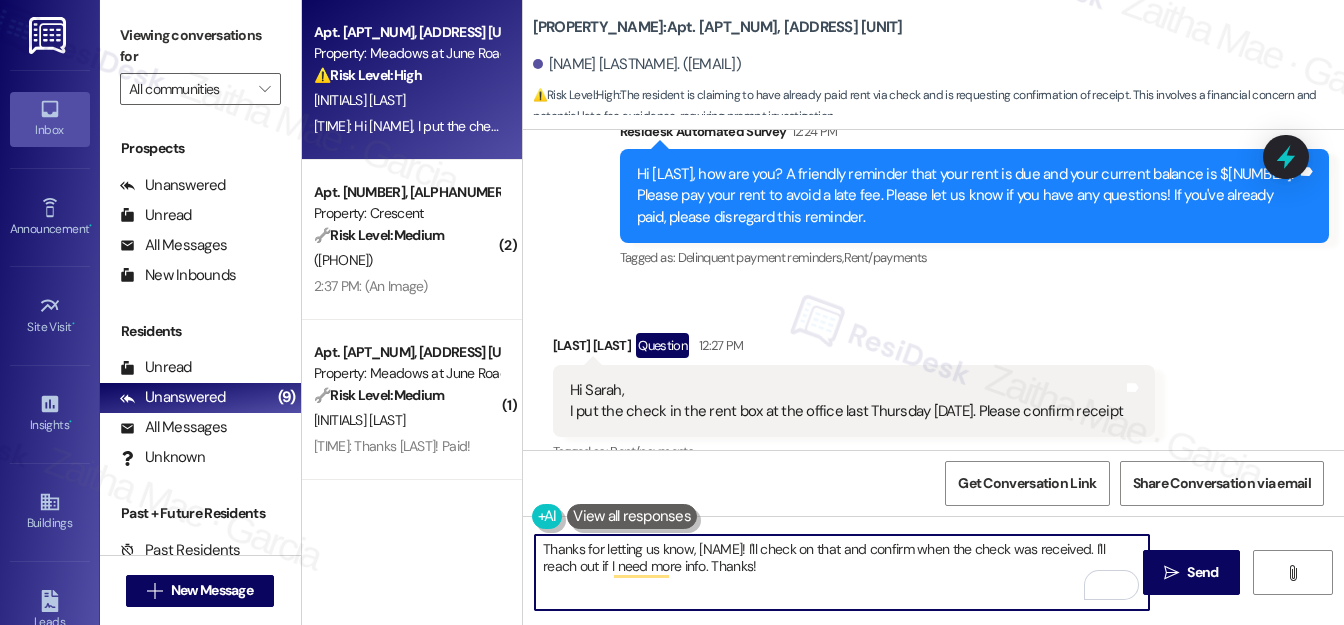 click on "Thanks for letting us know, Salwa! I'll check on that and confirm when the check was received. I'll reach out if I need more info. Thanks!" at bounding box center [842, 572] 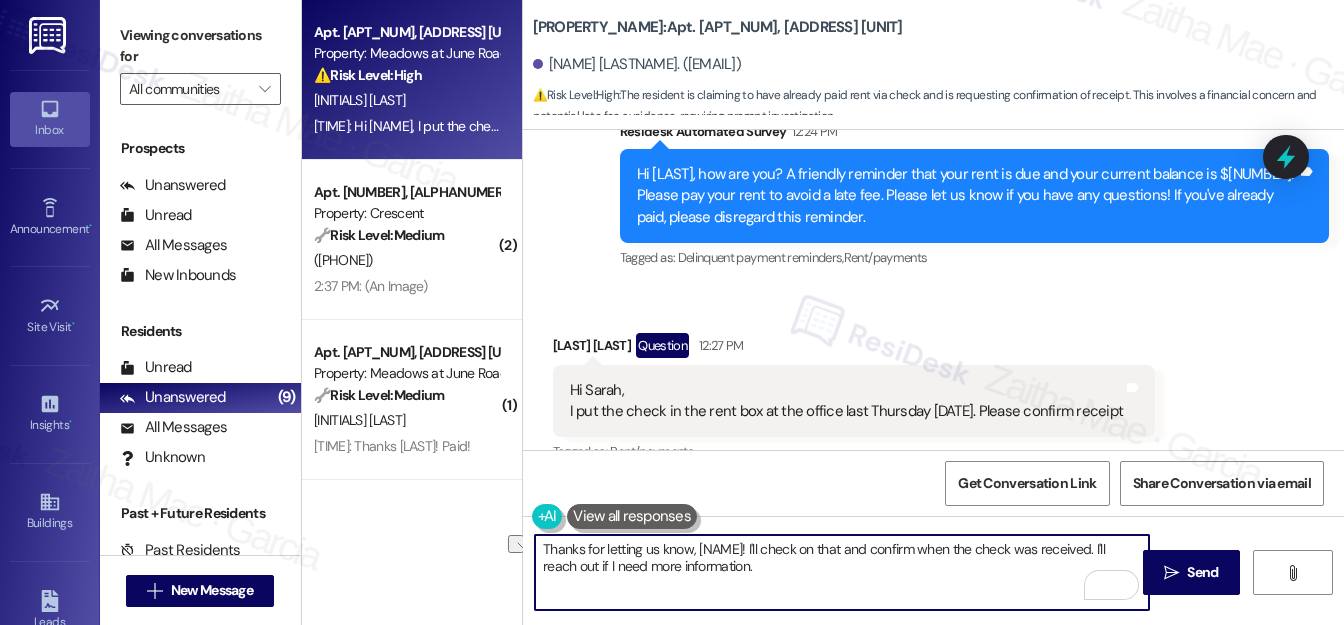drag, startPoint x: 570, startPoint y: 564, endPoint x: 726, endPoint y: 566, distance: 156.01282 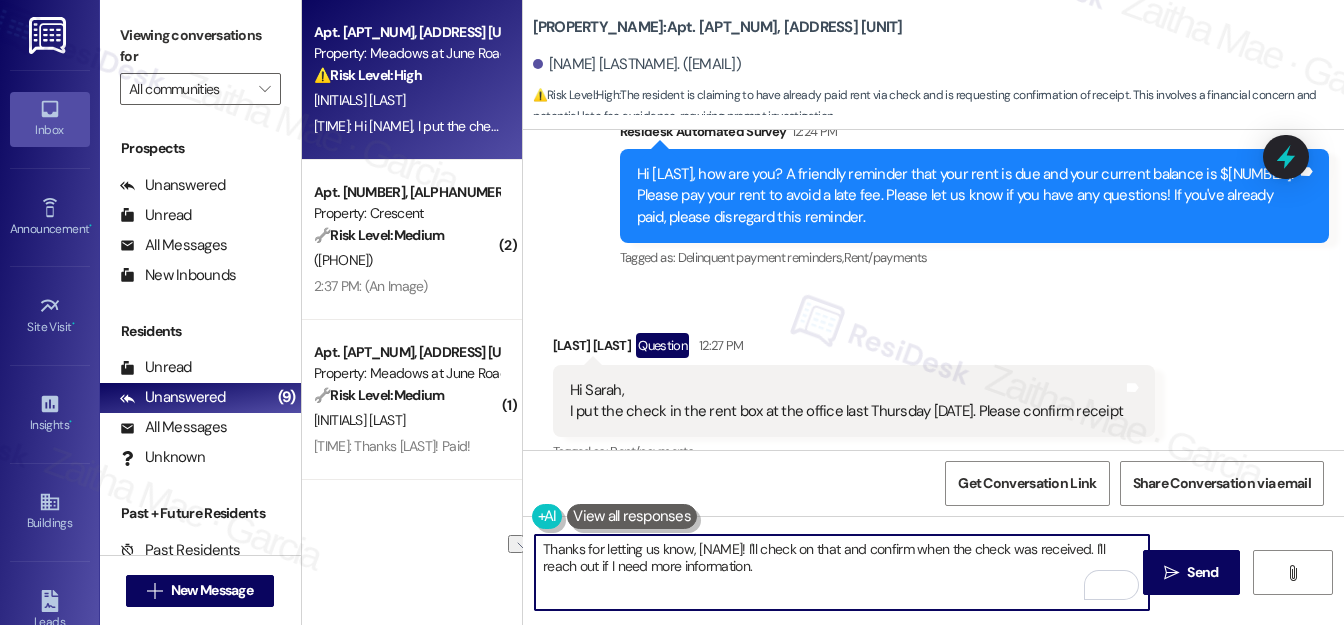 click on "Thanks for letting us know, Salwa! I'll check on that and confirm when the check was received. I'll reach out if I need more information." at bounding box center (842, 572) 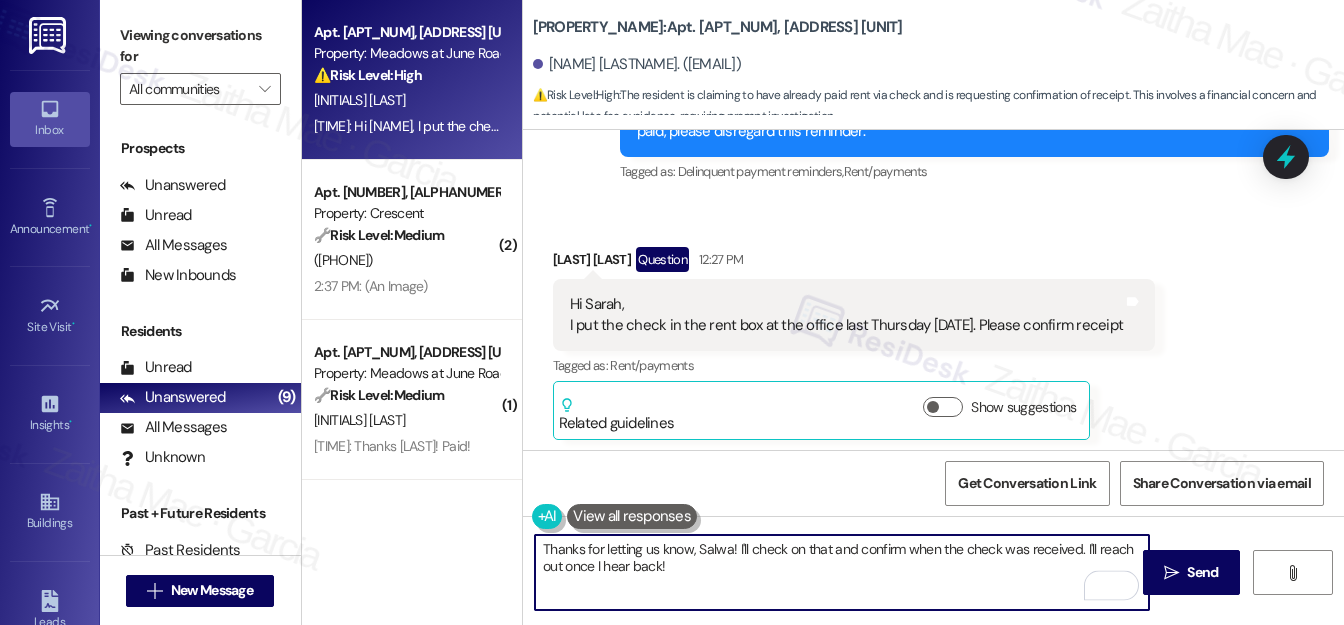 scroll, scrollTop: 783, scrollLeft: 0, axis: vertical 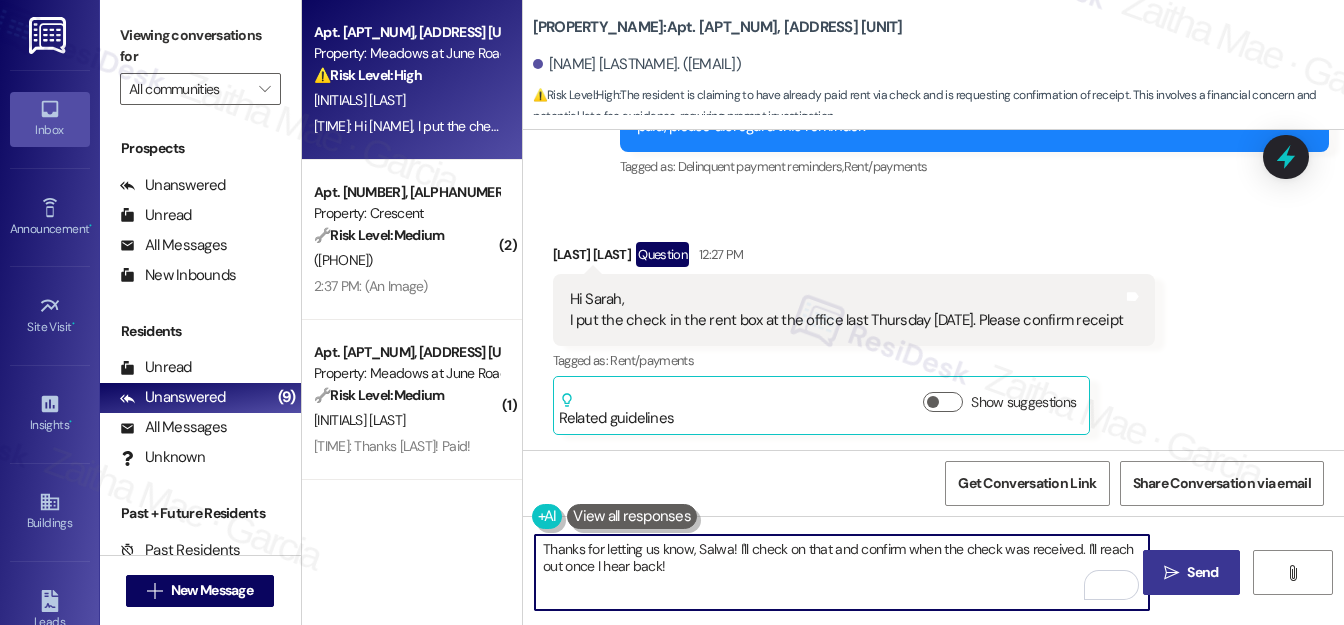 type on "Thanks for letting us know, Salwa! I'll check on that and confirm when the check was received. I'll reach out once I hear back!" 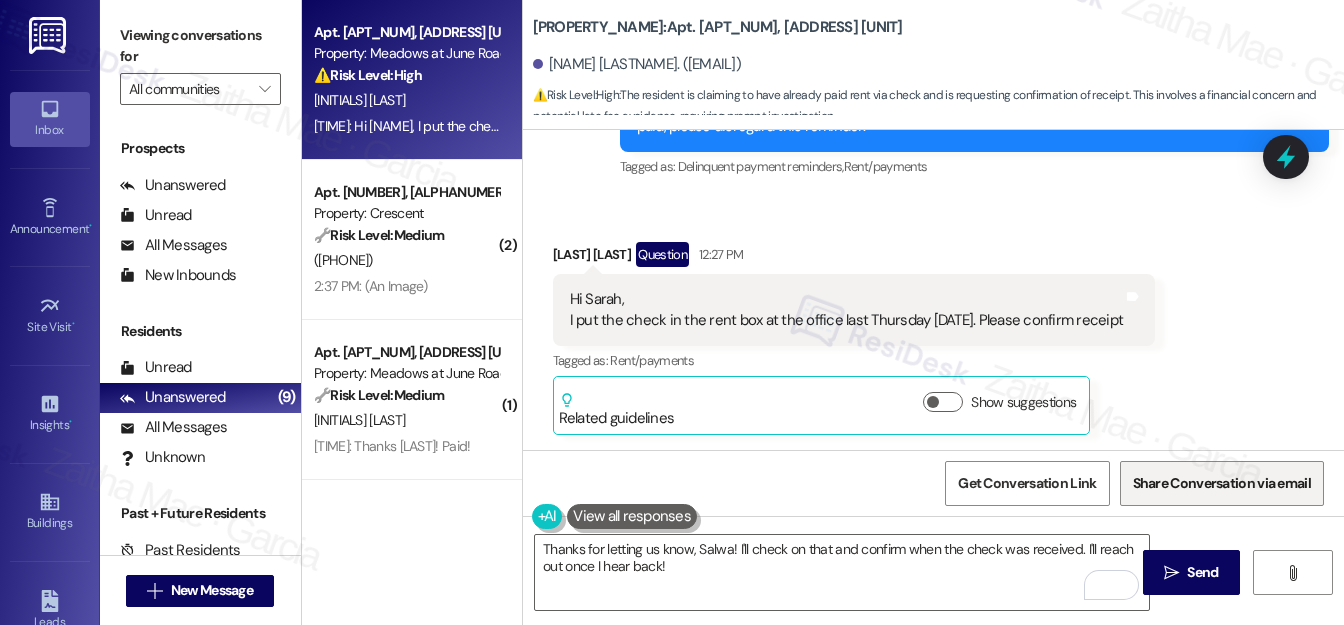 drag, startPoint x: 1194, startPoint y: 570, endPoint x: 1166, endPoint y: 506, distance: 69.856995 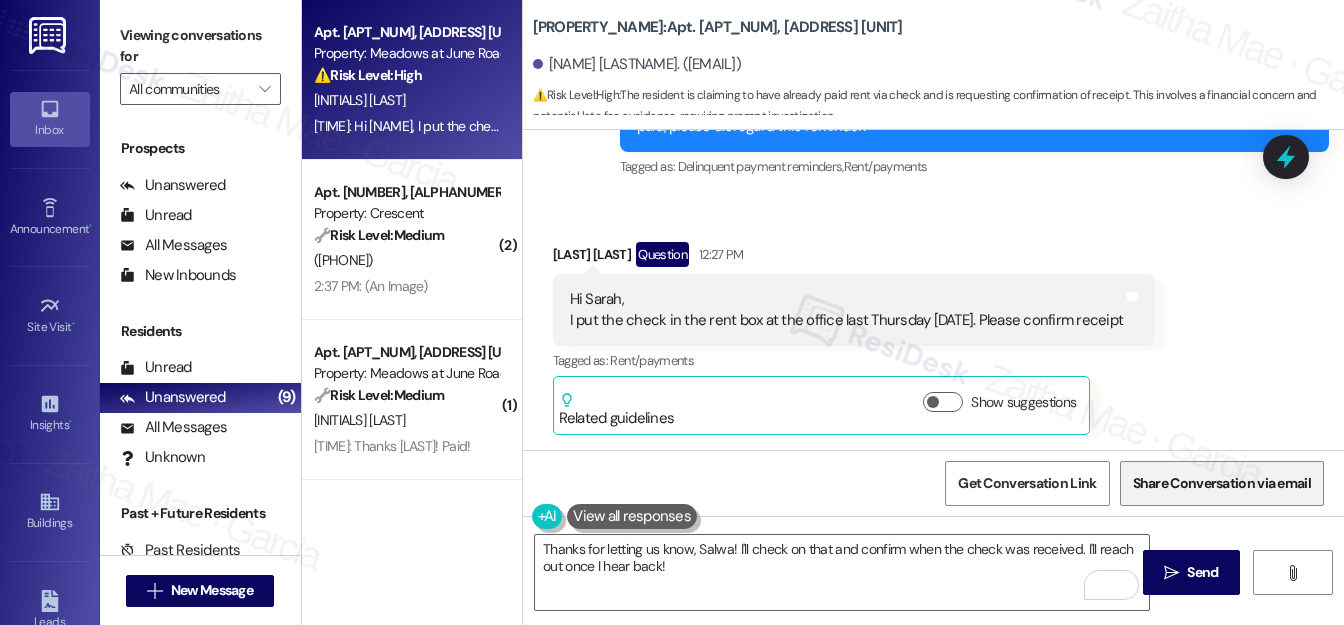click on "Send" at bounding box center [1202, 572] 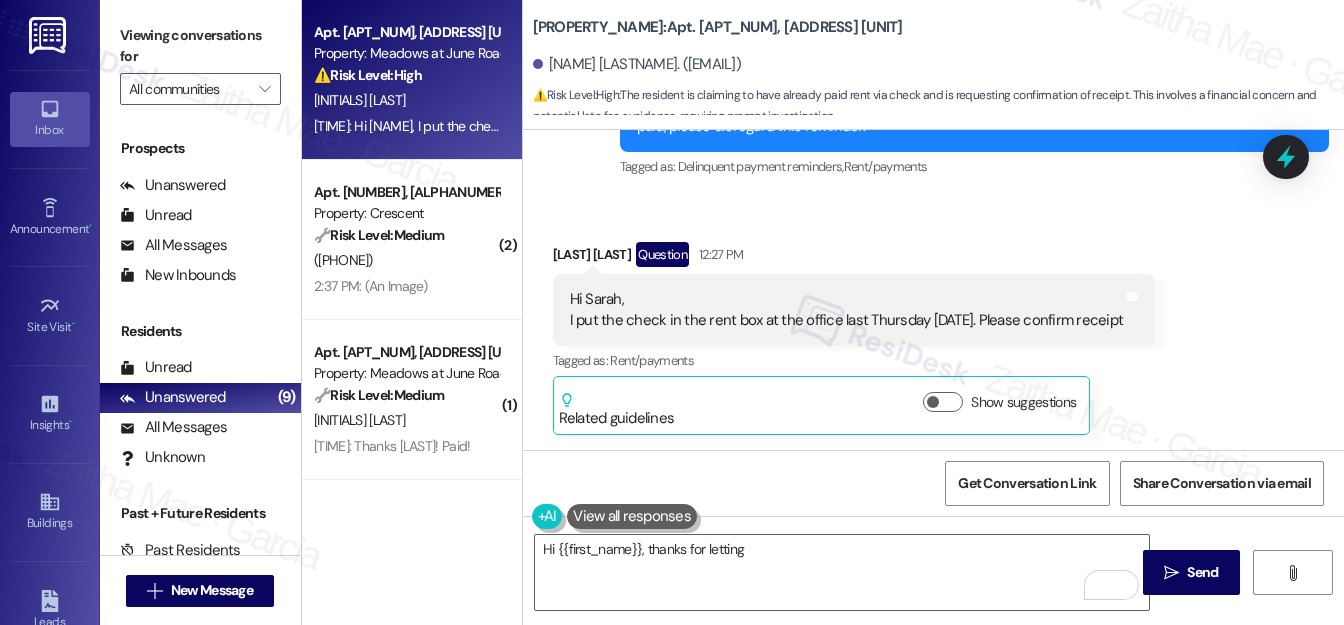 scroll, scrollTop: 782, scrollLeft: 0, axis: vertical 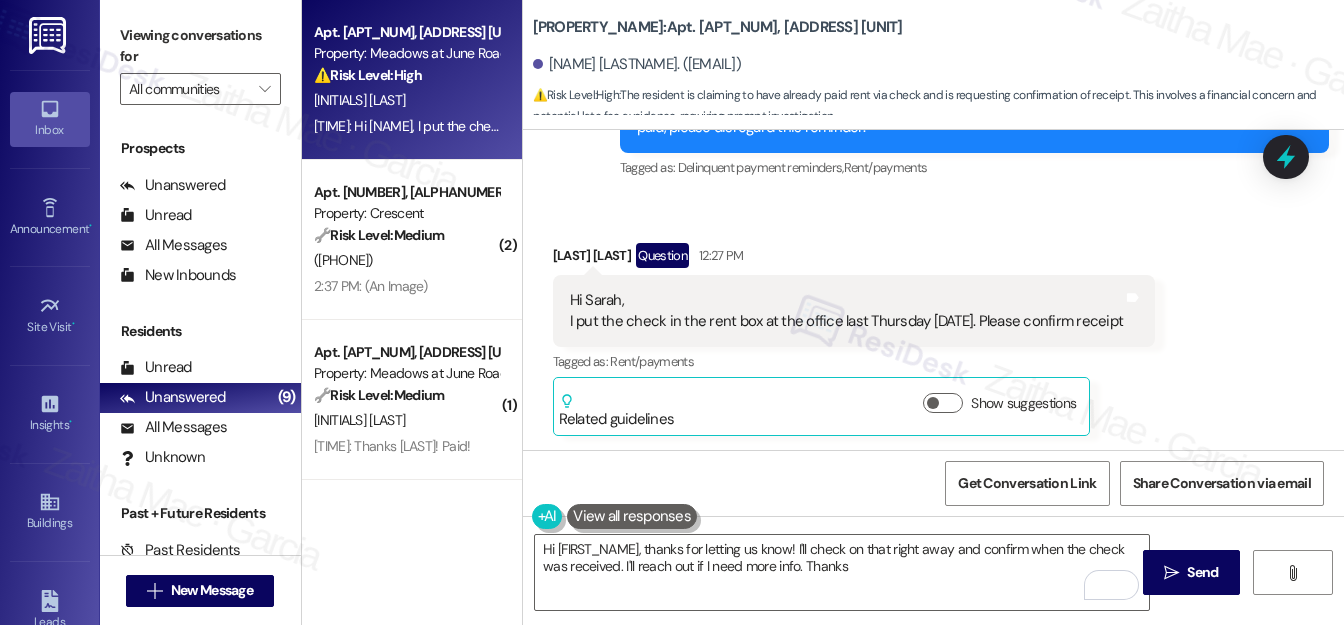 type on "Hi {{first_name}}, thanks for letting us know! I'll check on that right away and confirm when the check was received. I'll reach out if I need more info. Thanks!" 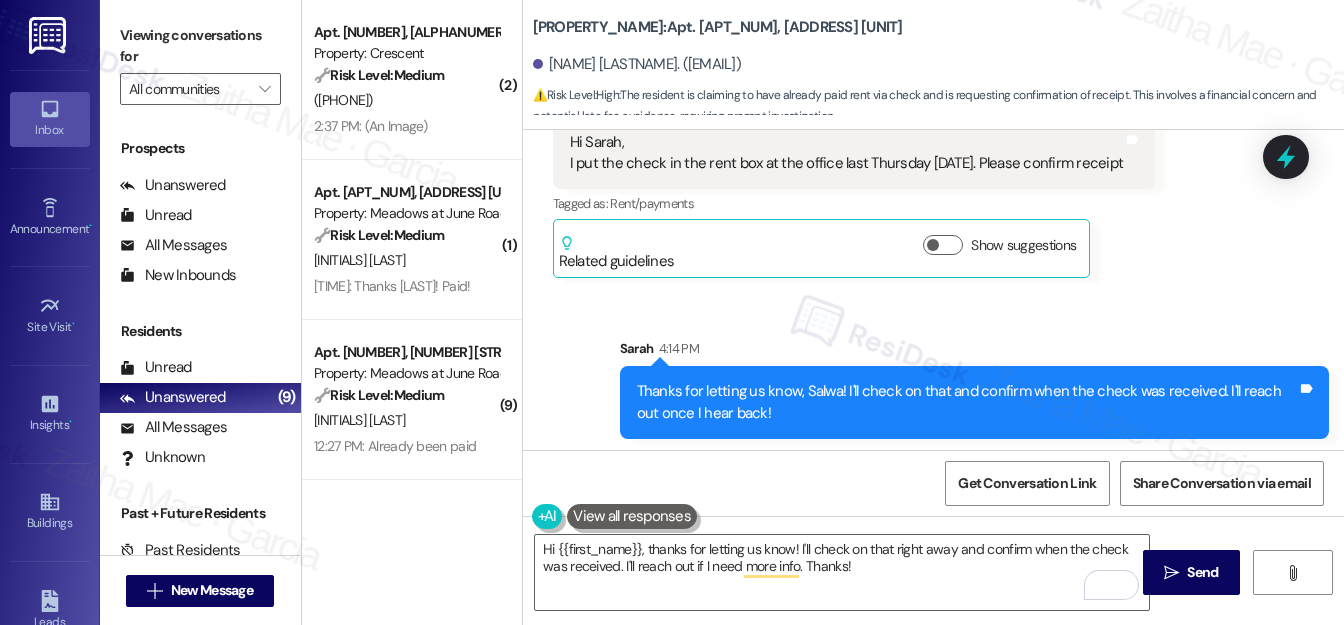 scroll, scrollTop: 944, scrollLeft: 0, axis: vertical 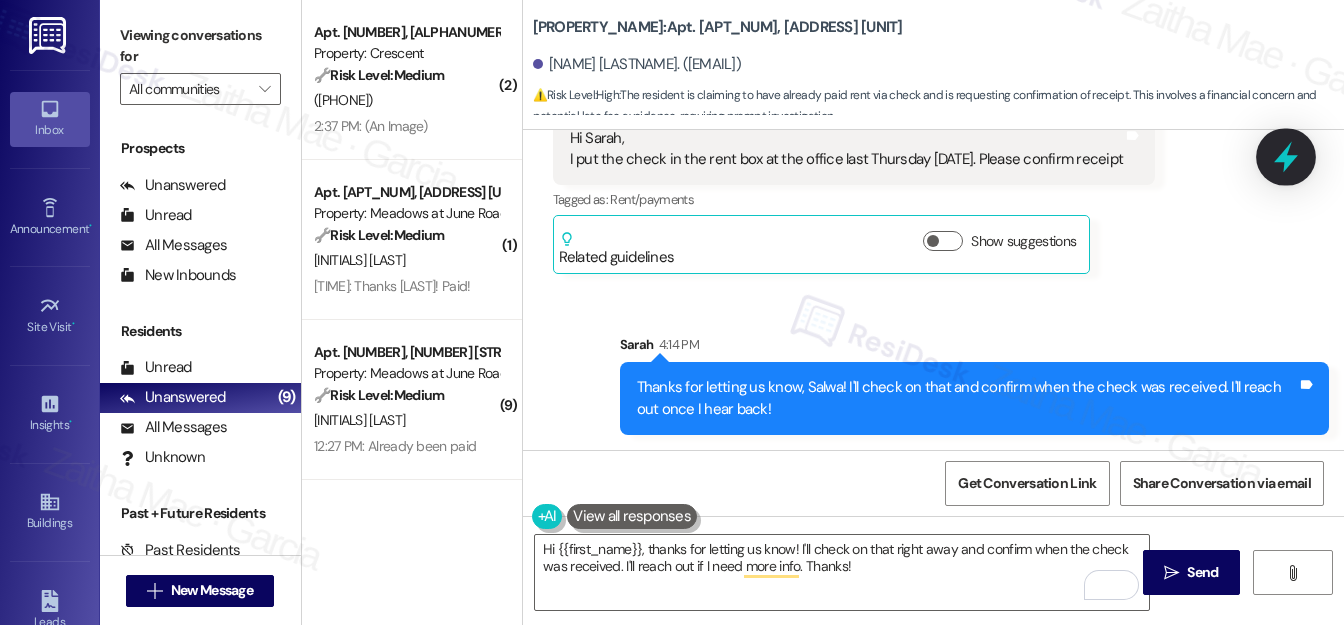 click 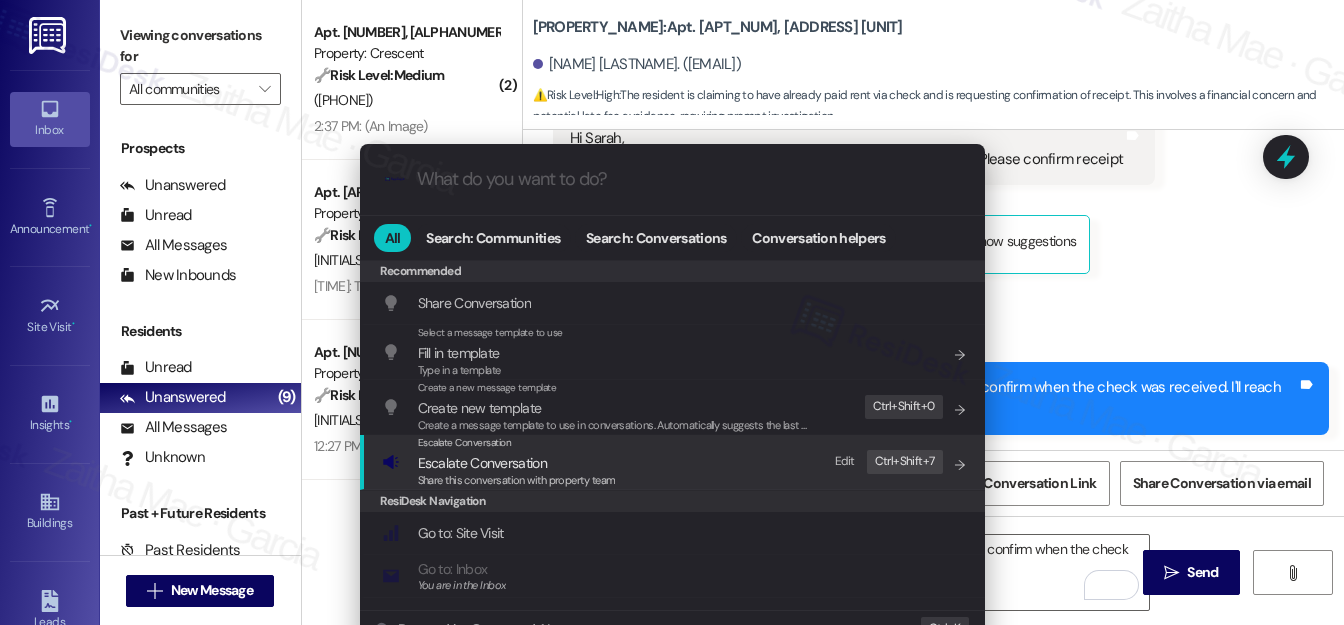 click on "Escalate Conversation" at bounding box center (482, 463) 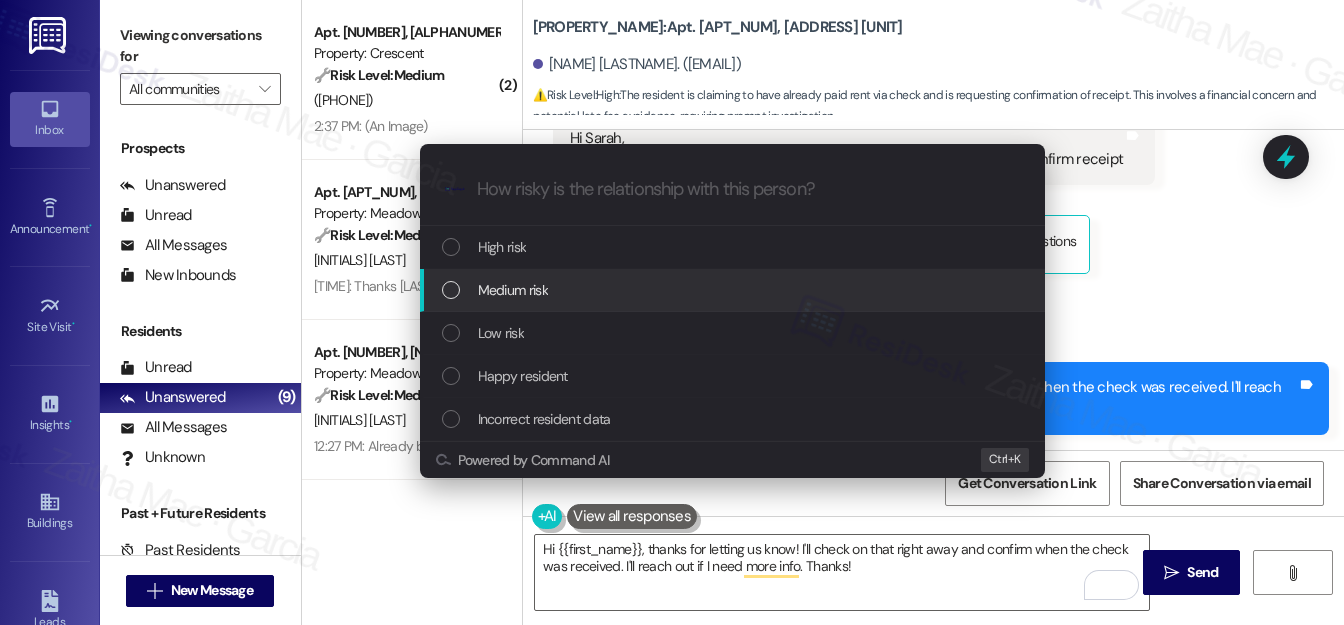 click on "Medium risk" at bounding box center [734, 290] 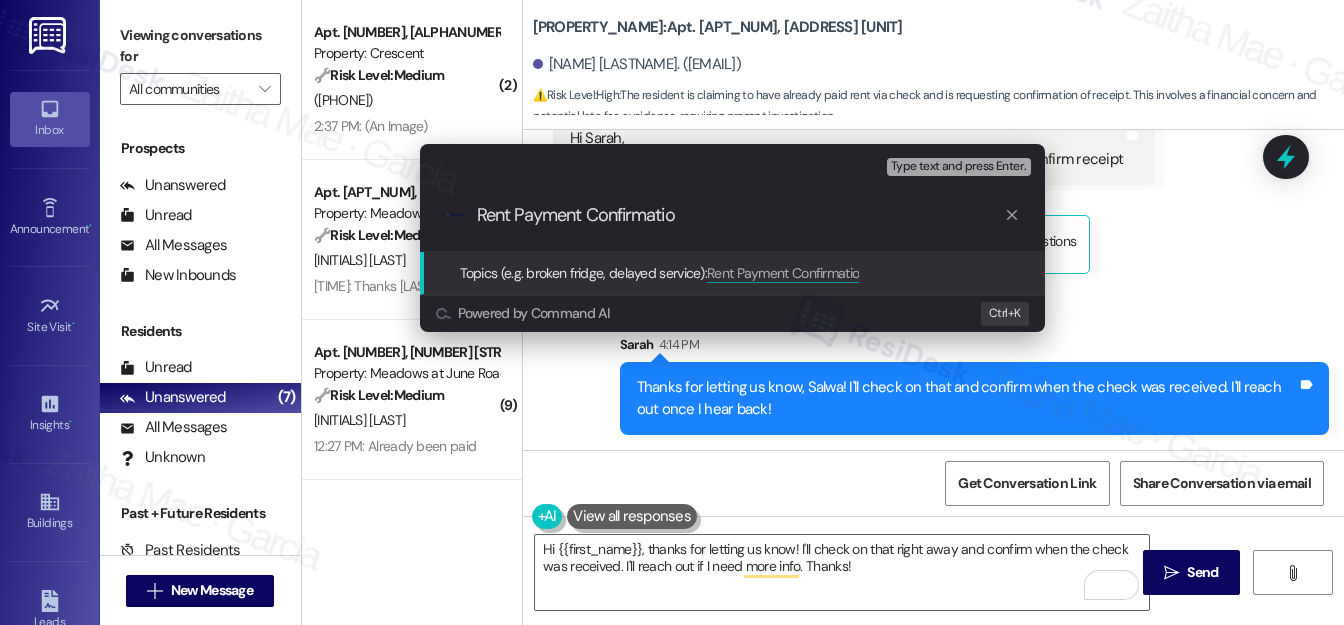 click on "Escalate Conversation Medium risk Topics (e.g. broken fridge, delayed service) Any messages to highlight in the email? Type text and press Enter. .cls-1{fill:#0a055f;}.cls-2{fill:#0cc4c4;} resideskLogoBlueOrange Rent Payment Confirmatio Topics (e.g. broken fridge, delayed service):  Rent Payment Confirmatio Powered by Command AI Ctrl+ K" at bounding box center (672, 312) 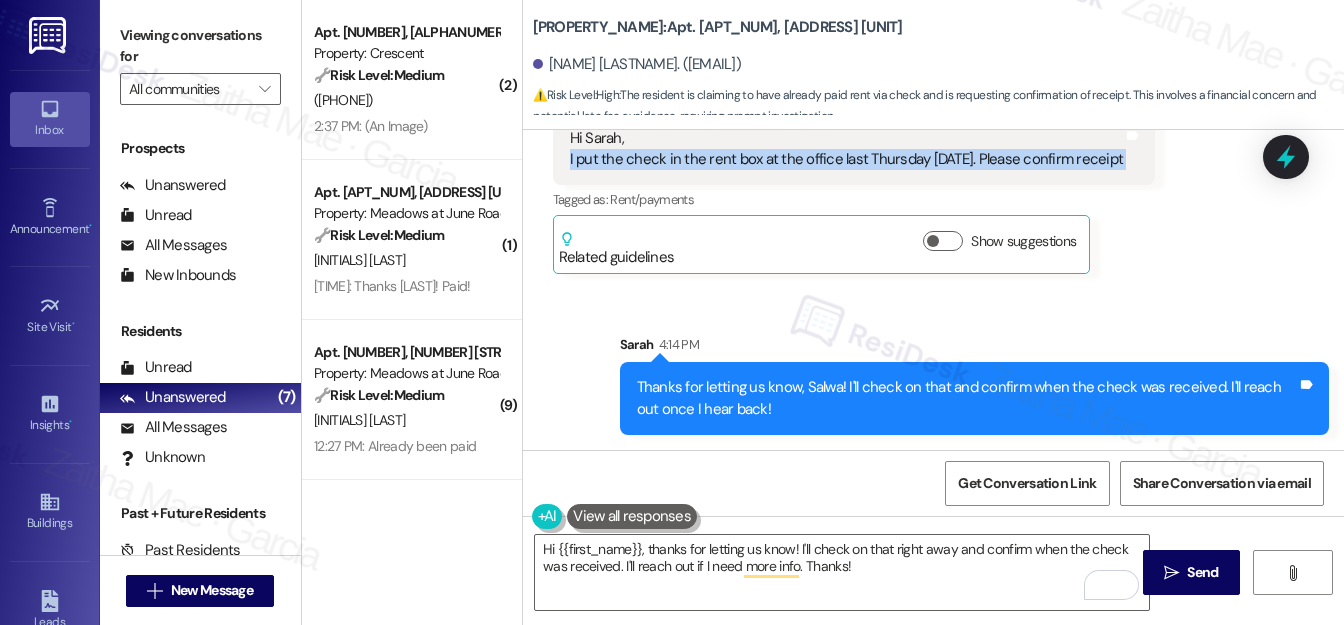 drag, startPoint x: 562, startPoint y: 162, endPoint x: 1142, endPoint y: 175, distance: 580.1457 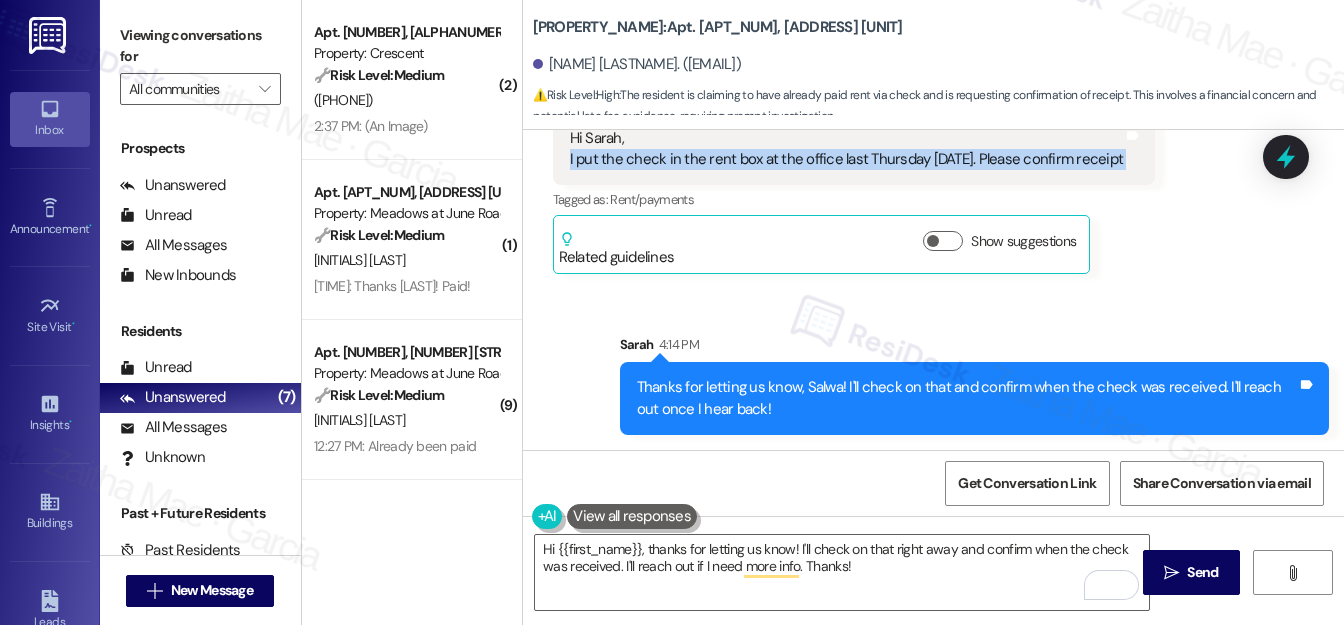 click on "Hi Sarah,
I put the check in the rent box at the office last Thursday July 31st. Please confirm receipt Tags and notes" at bounding box center (854, 149) 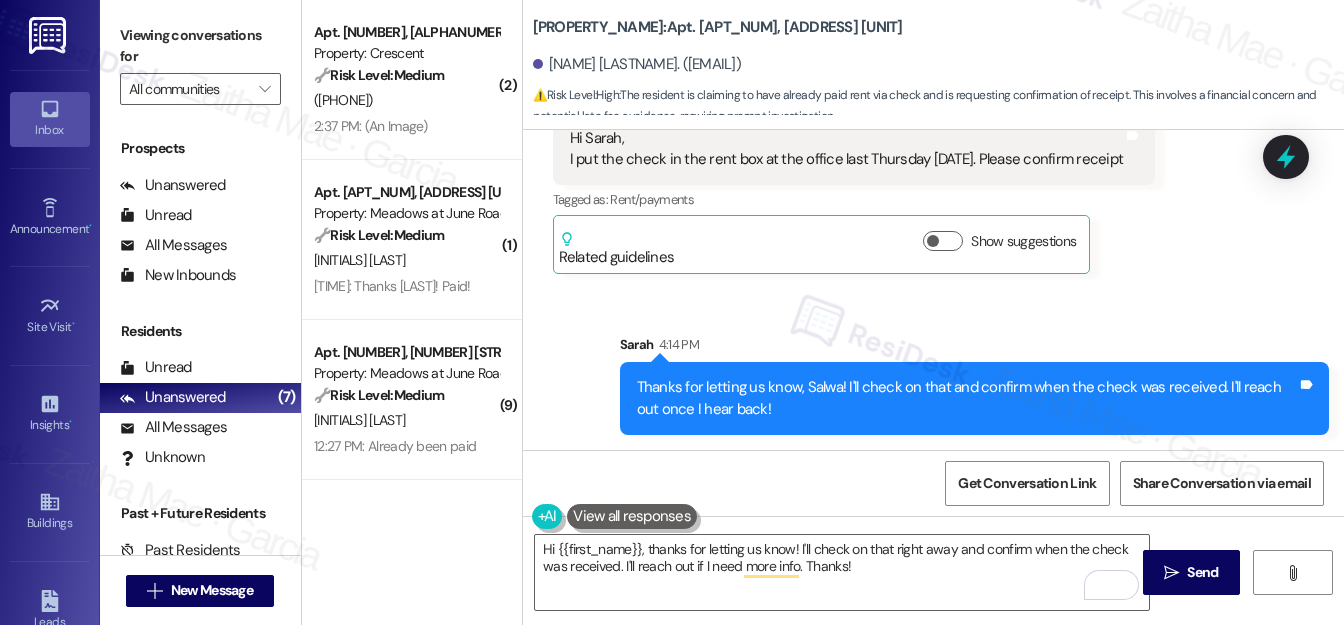 click on "Sent via SMS Sarah 4:14 PM Thanks for letting us know, Salwa! I'll check on that and confirm when the check was received. I'll reach out once I hear back! Tags and notes" at bounding box center (933, 369) 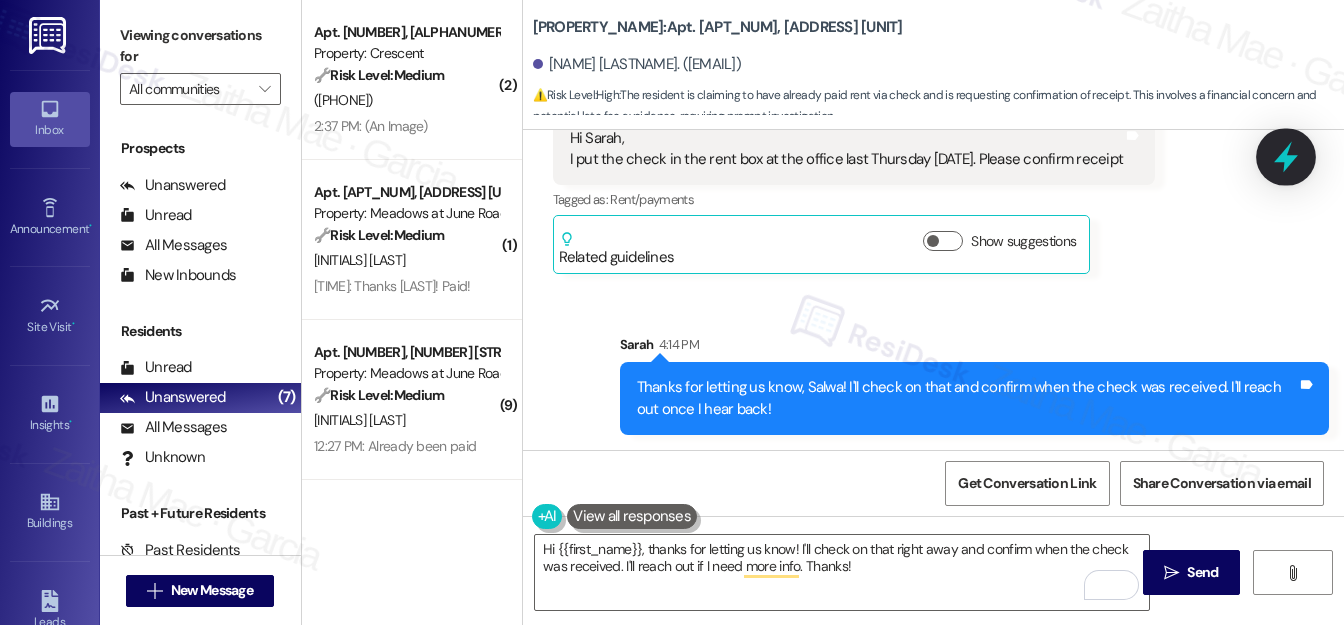click 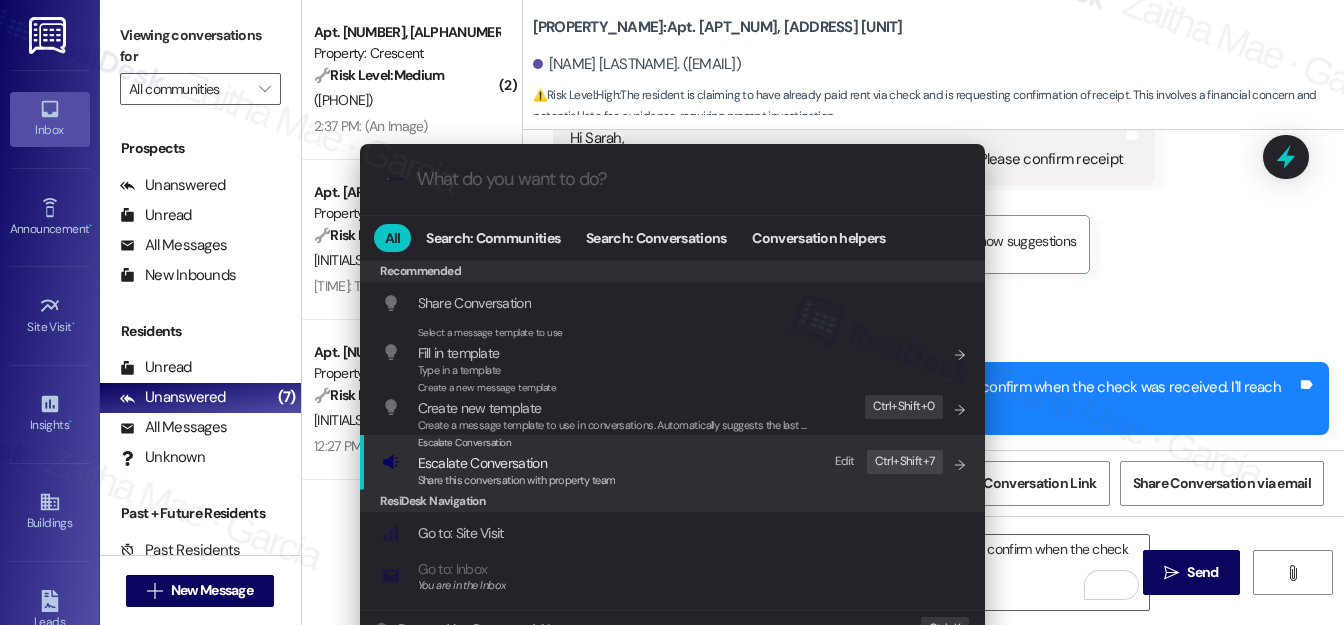 click on "Escalate Conversation" at bounding box center (482, 463) 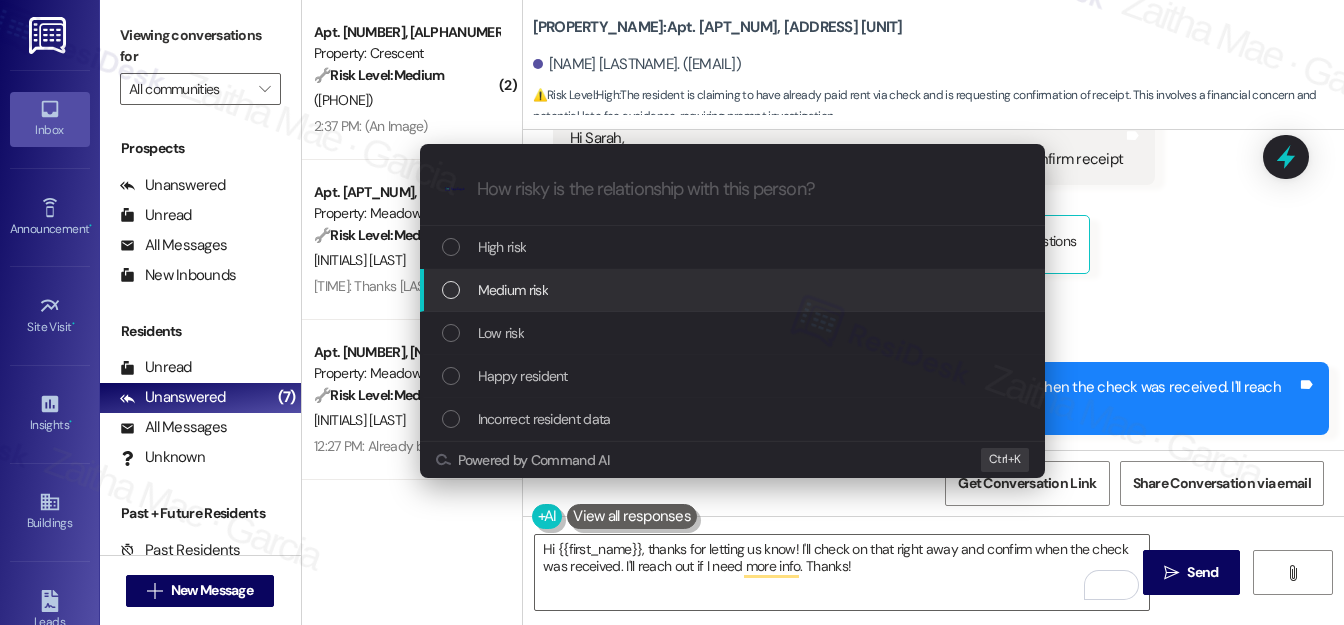 click on "Medium risk" at bounding box center (513, 290) 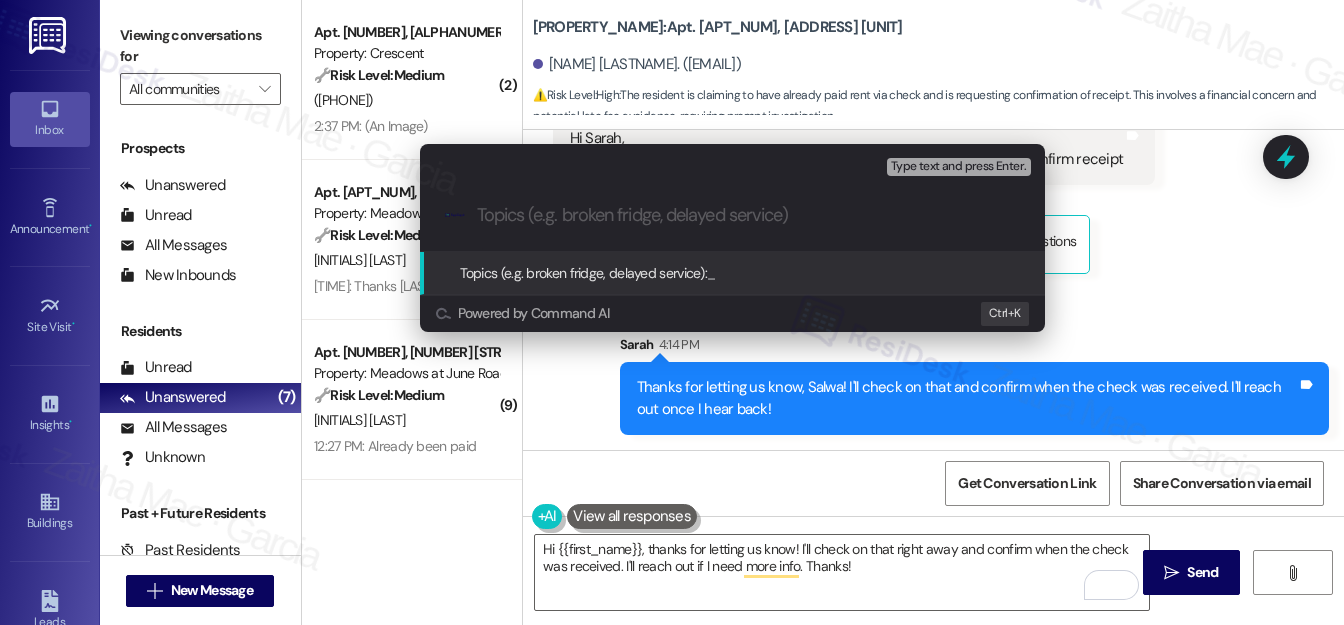 paste on "Rent Payment Confirmation – Check Dropped Off July 31st" 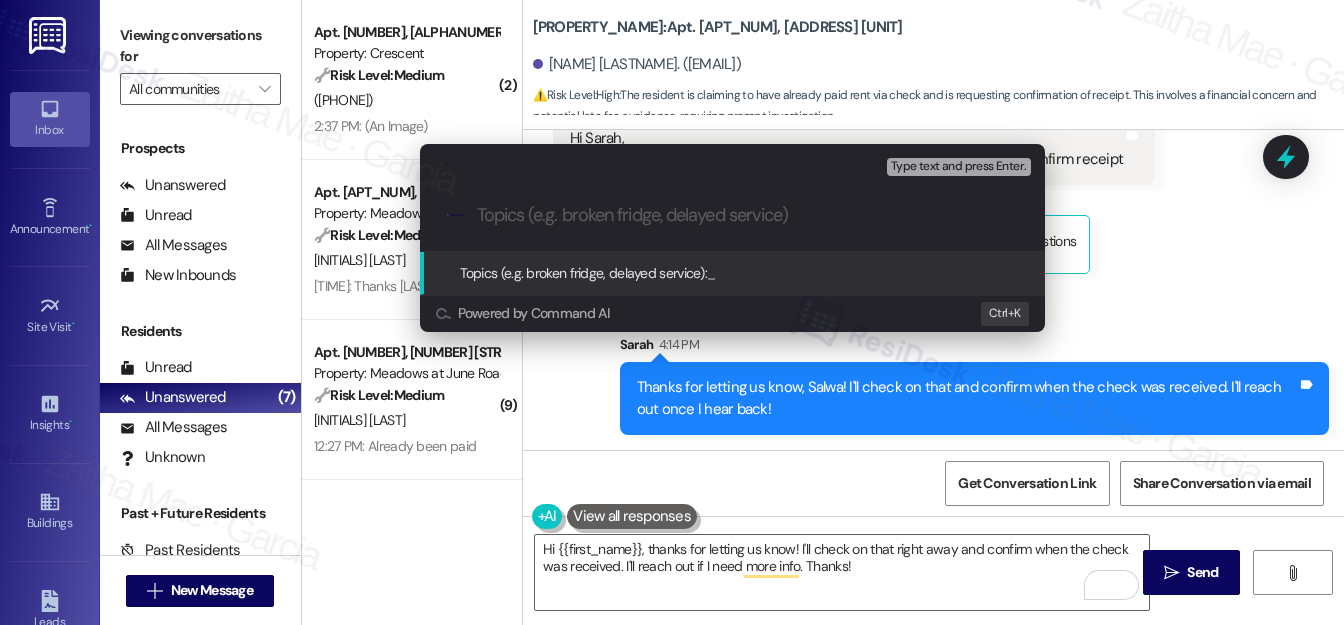 type on "Rent Payment Confirmation – Check Dropped Off July 31st" 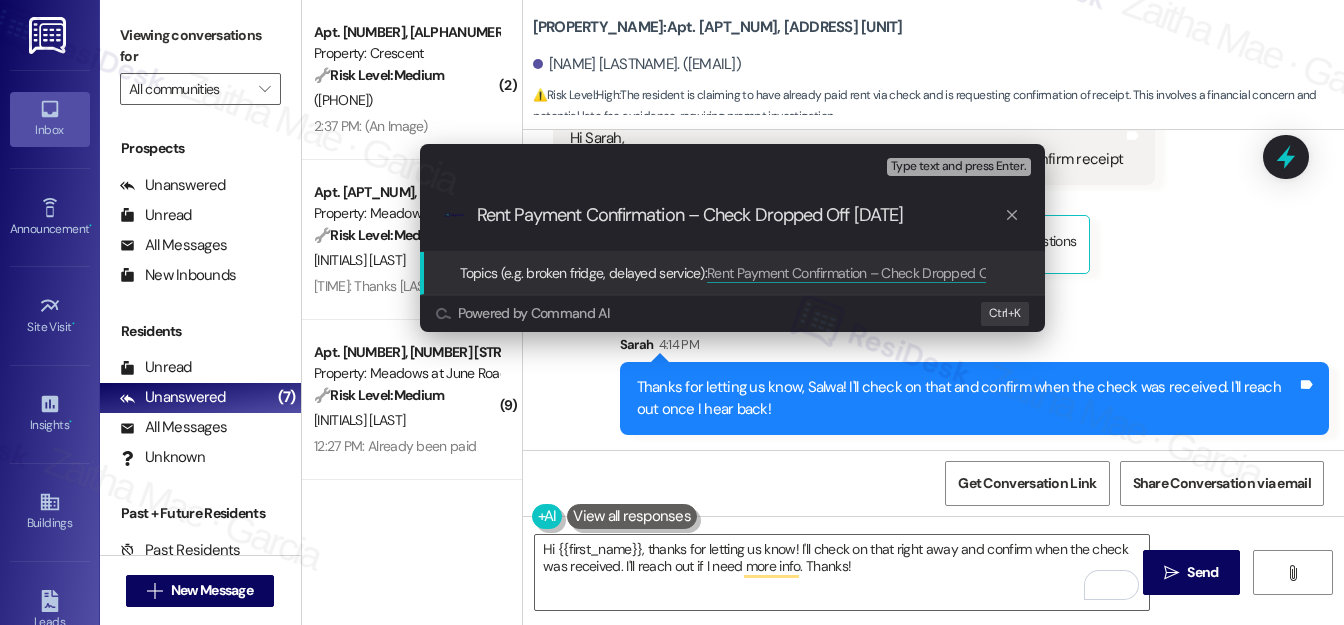 type 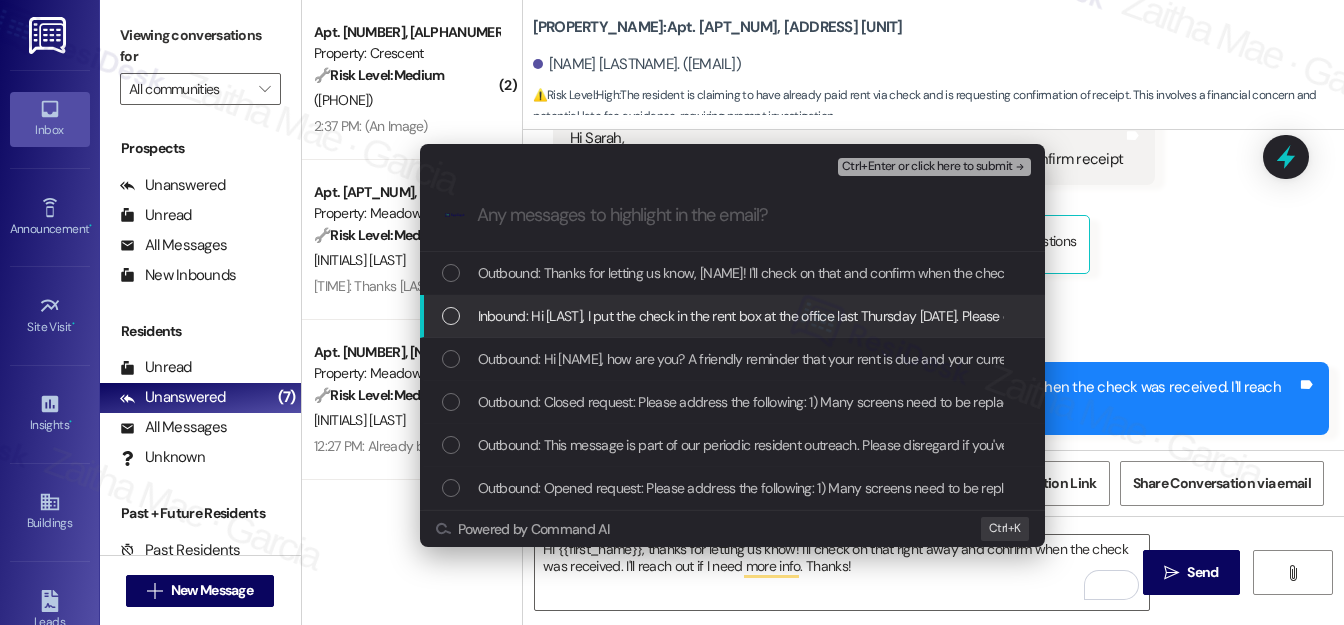 click at bounding box center [451, 316] 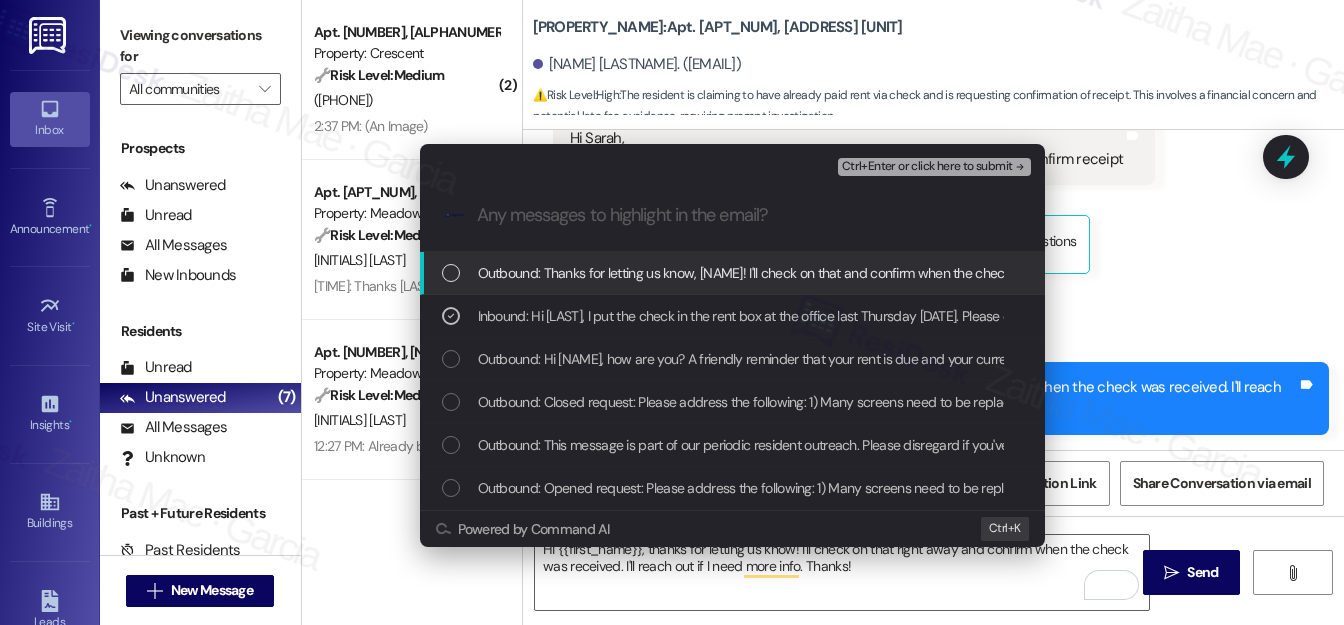 click on "Ctrl+Enter or click here to submit" at bounding box center (927, 167) 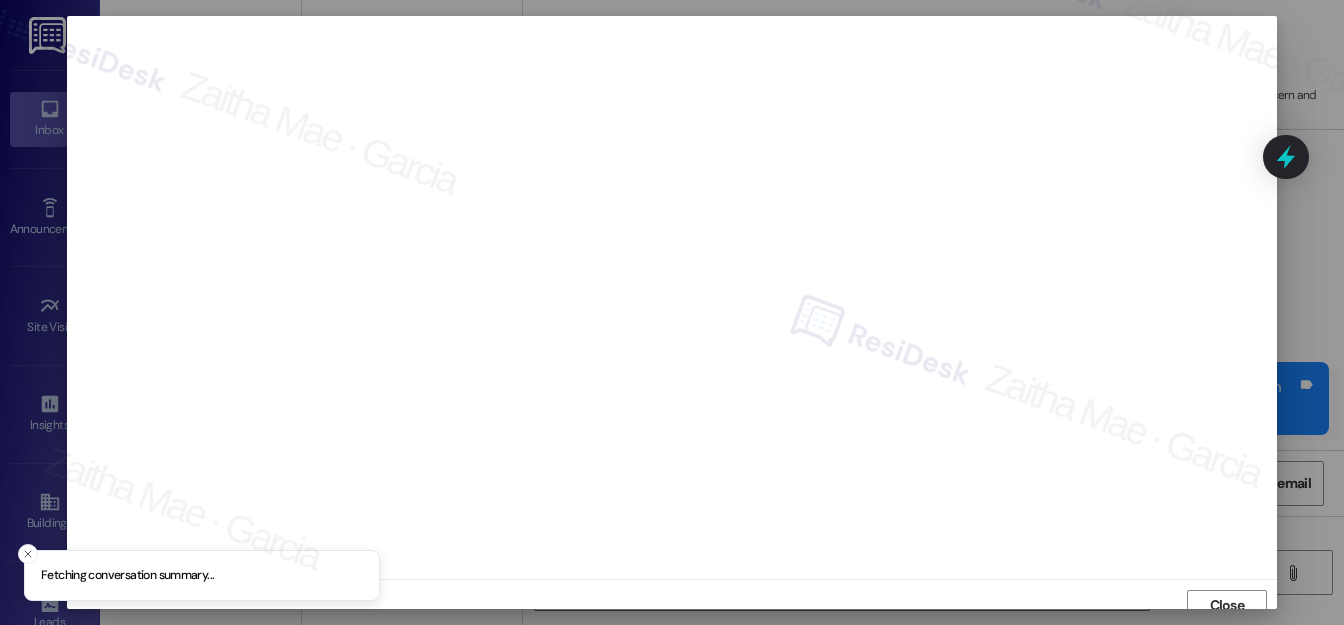 scroll, scrollTop: 12, scrollLeft: 0, axis: vertical 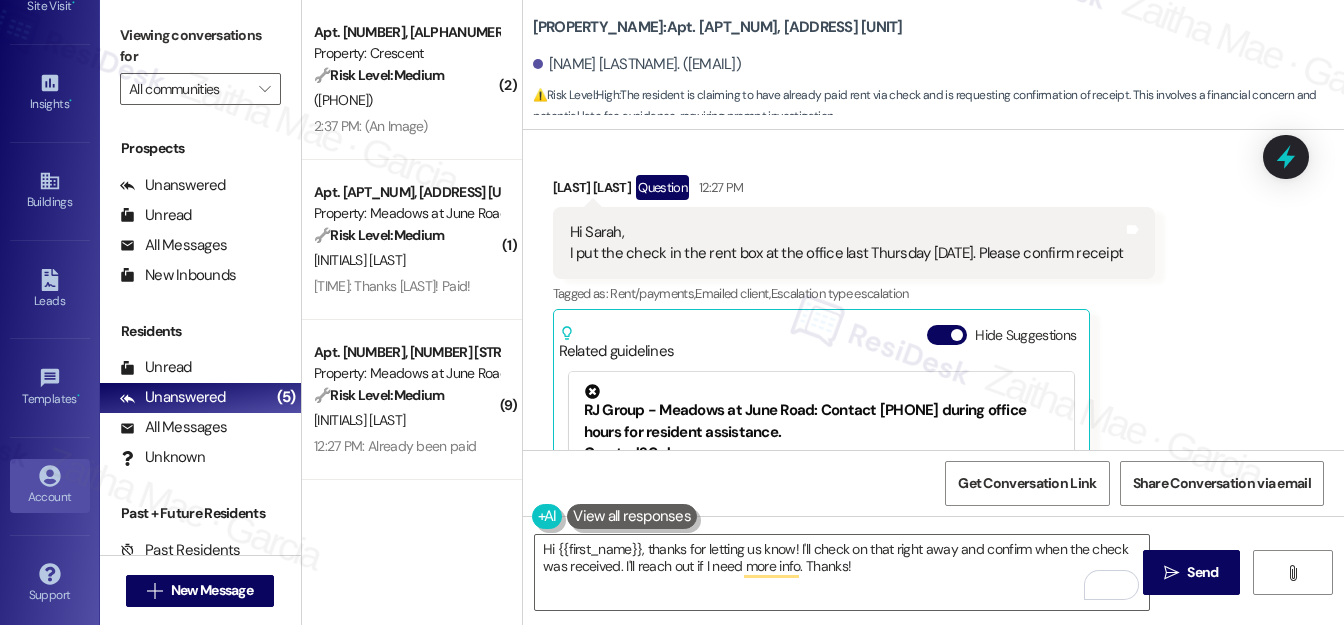 click on "Account" at bounding box center [50, 497] 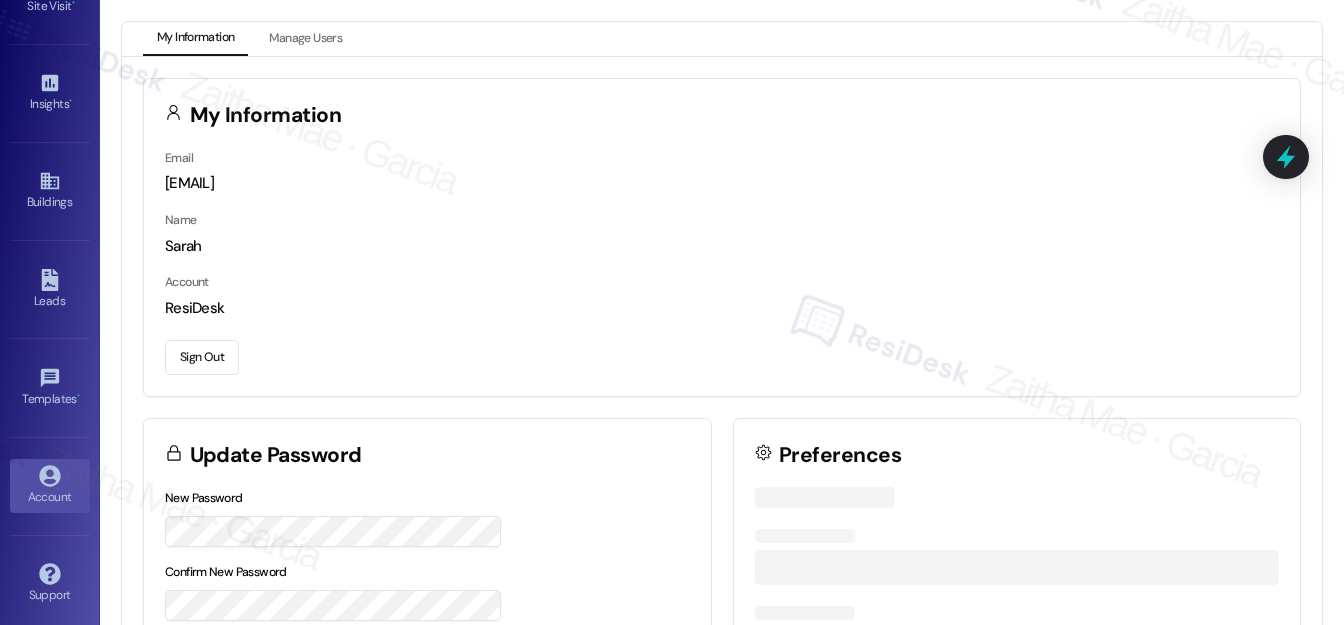 click on "Sign Out" at bounding box center [202, 357] 